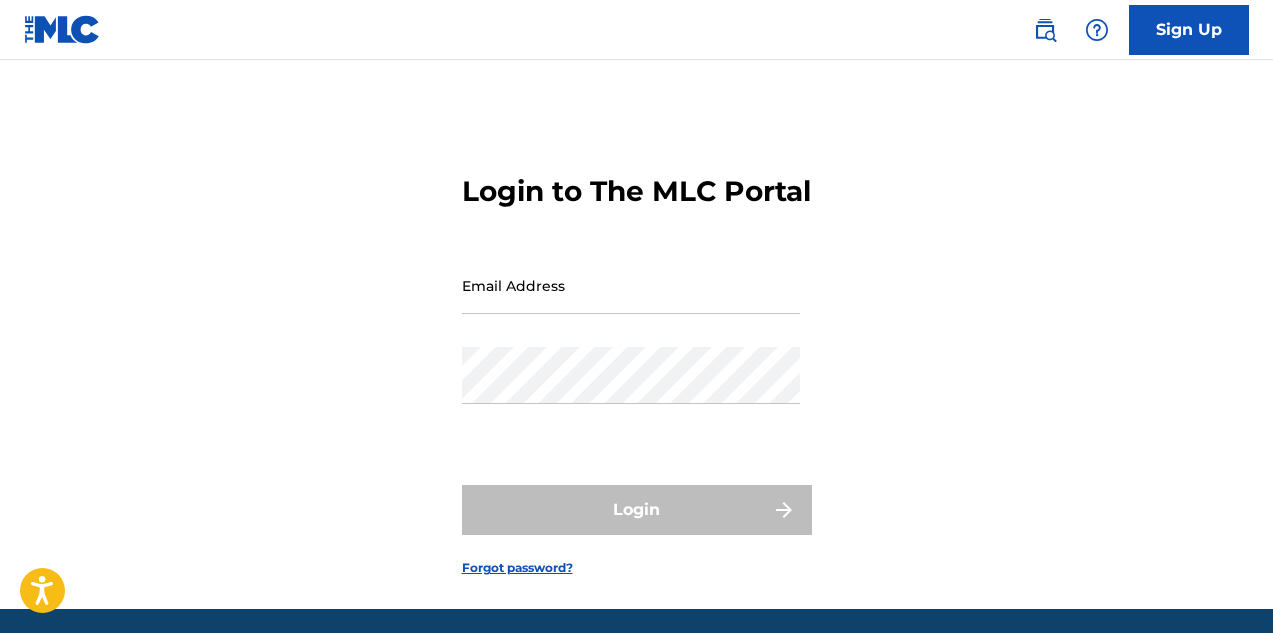scroll, scrollTop: 0, scrollLeft: 0, axis: both 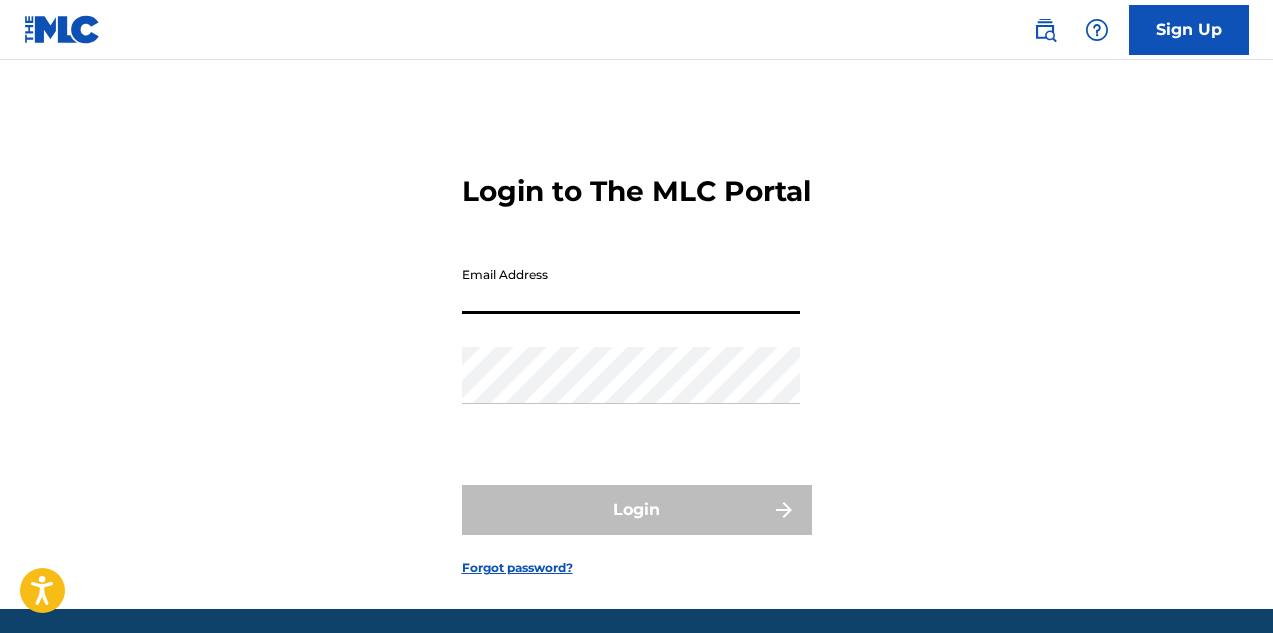 click on "Email Address" at bounding box center (631, 285) 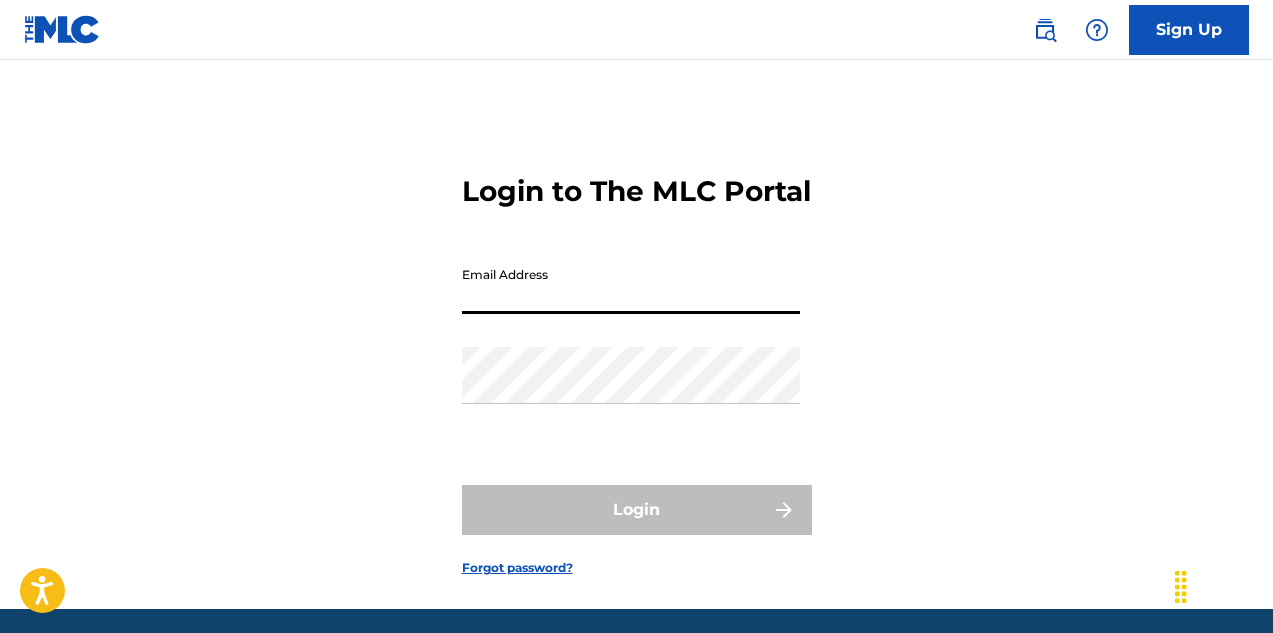 type on "relatablerhythms@example.com" 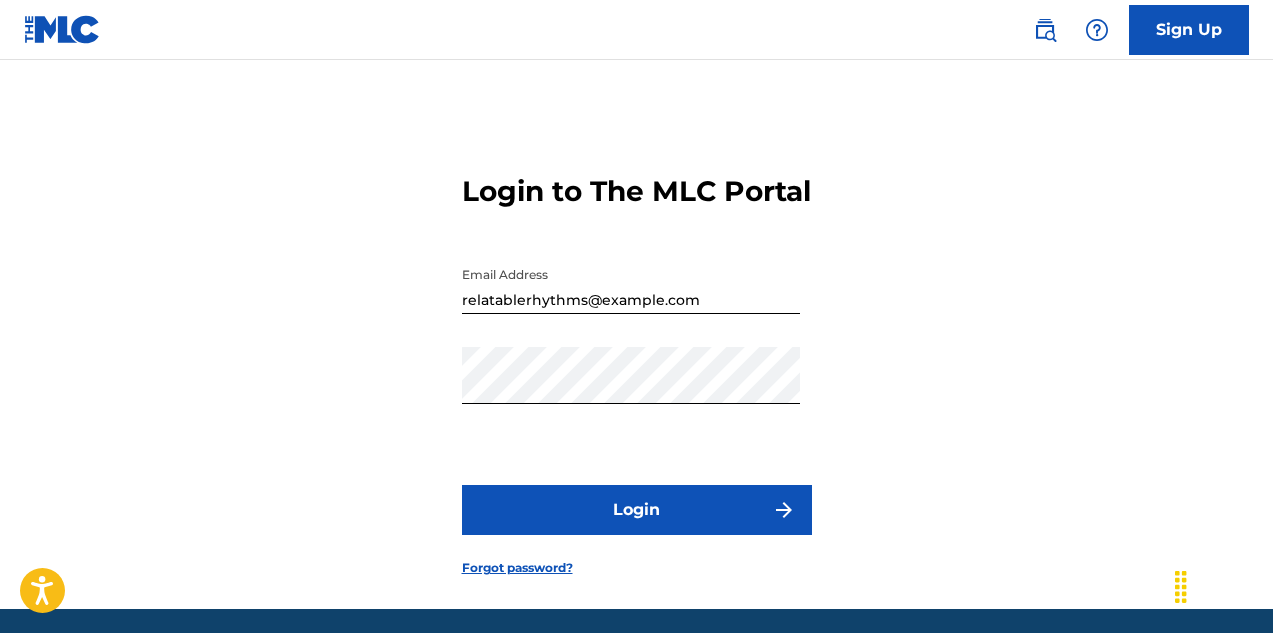 click on "Login" at bounding box center (637, 510) 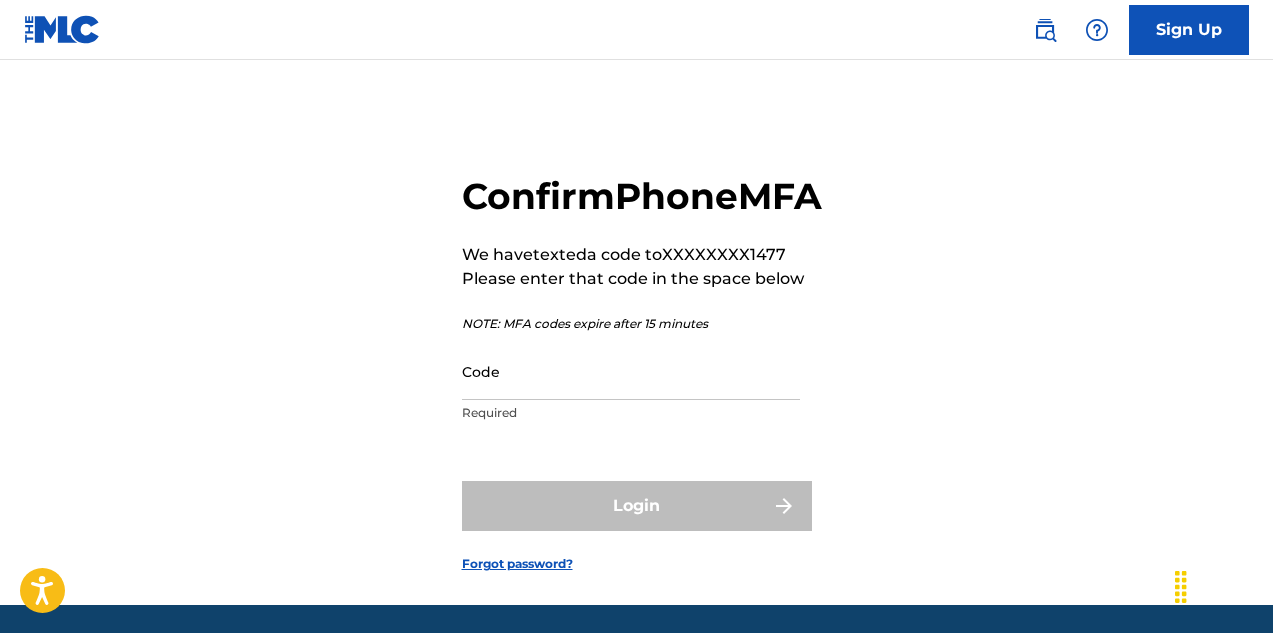 click on "Code" at bounding box center (631, 371) 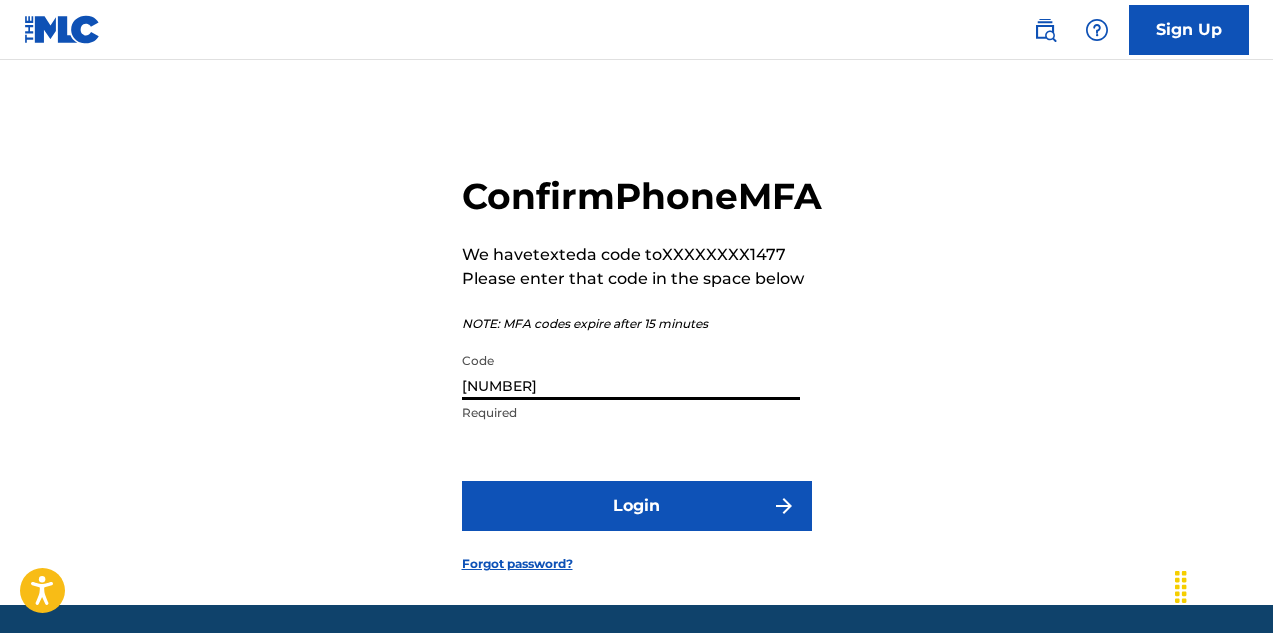 type on "[NUMBER]" 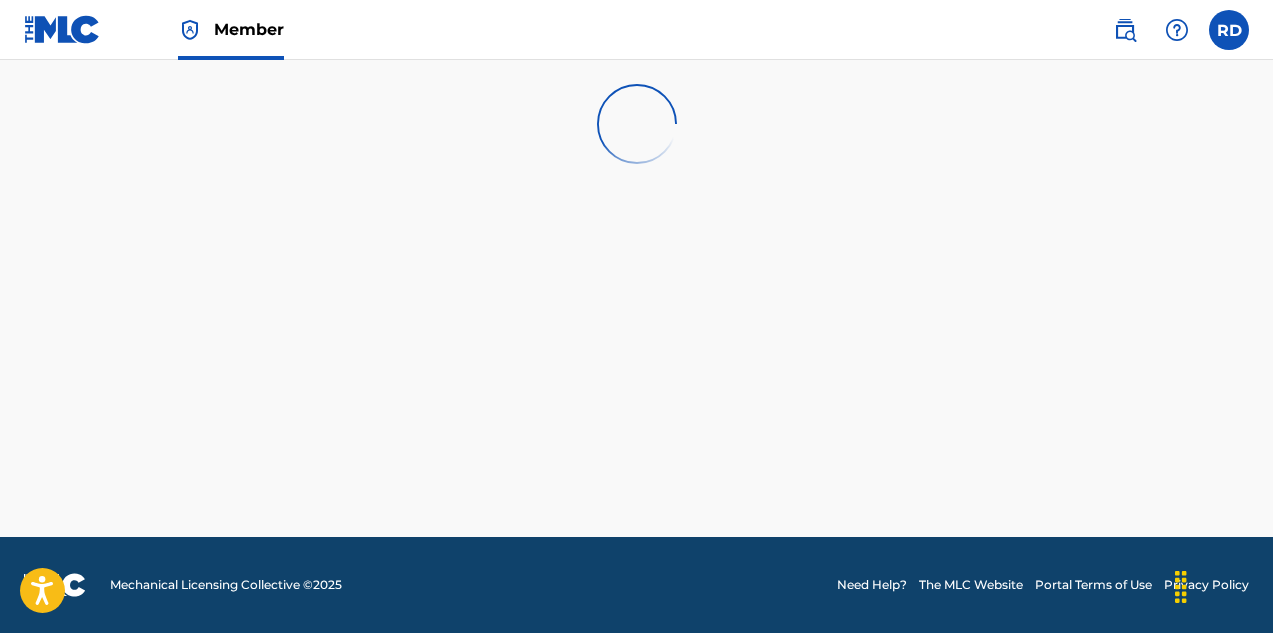 scroll, scrollTop: 0, scrollLeft: 0, axis: both 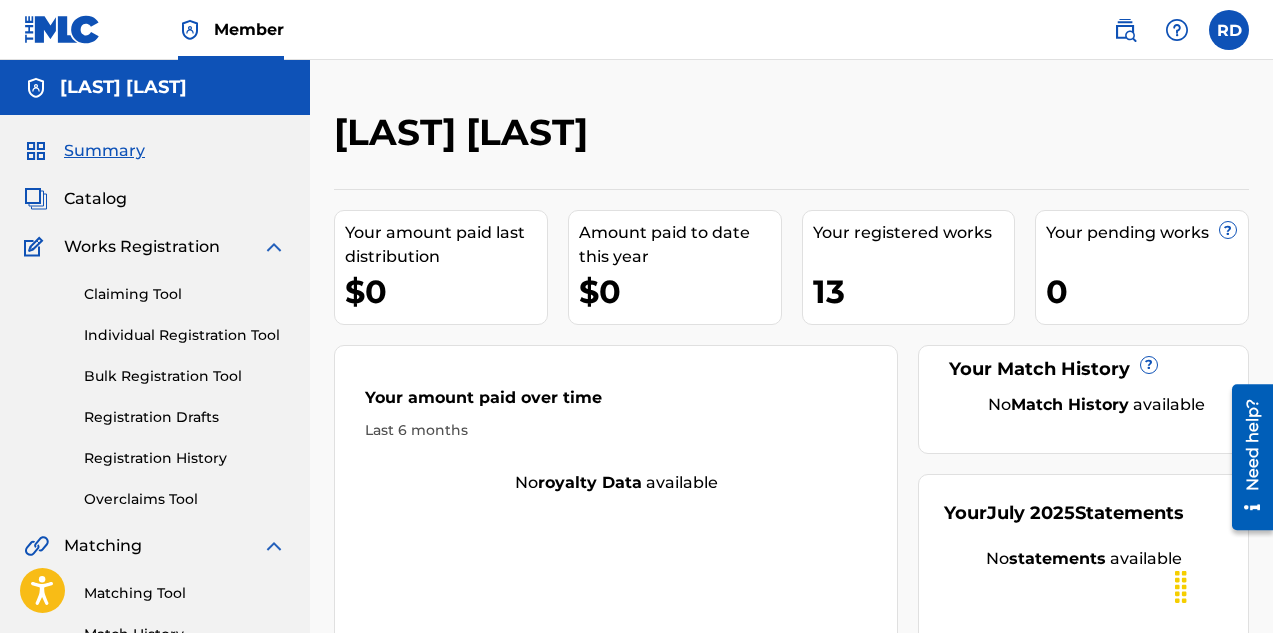 click on "Individual Registration Tool" at bounding box center (185, 335) 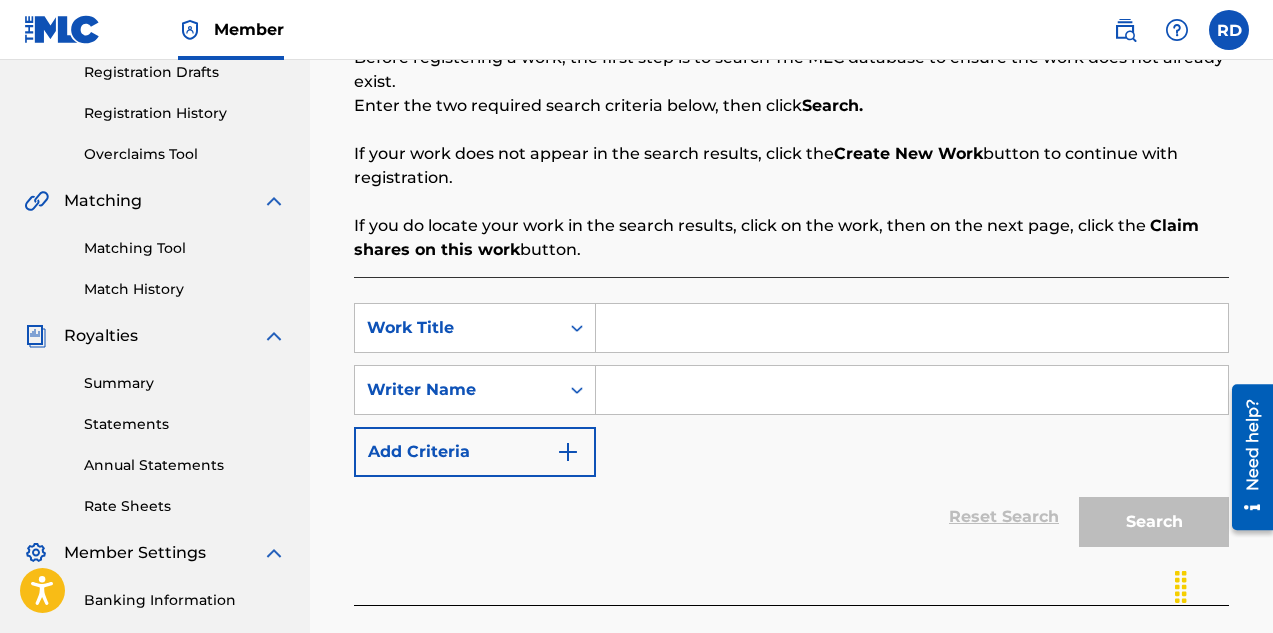 scroll, scrollTop: 400, scrollLeft: 0, axis: vertical 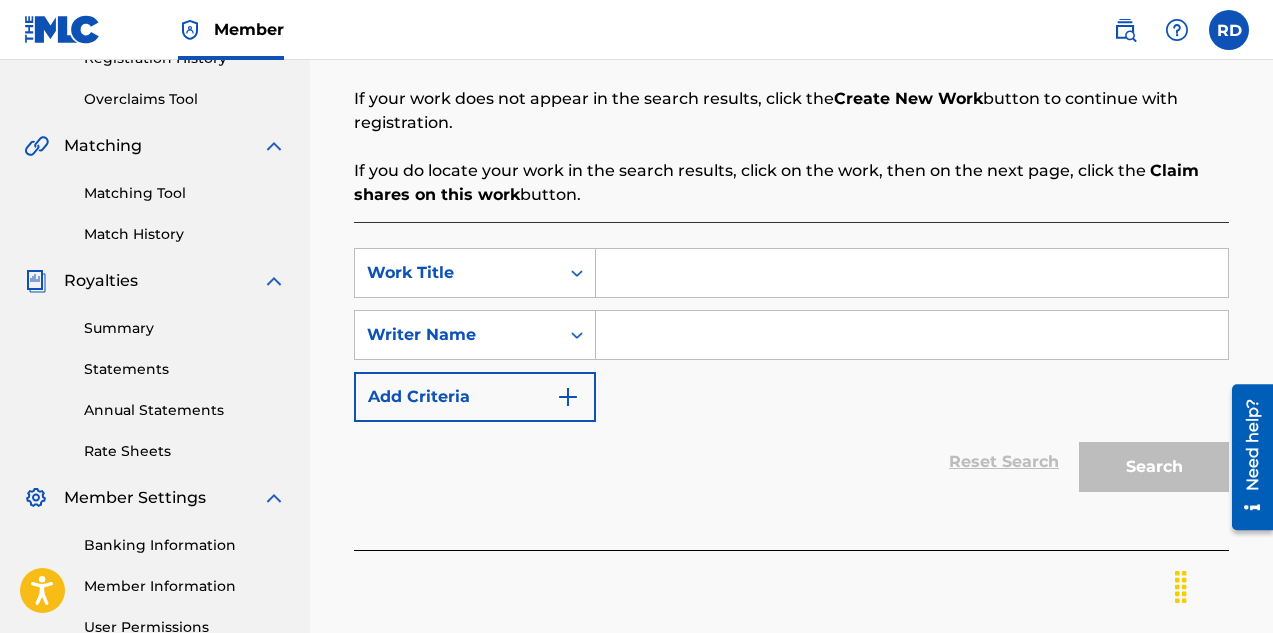 click at bounding box center [912, 273] 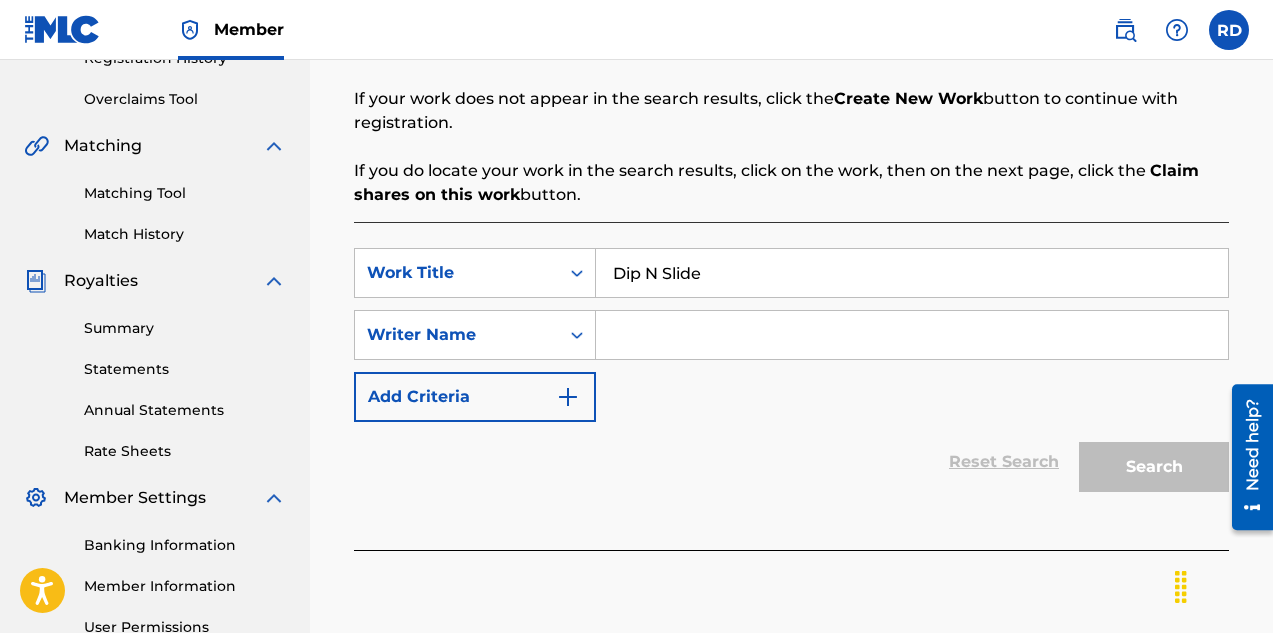 type on "Dip N Slide" 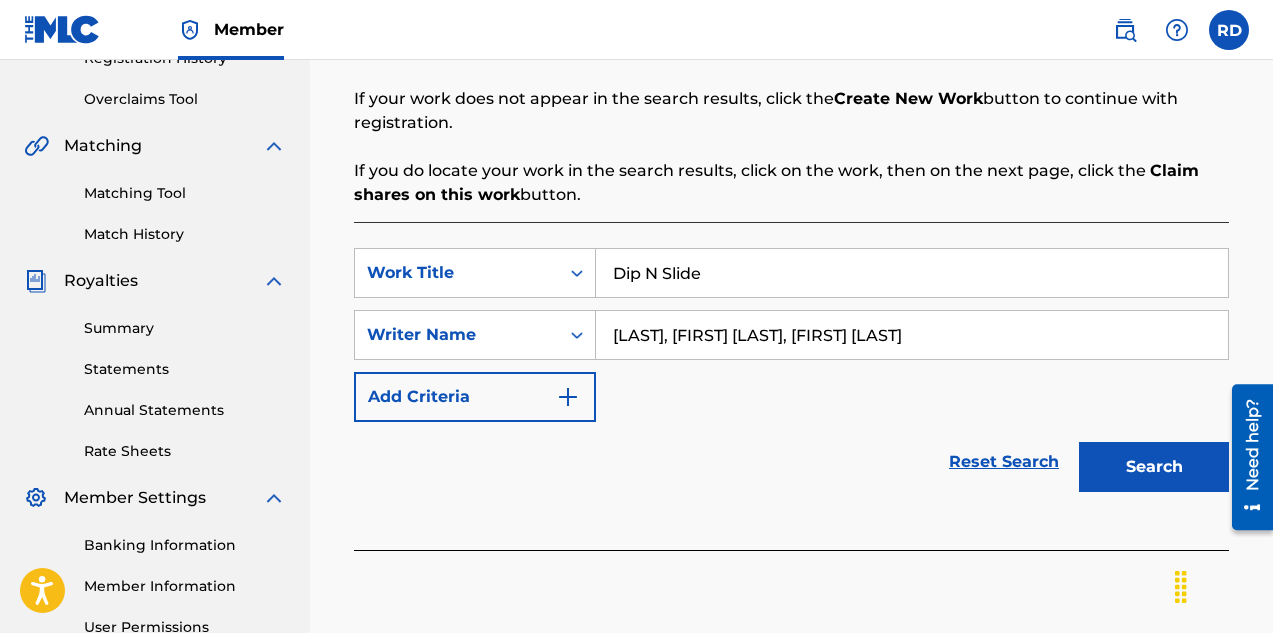 type on "[LAST], [FIRST] [LAST], [FIRST] [LAST]" 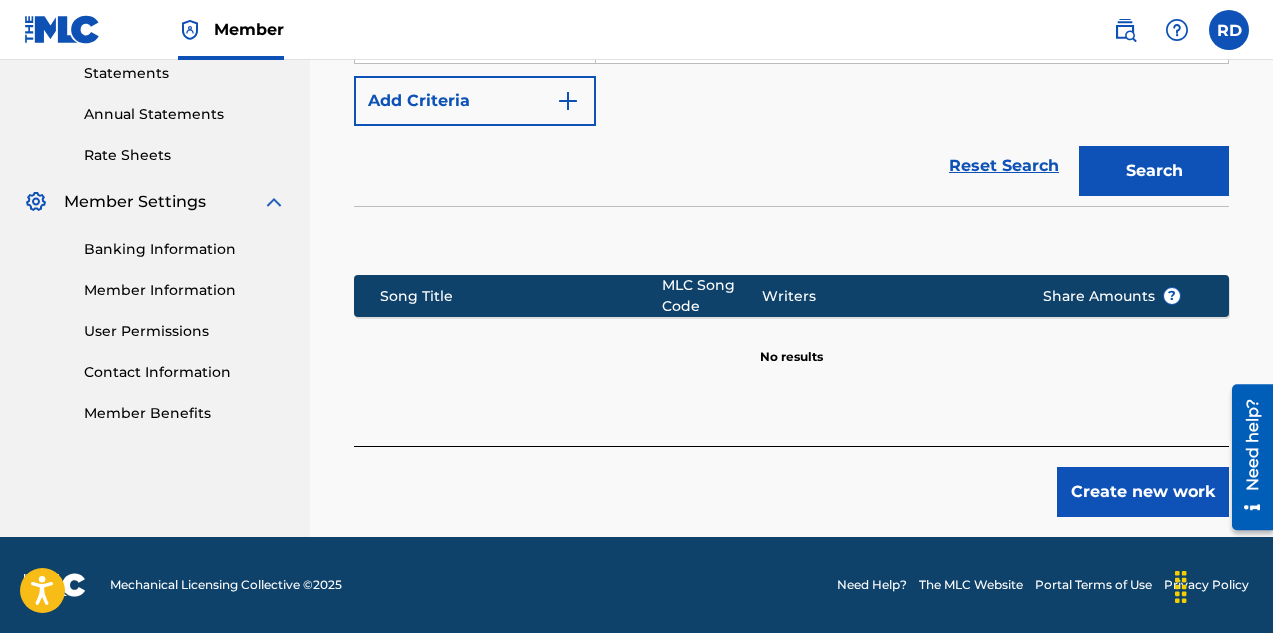 click on "Create new work" at bounding box center [1143, 492] 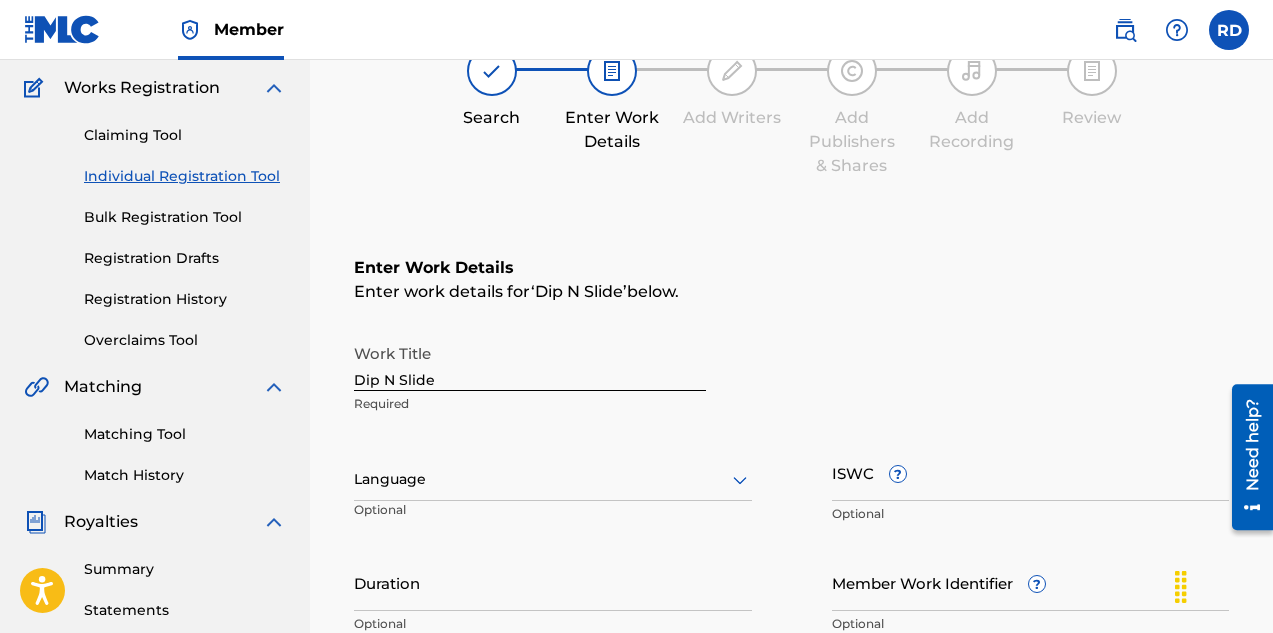 scroll, scrollTop: 259, scrollLeft: 0, axis: vertical 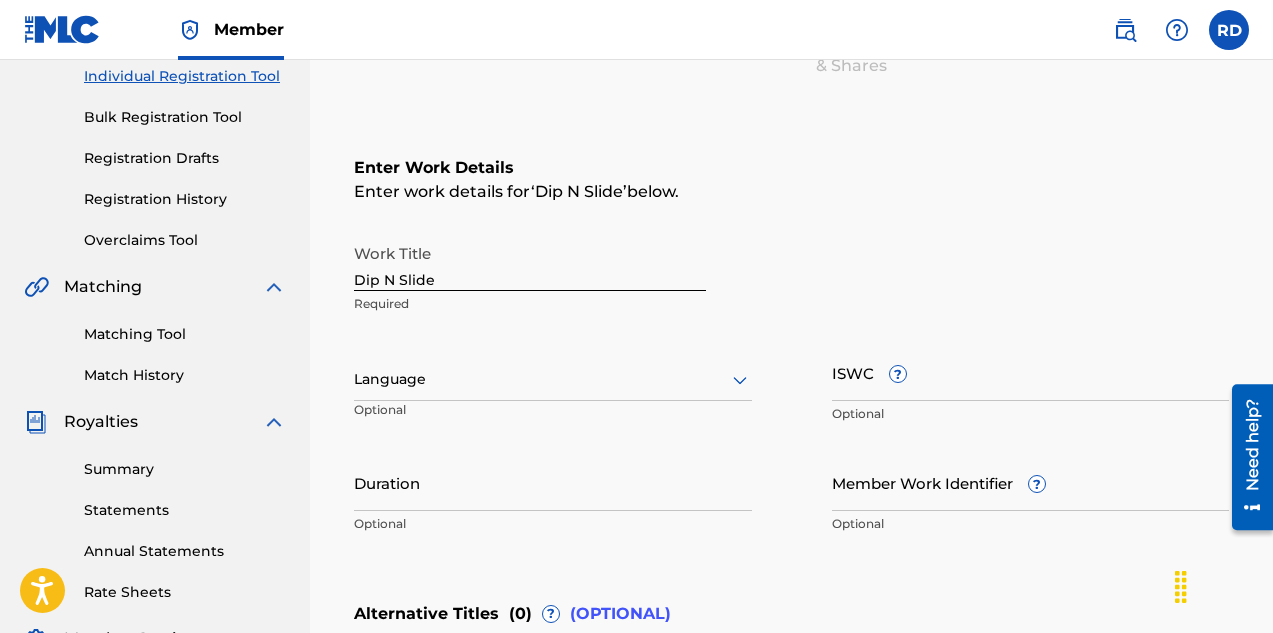 click at bounding box center (553, 379) 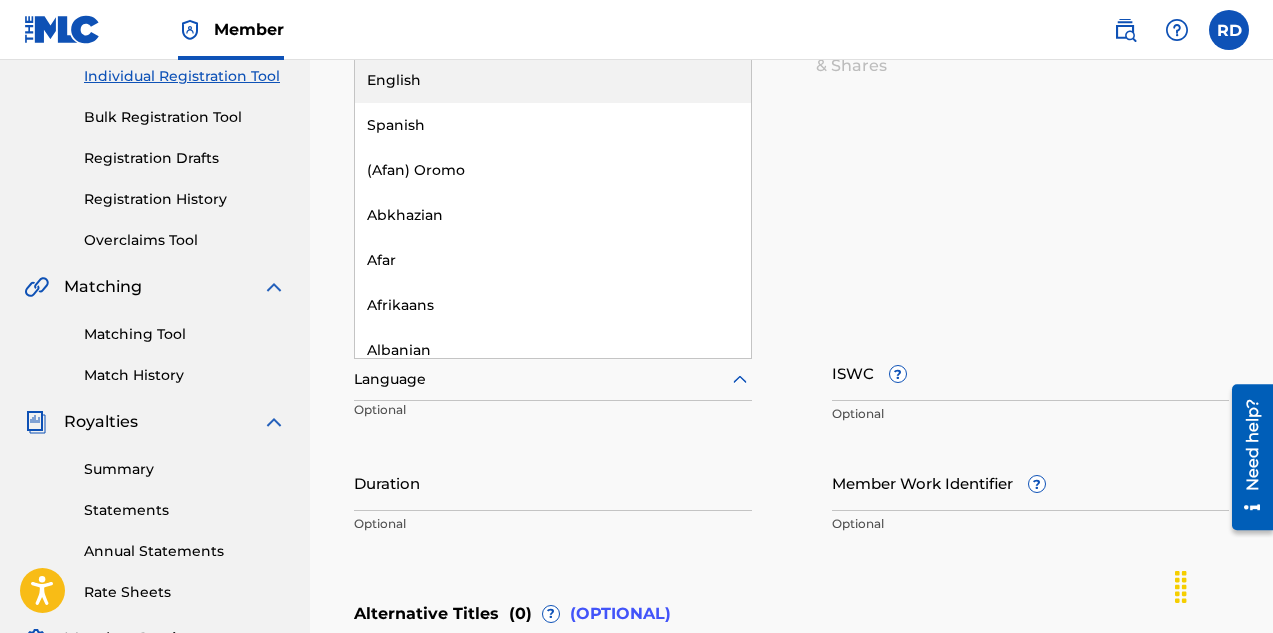 click on "English" at bounding box center [553, 80] 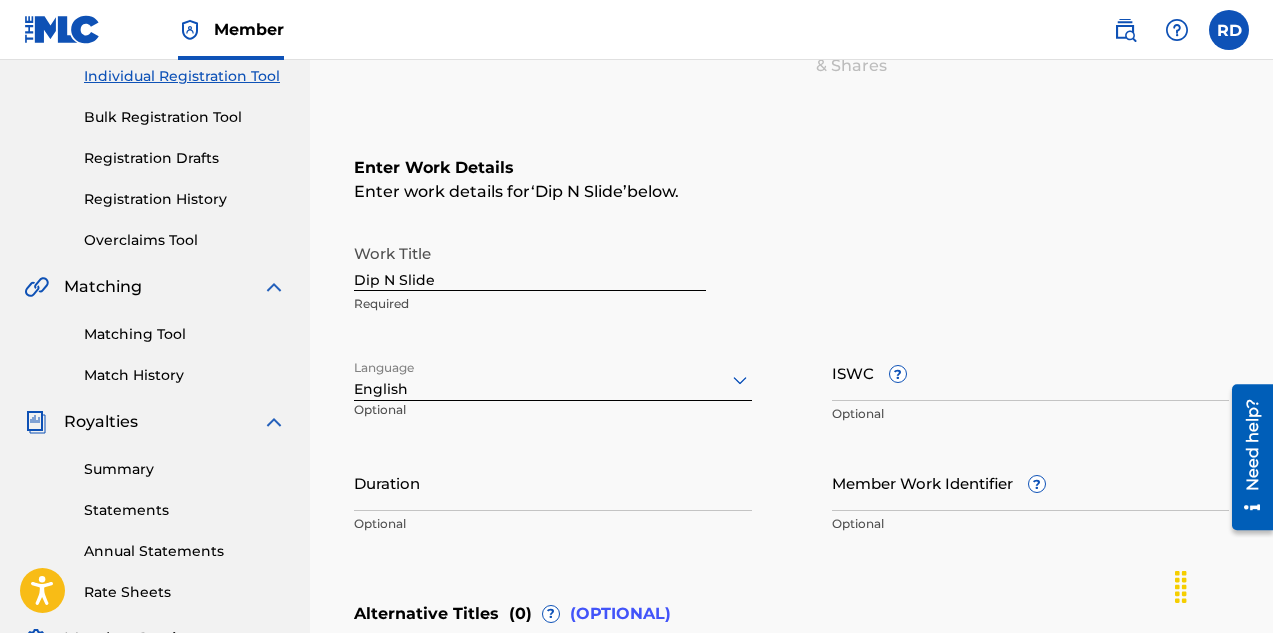 click on "ISWC   ?" at bounding box center (1031, 372) 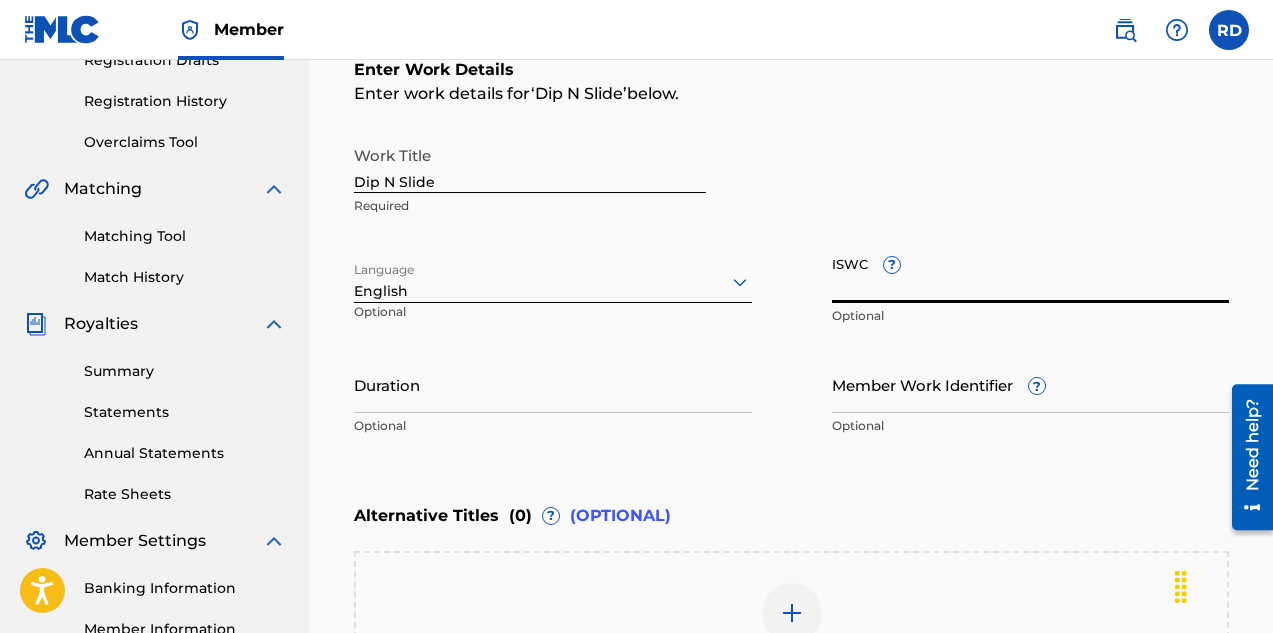 scroll, scrollTop: 359, scrollLeft: 0, axis: vertical 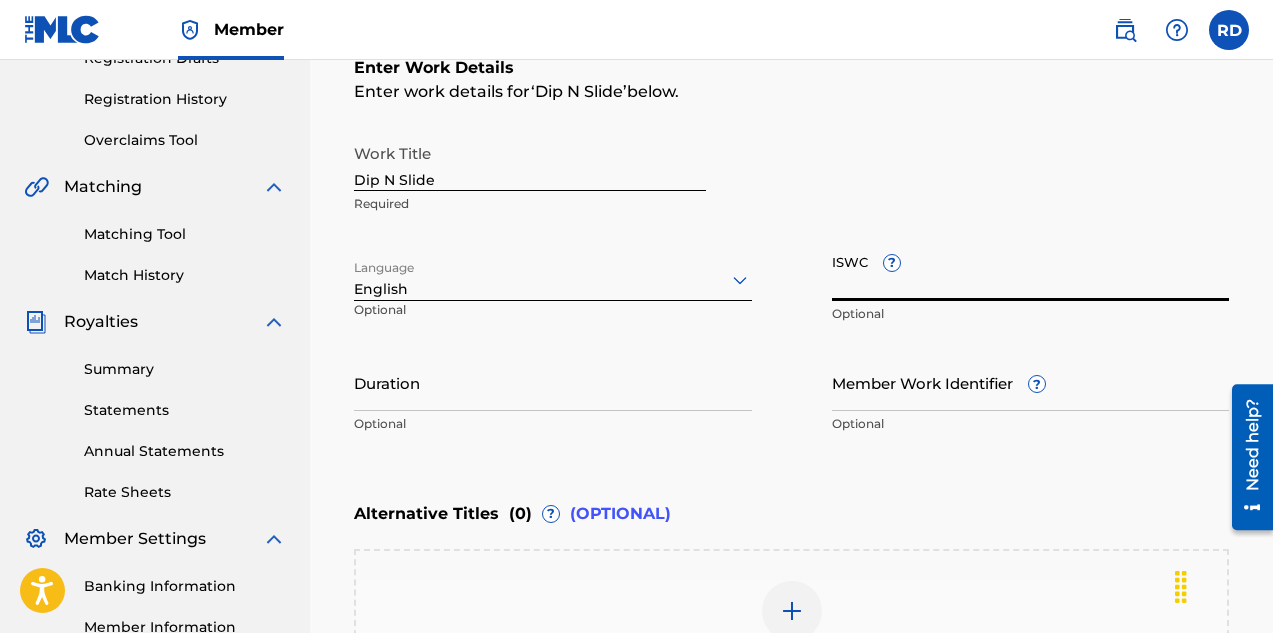 click on "Duration" at bounding box center [553, 382] 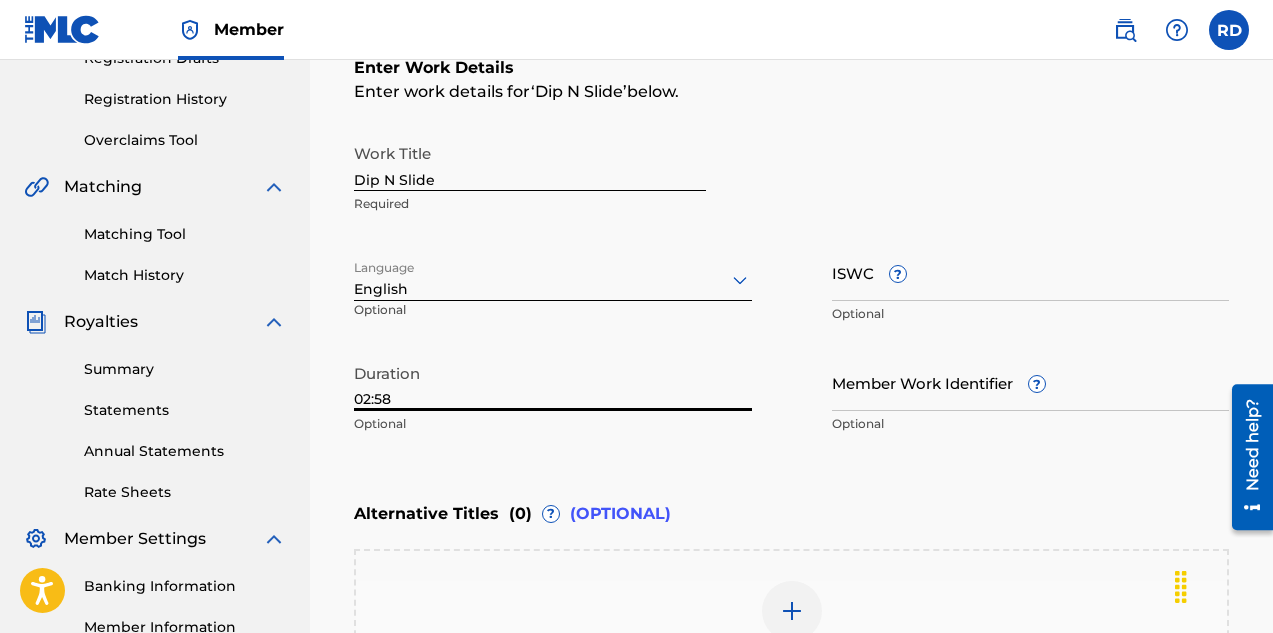 type on "02:58" 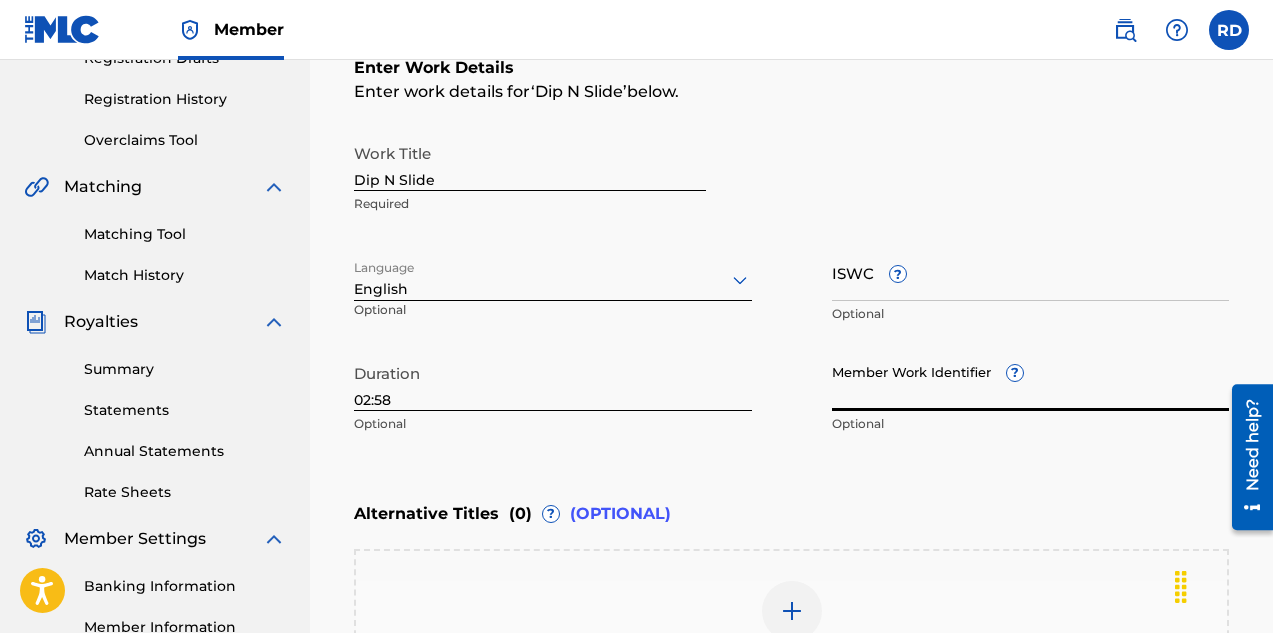 click on "Member Work Identifier   ?" at bounding box center [1031, 382] 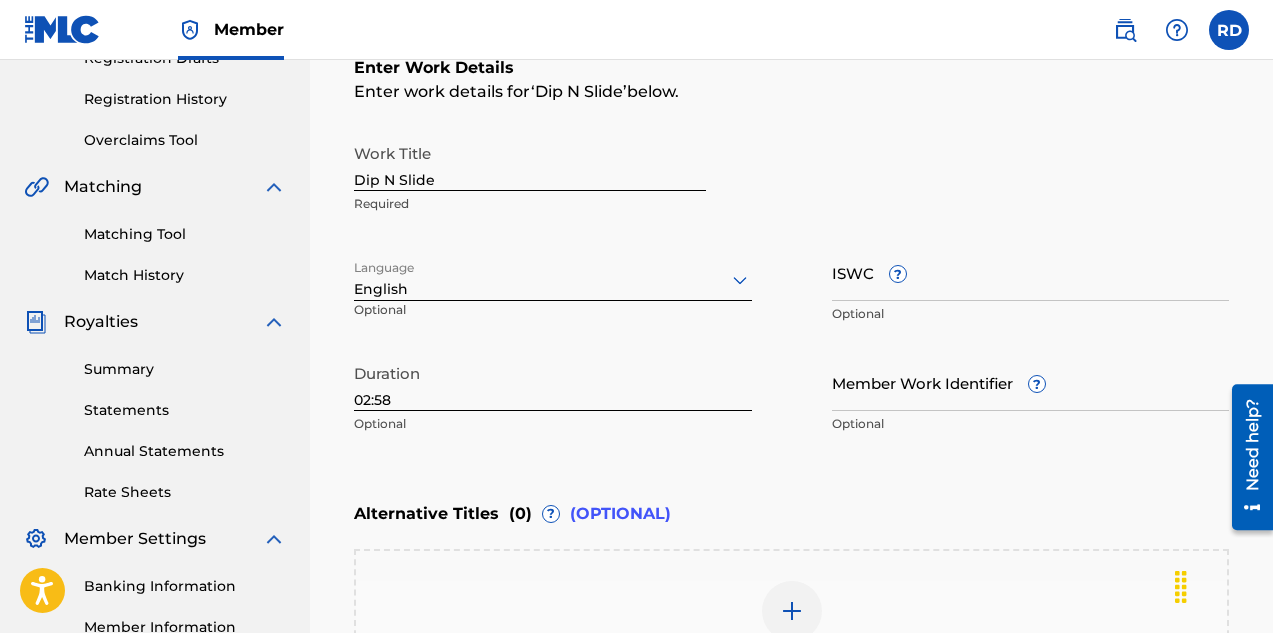 click on "Member Work Identifier   ?" at bounding box center (1031, 382) 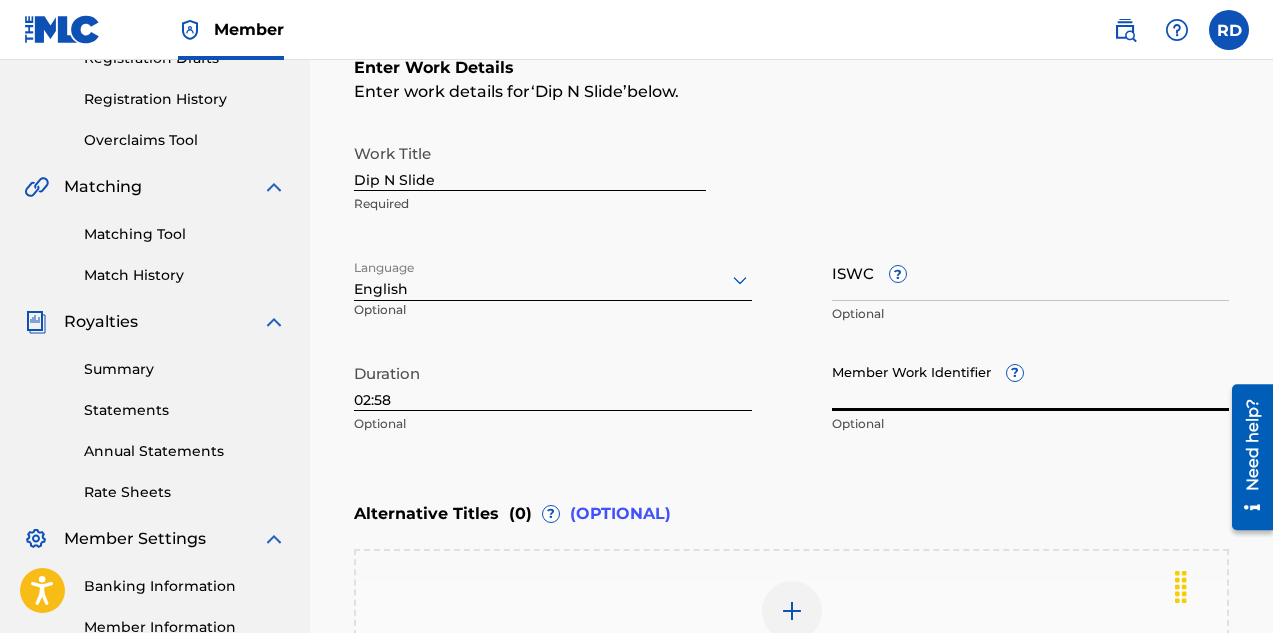 paste on "3949614" 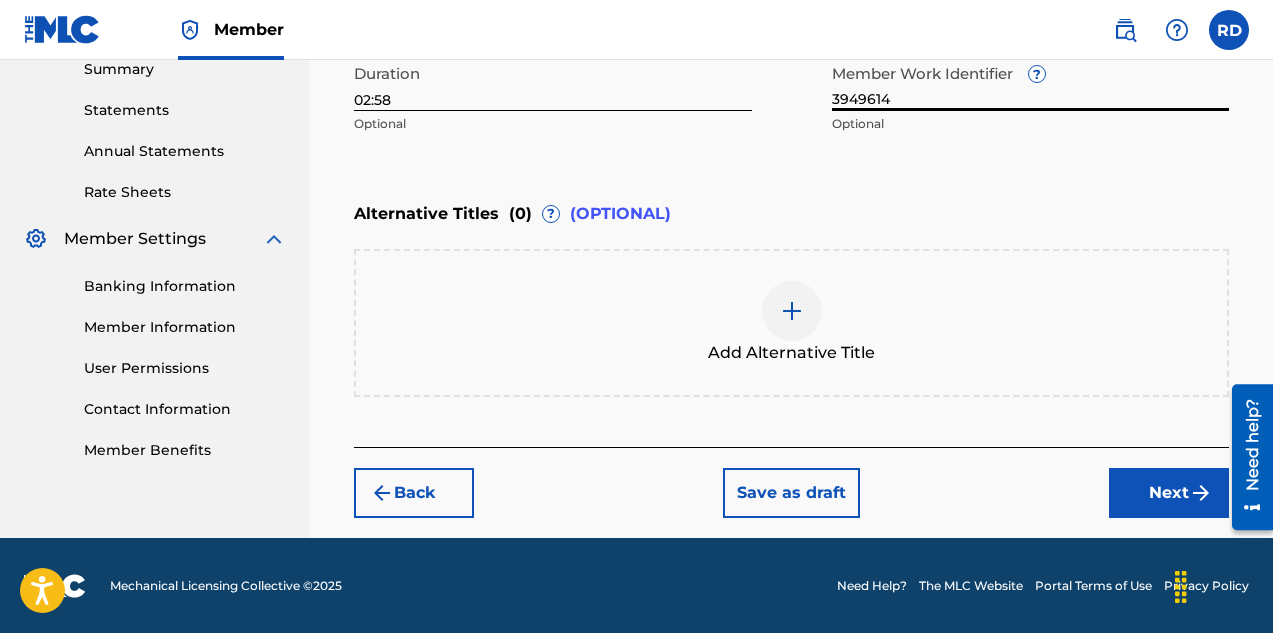 type on "3949614" 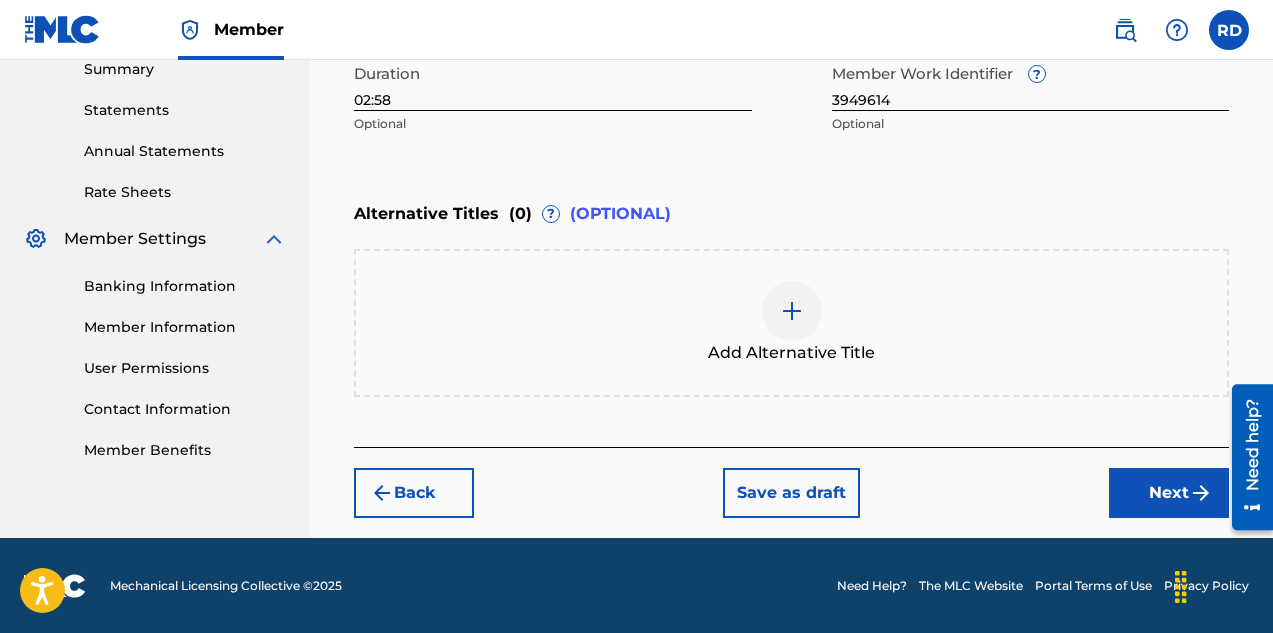 click on "Next" at bounding box center (1169, 493) 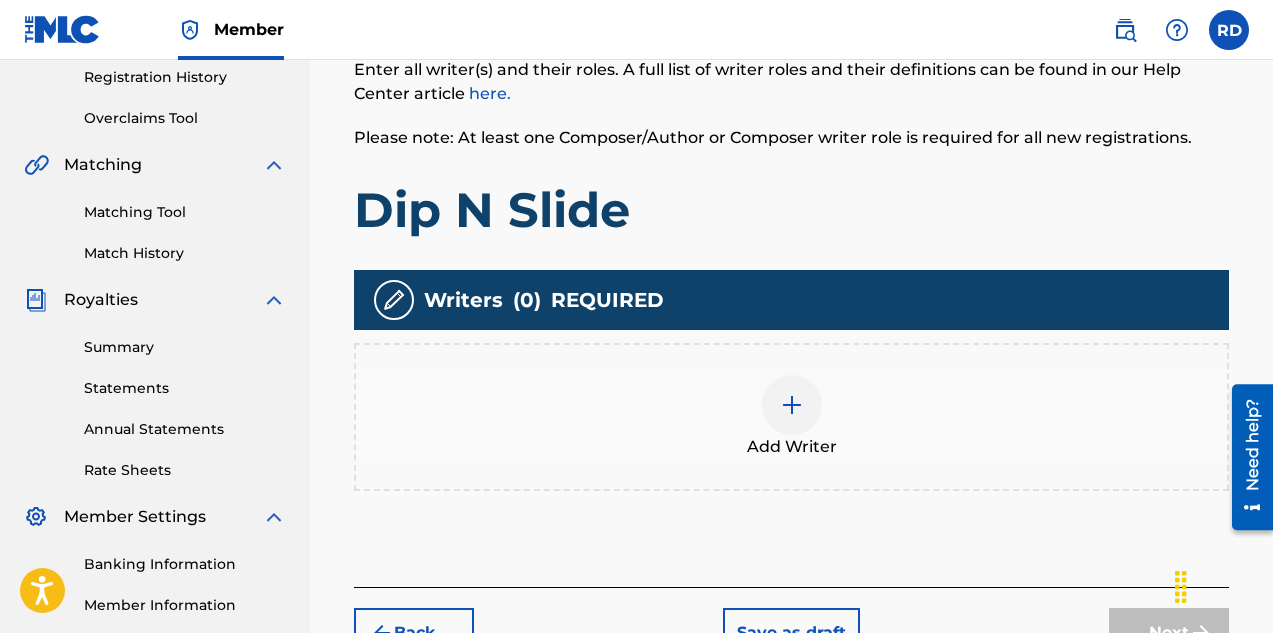 scroll, scrollTop: 390, scrollLeft: 0, axis: vertical 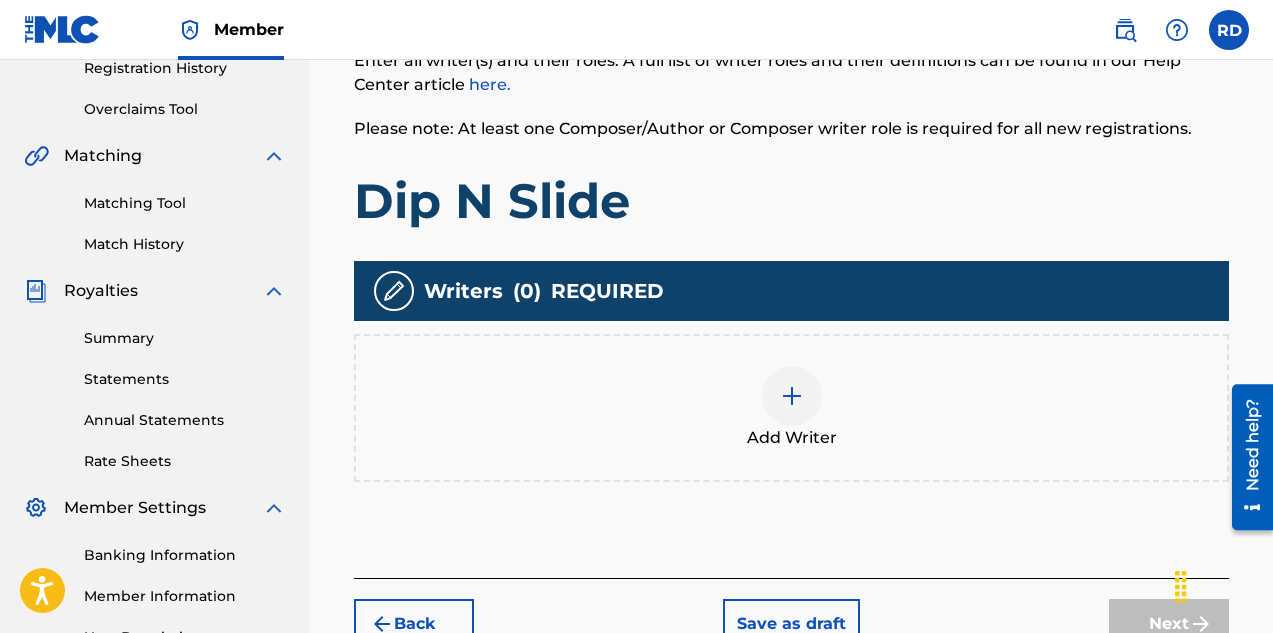 click at bounding box center (792, 396) 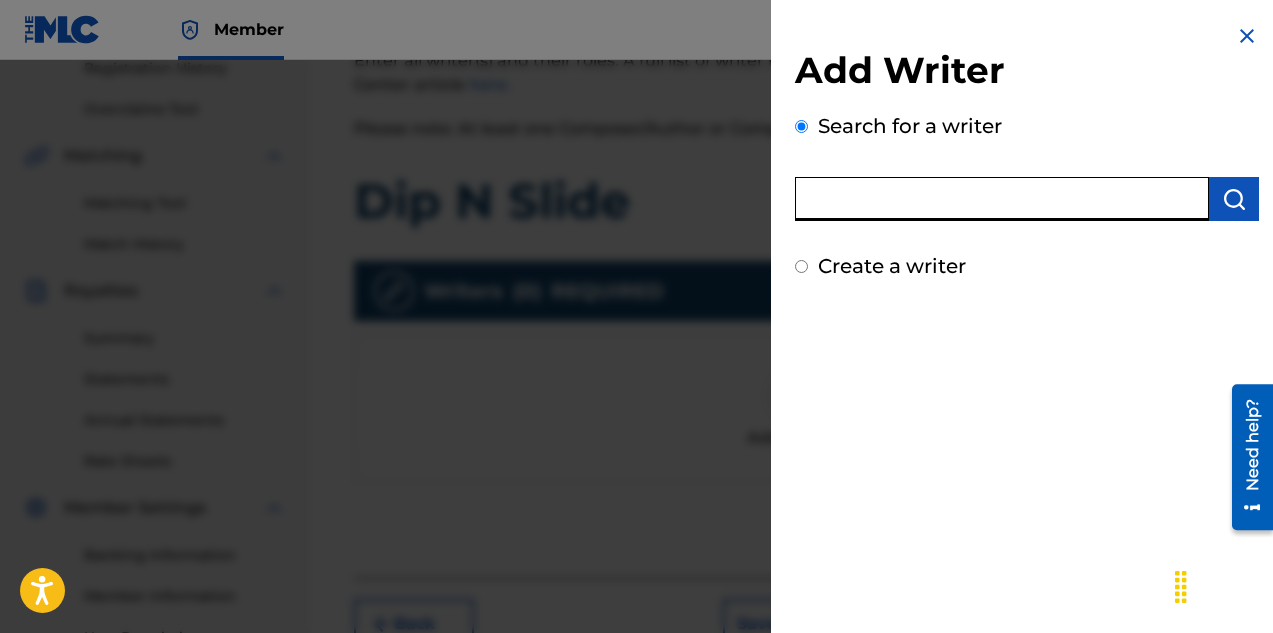 click at bounding box center [1002, 199] 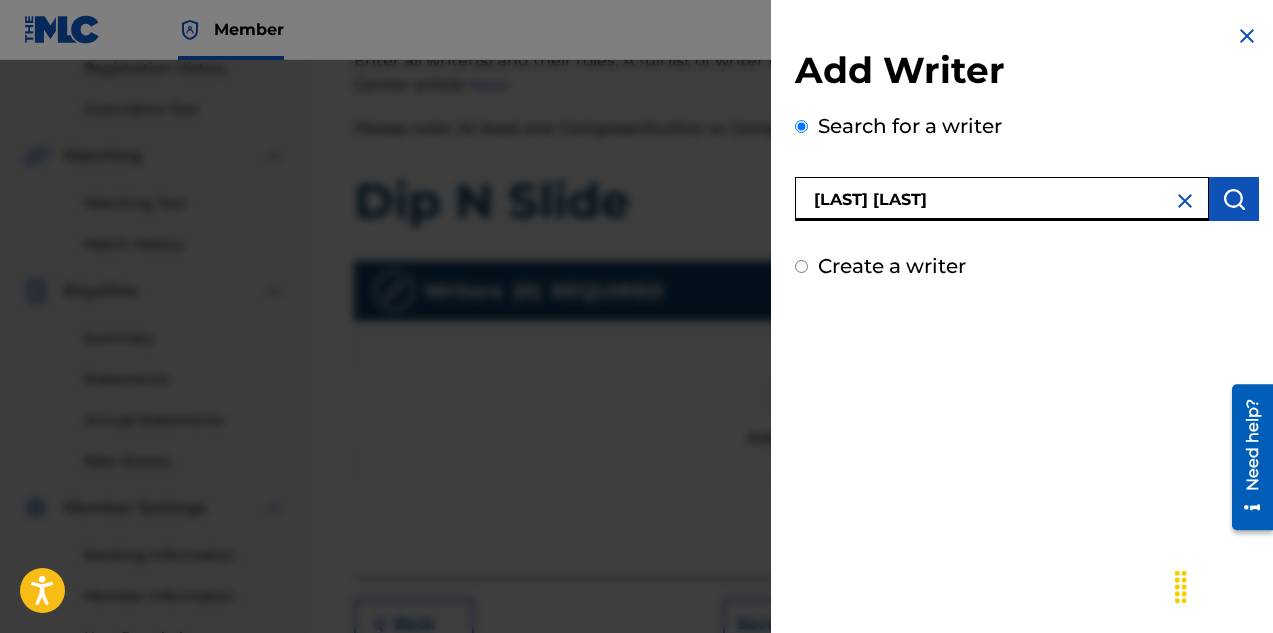 type on "[LAST] [LAST]" 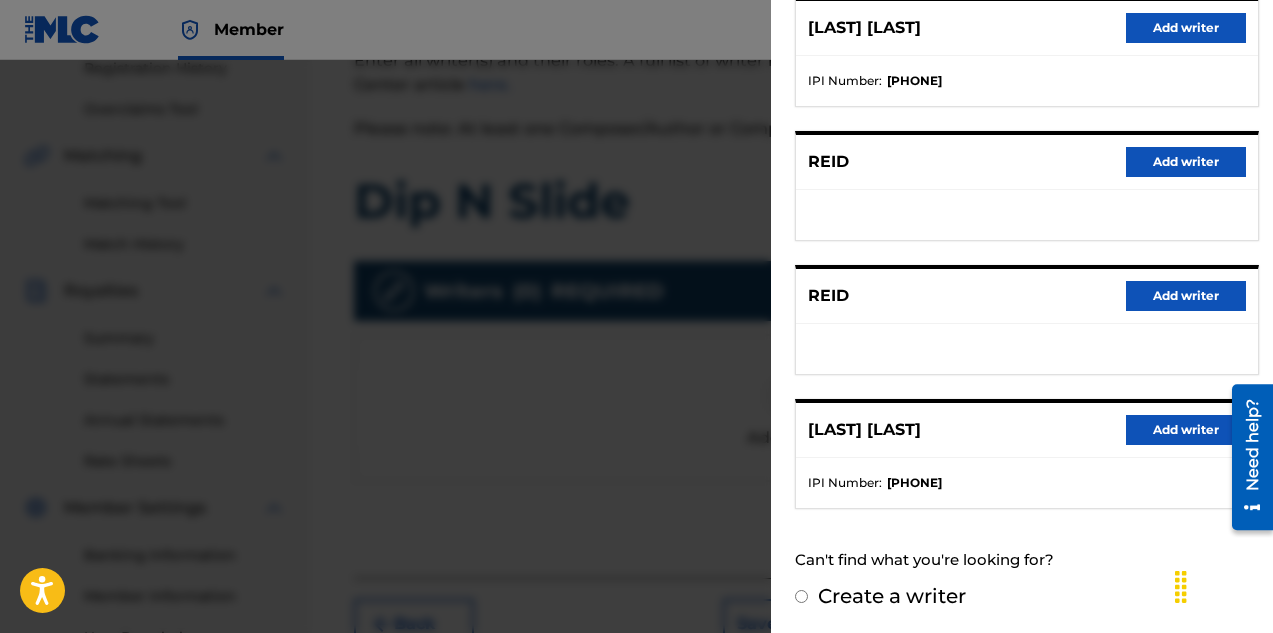 scroll, scrollTop: 409, scrollLeft: 0, axis: vertical 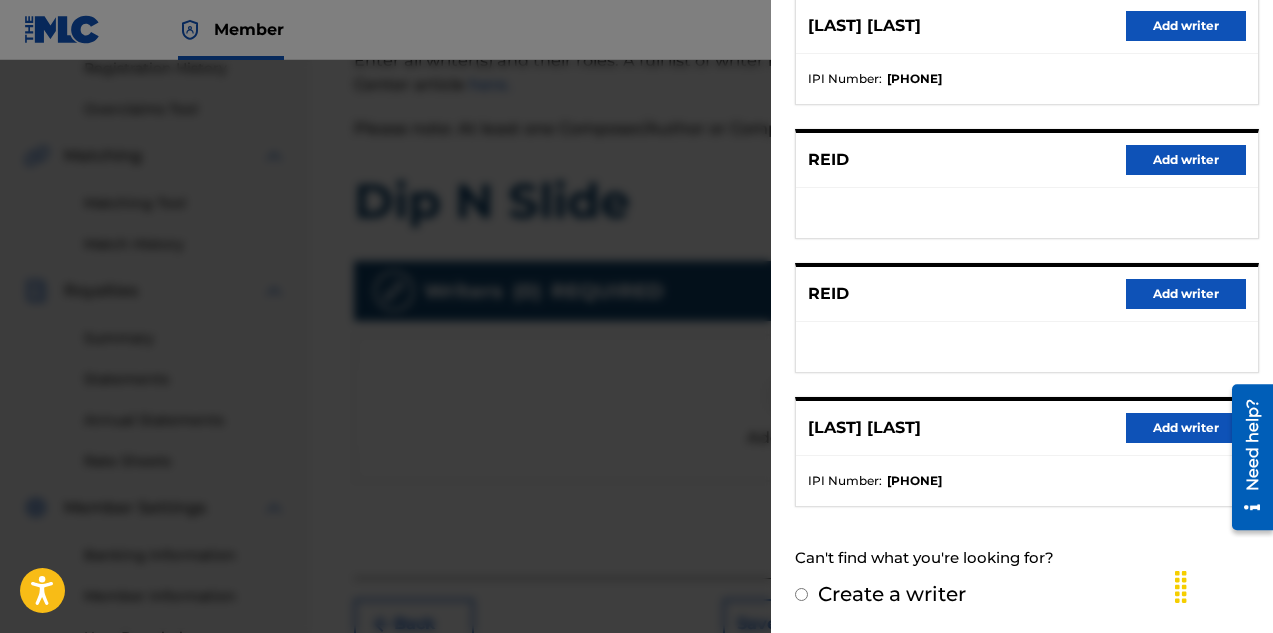 click on "Add writer" at bounding box center [1186, 428] 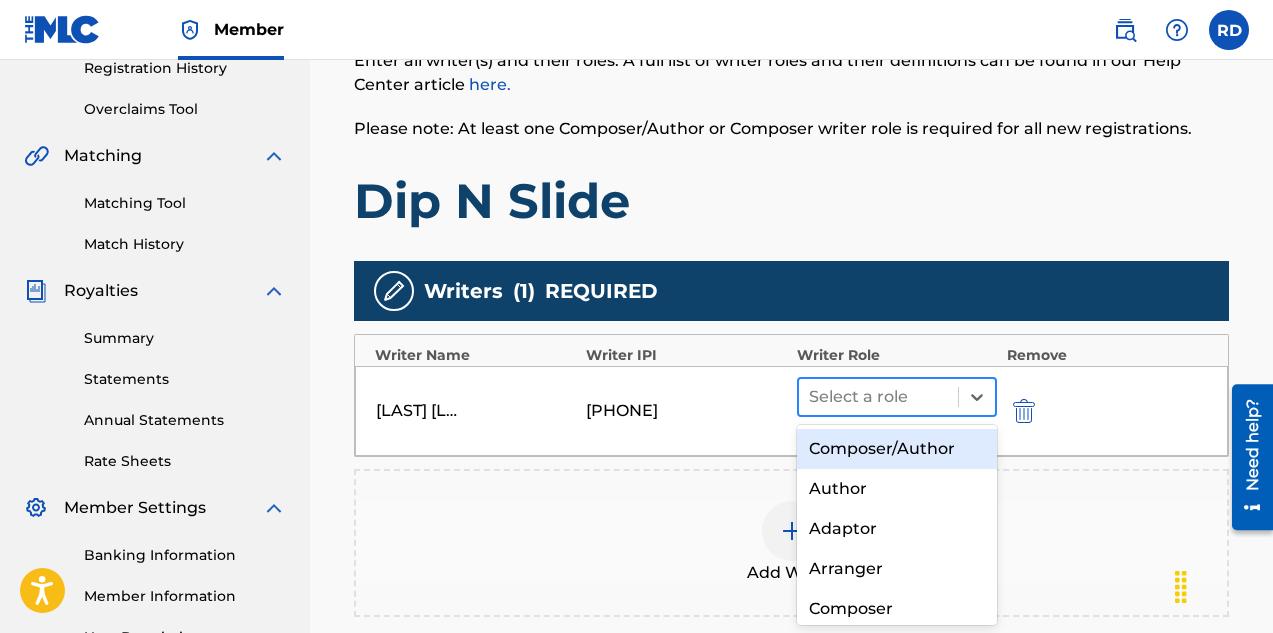 click at bounding box center (878, 397) 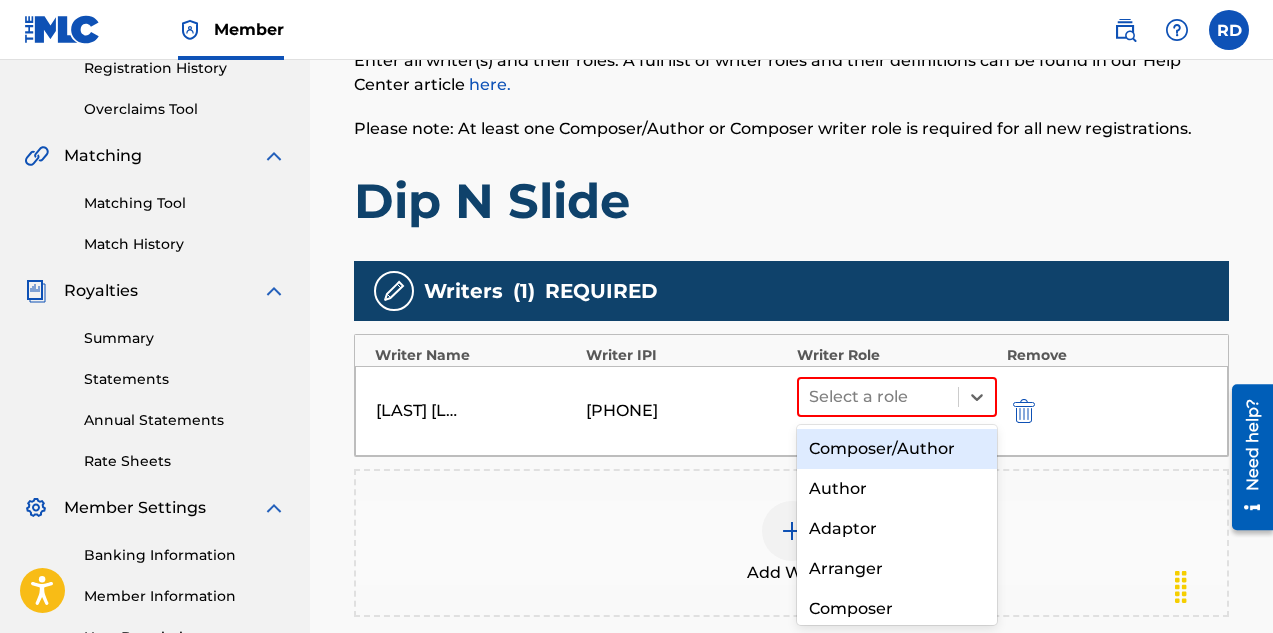 click on "Composer/Author" at bounding box center [897, 449] 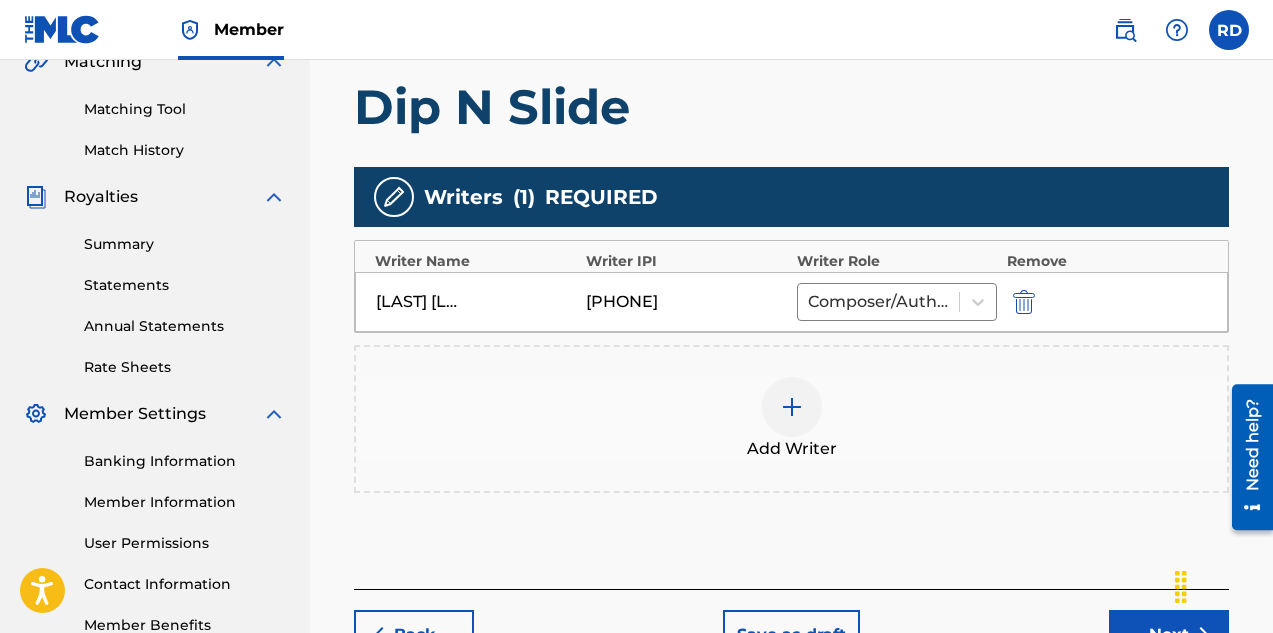 scroll, scrollTop: 490, scrollLeft: 0, axis: vertical 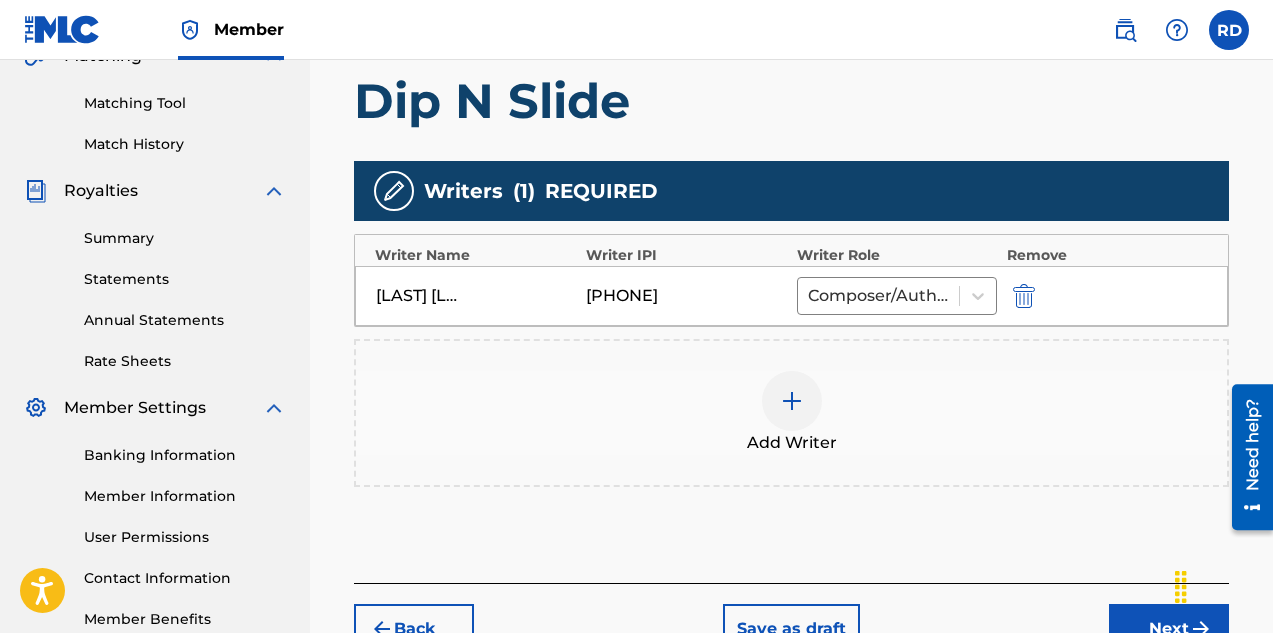 click at bounding box center [792, 401] 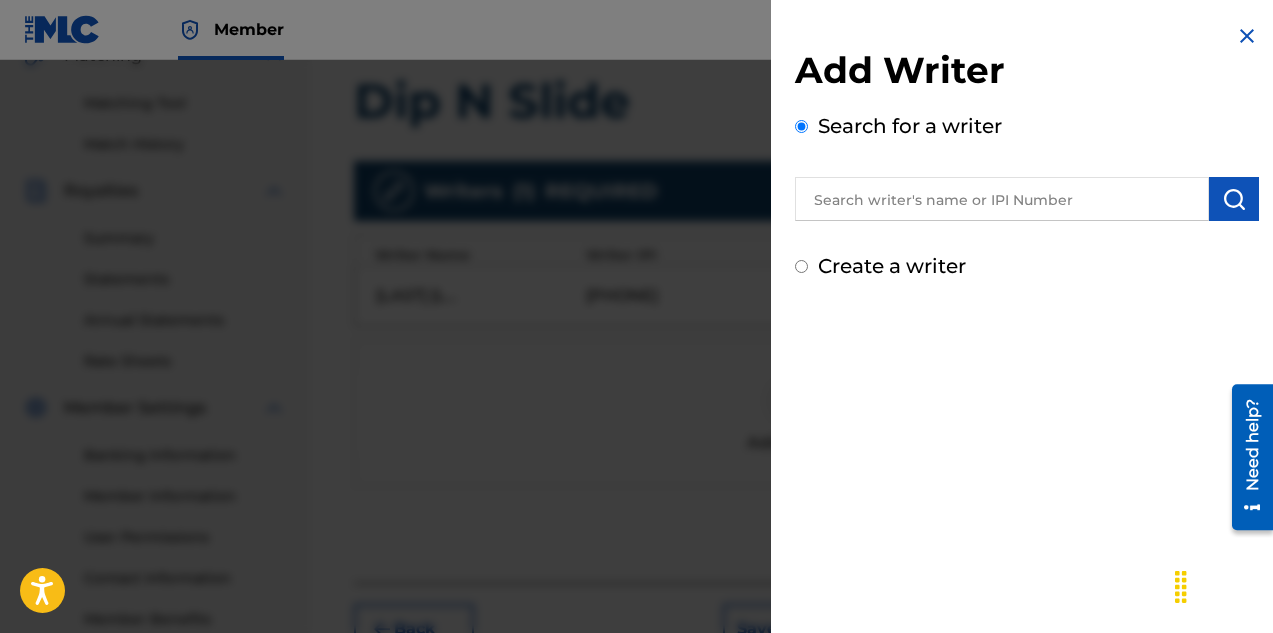 click at bounding box center (1002, 199) 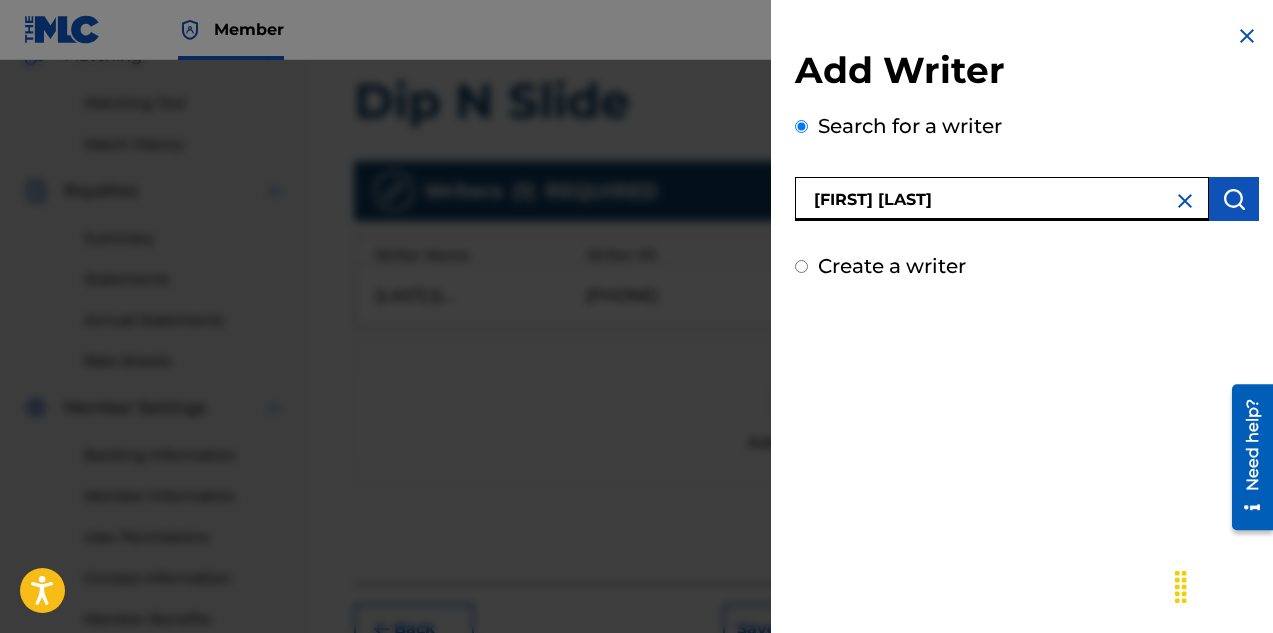 type on "[FIRST] [LAST]" 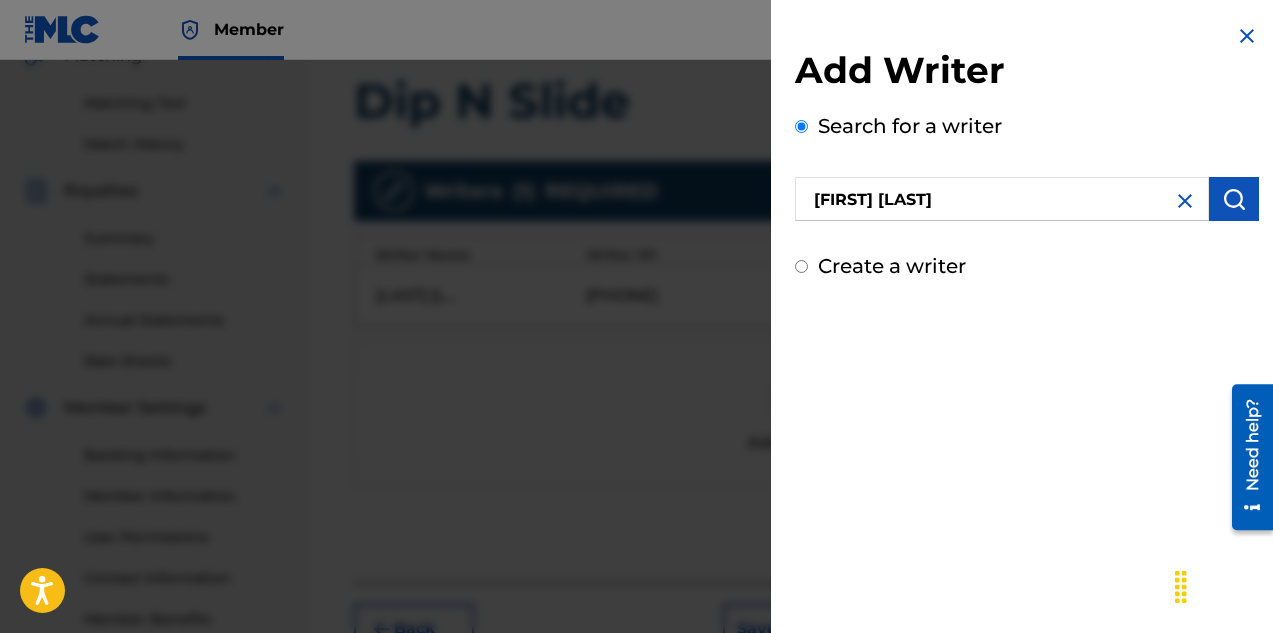 click at bounding box center (1234, 199) 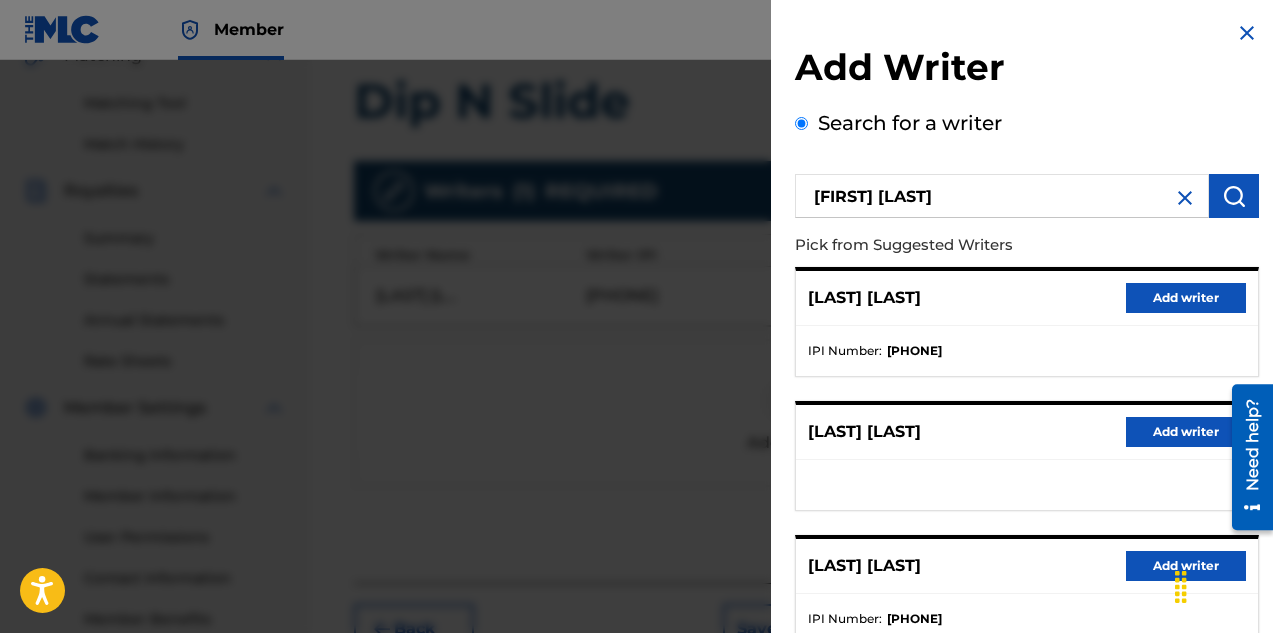 scroll, scrollTop: 0, scrollLeft: 0, axis: both 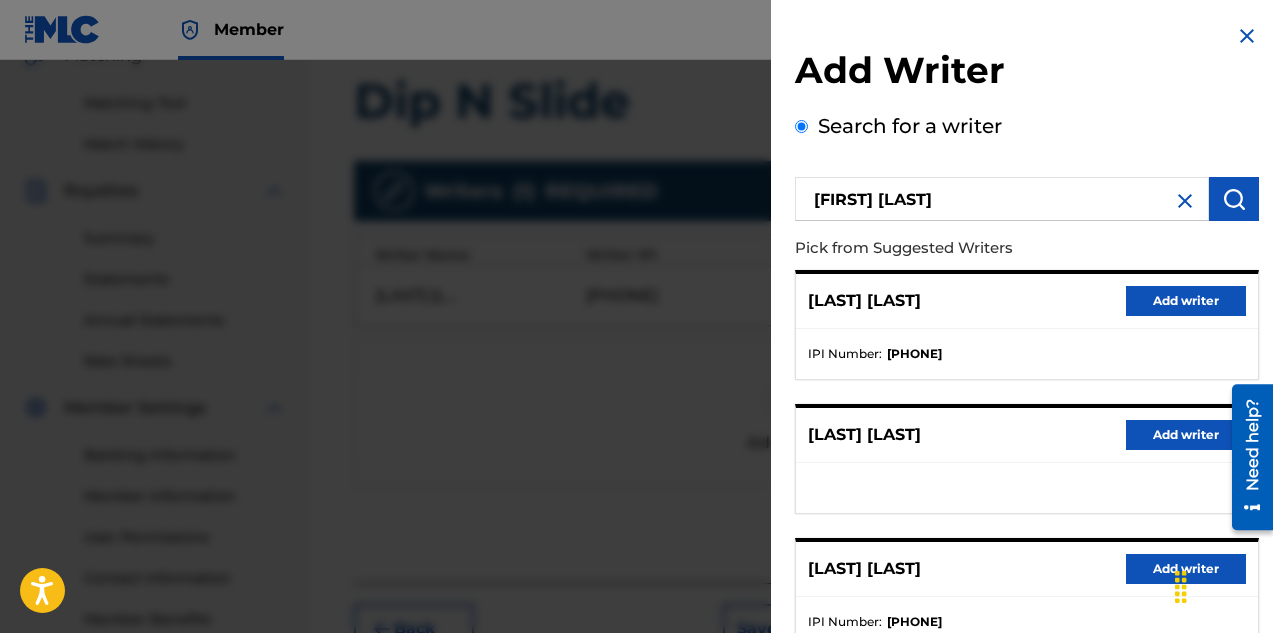 click at bounding box center [1185, 201] 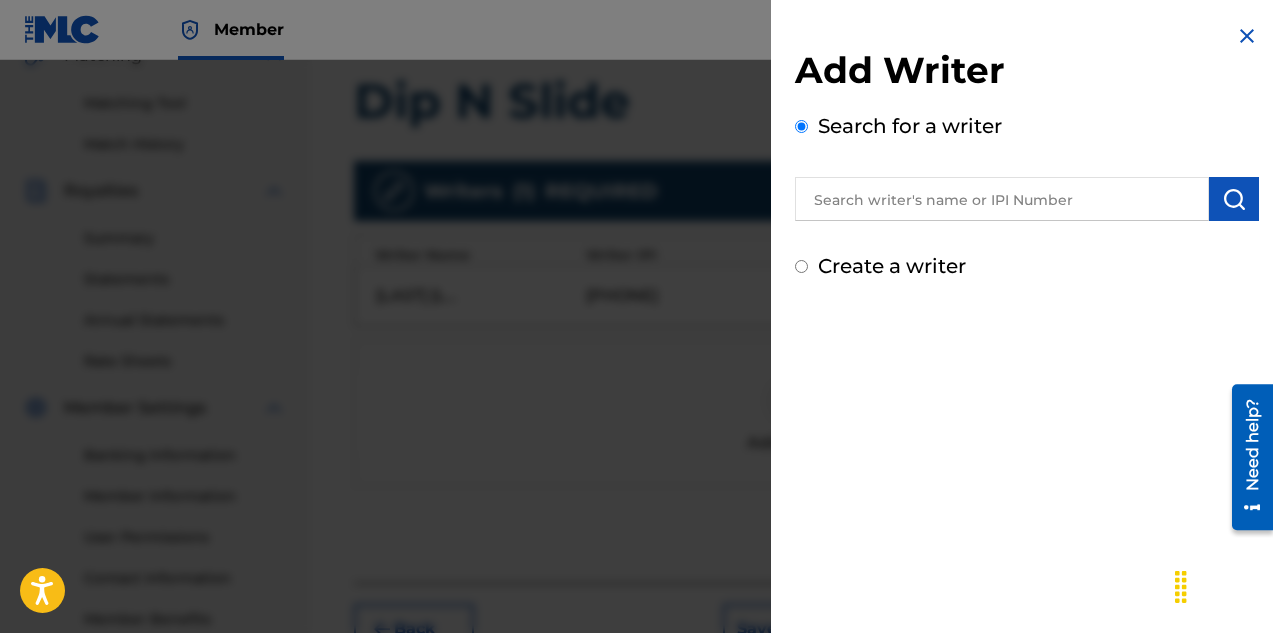 click on "Create a writer" at bounding box center (892, 266) 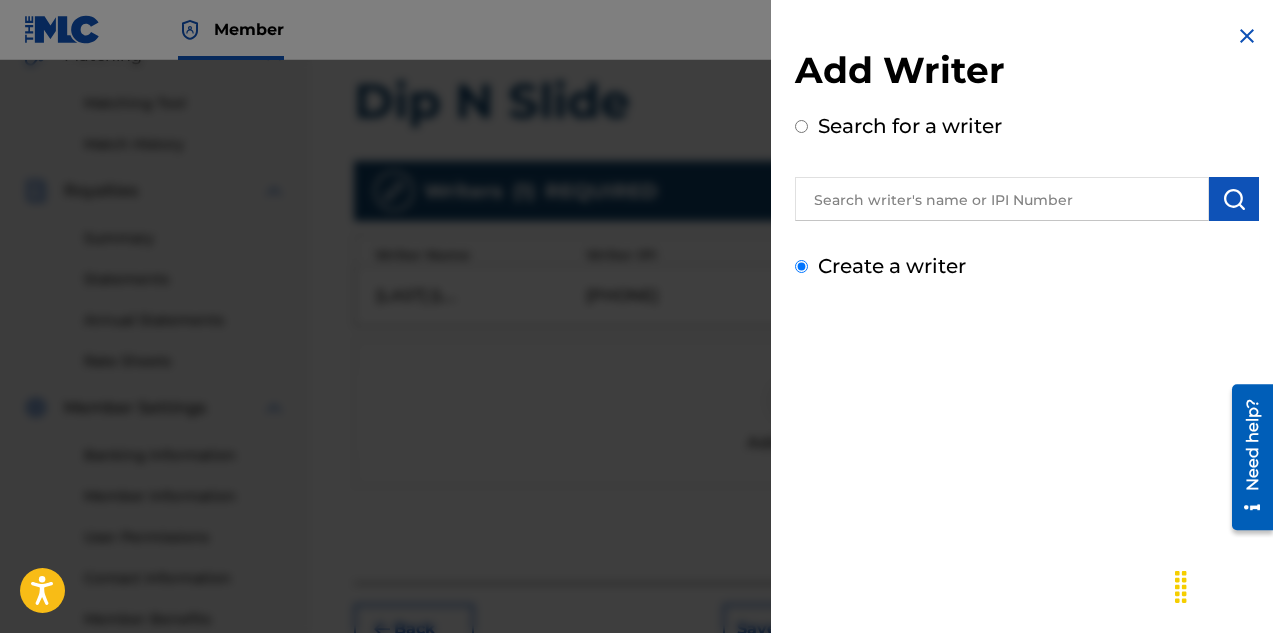 click on "Create a writer" at bounding box center (801, 266) 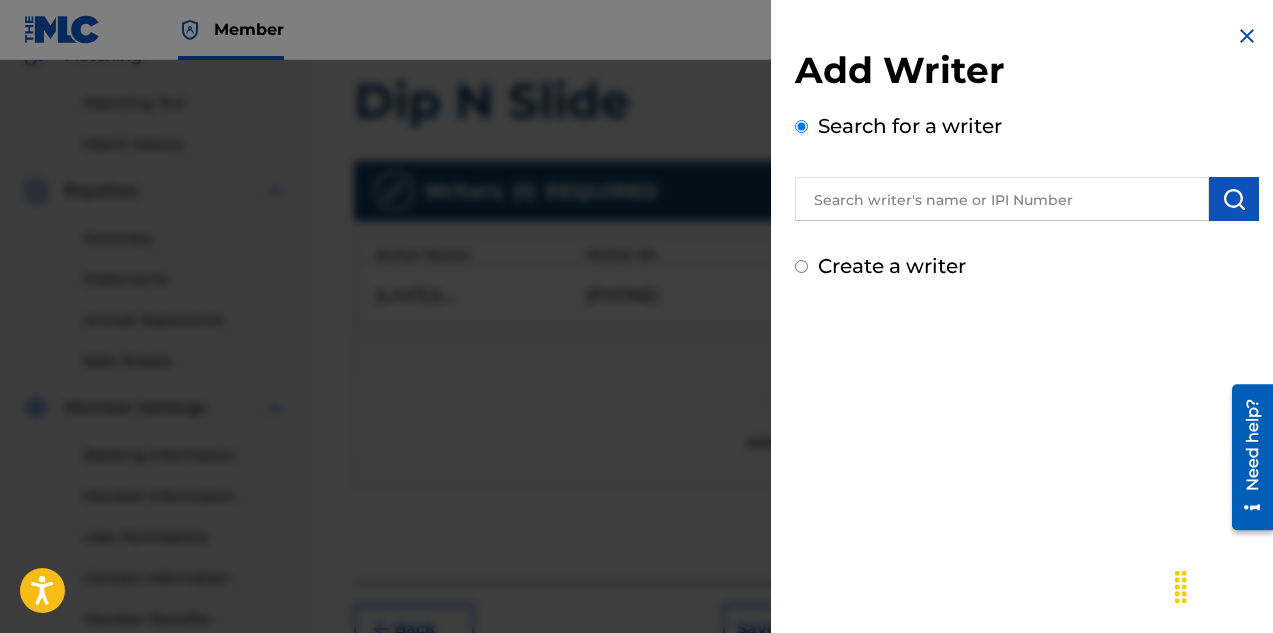 radio on "false" 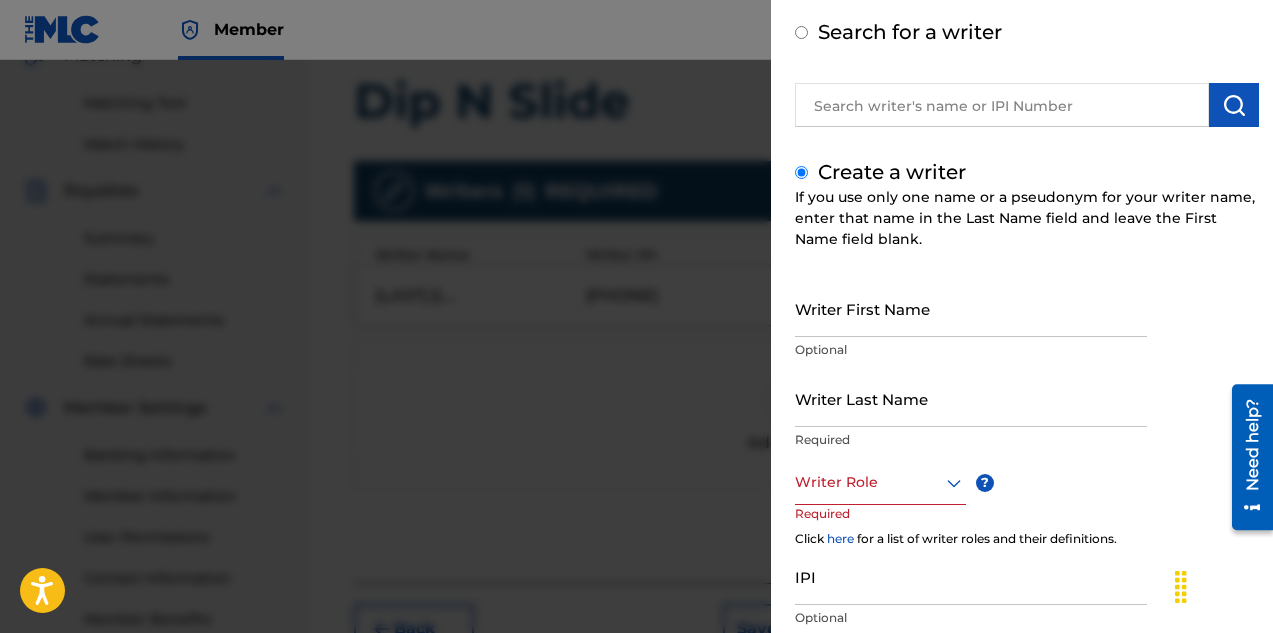 scroll, scrollTop: 100, scrollLeft: 0, axis: vertical 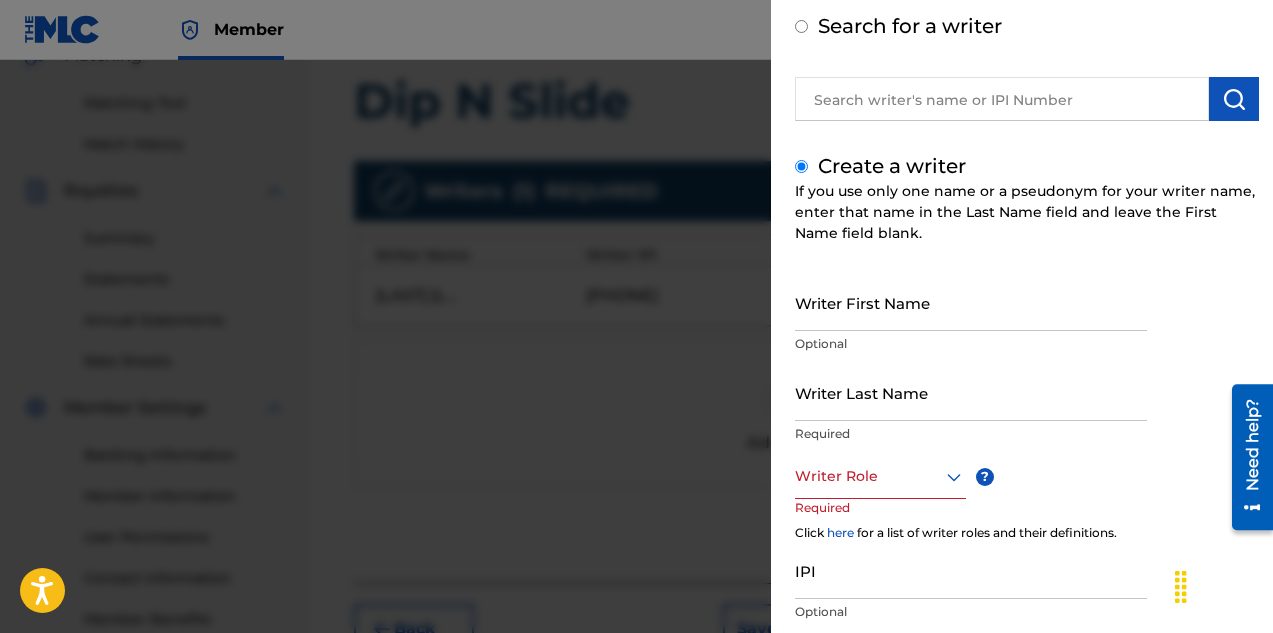 click on "Writer First Name" at bounding box center (971, 302) 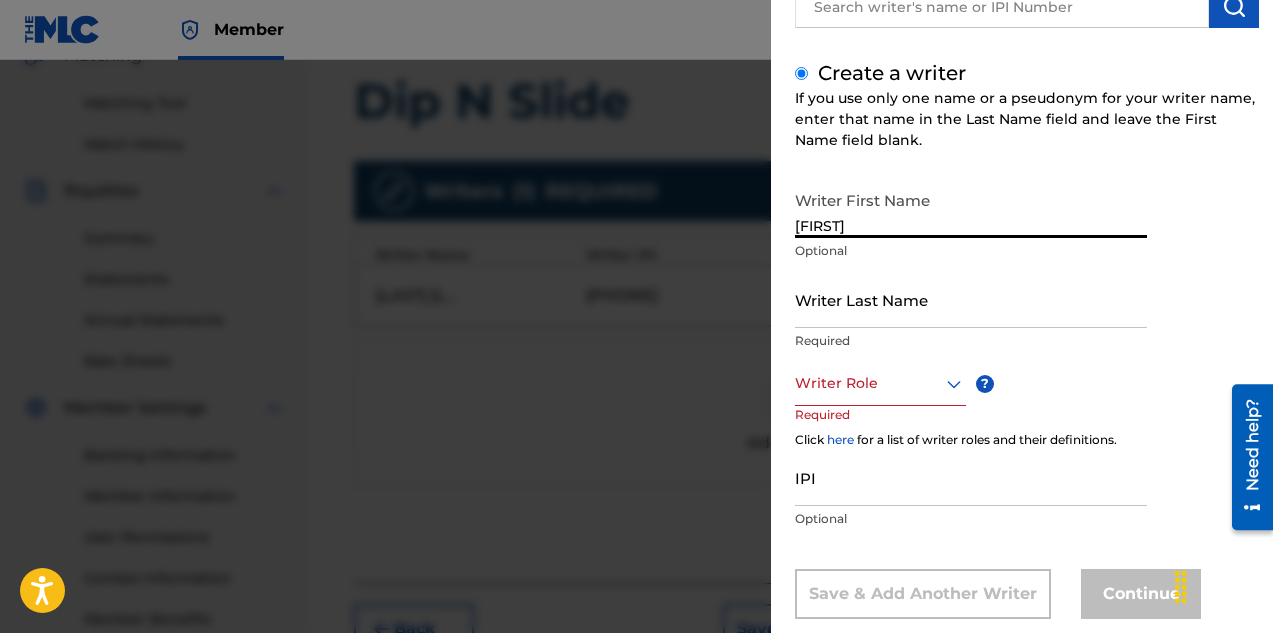 scroll, scrollTop: 200, scrollLeft: 0, axis: vertical 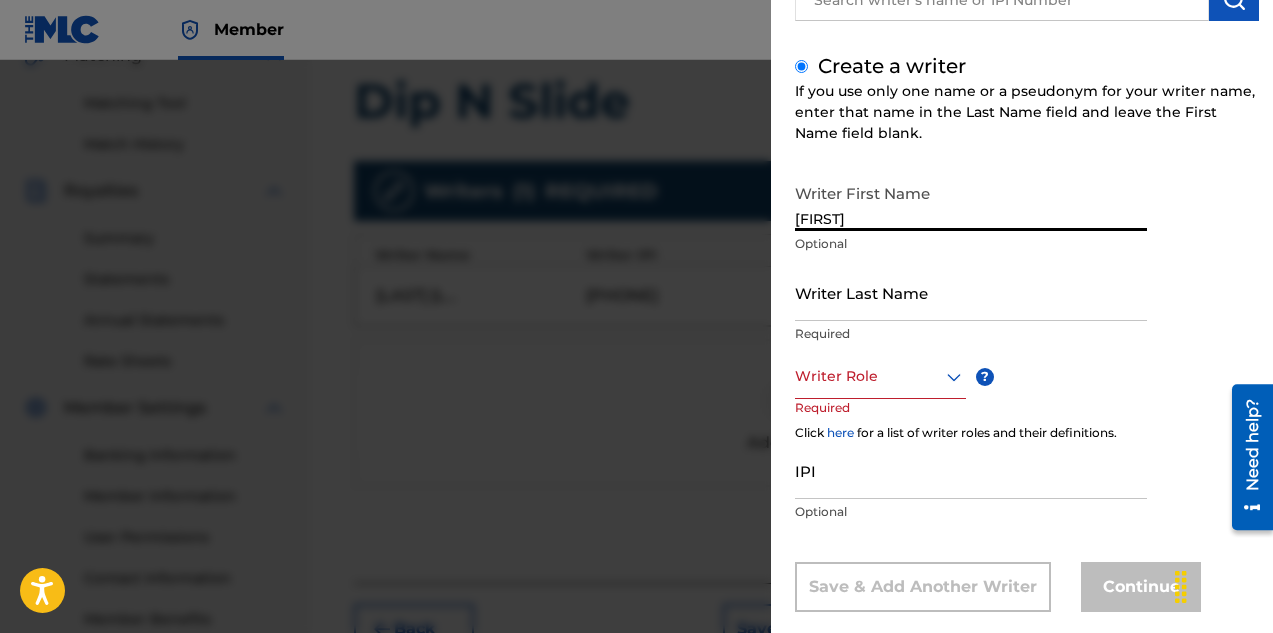 type on "[FIRST]" 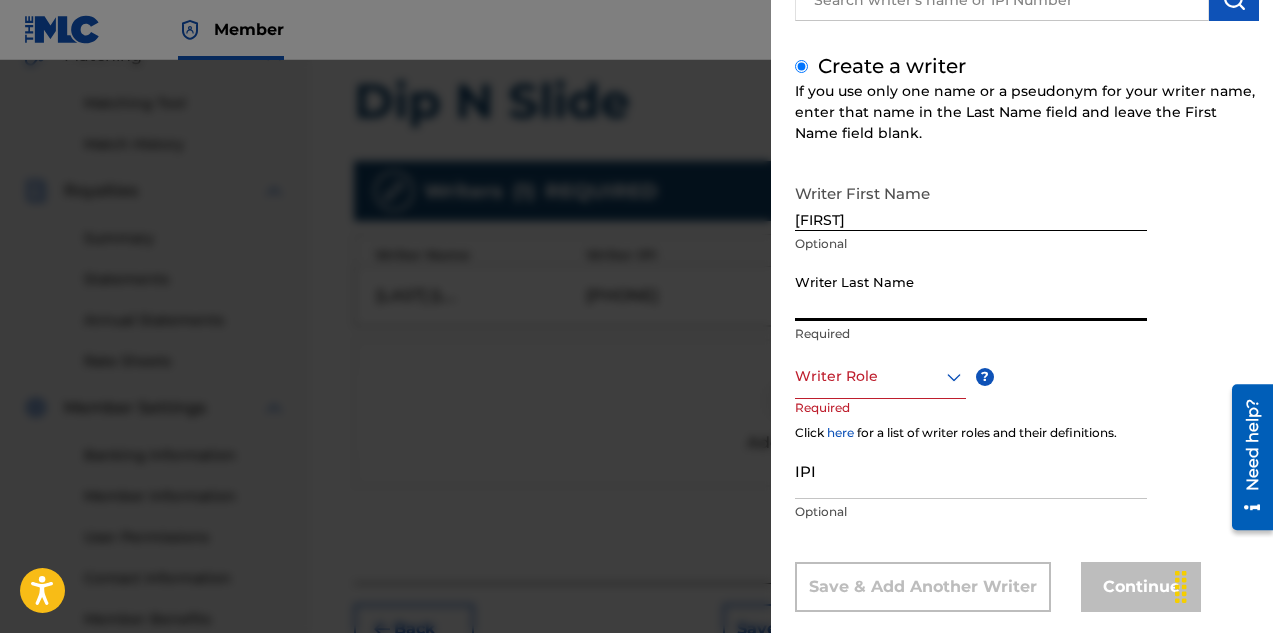click on "Writer Last Name" at bounding box center [971, 292] 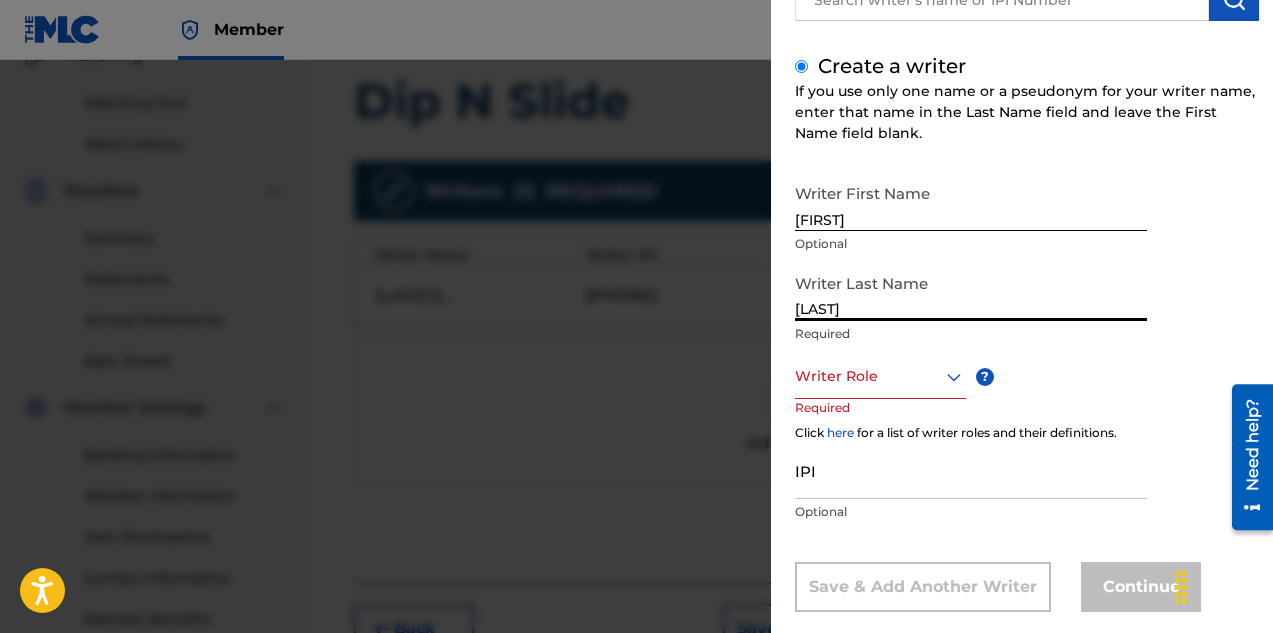 type on "[LAST]" 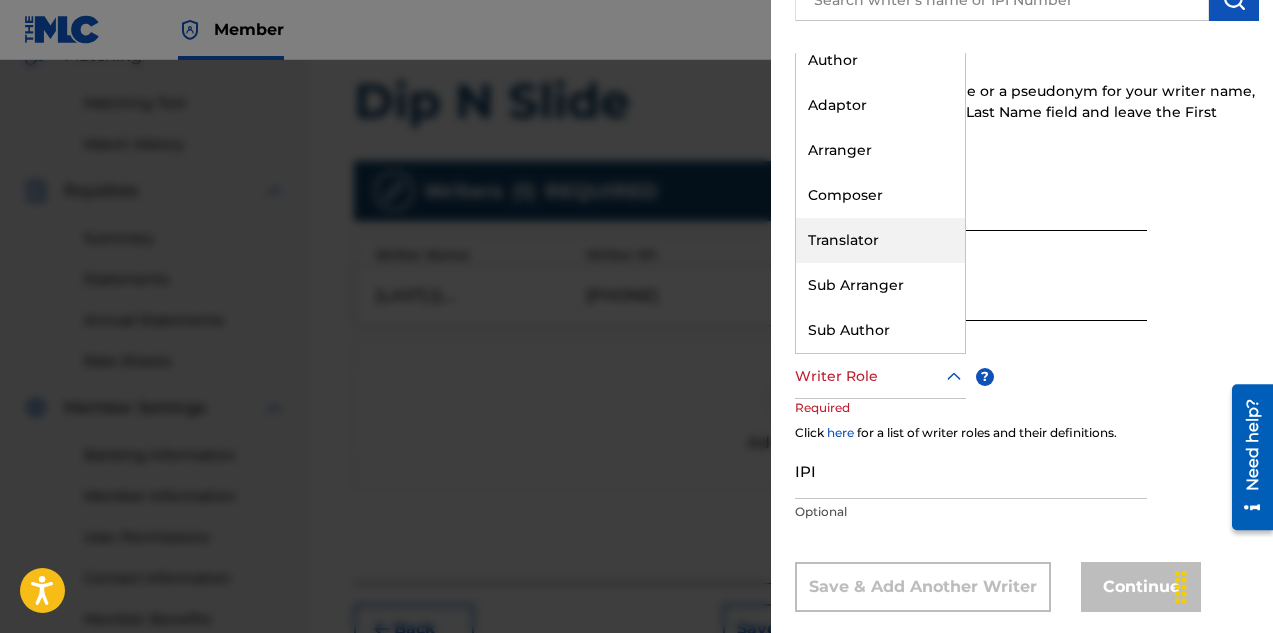 scroll, scrollTop: 0, scrollLeft: 0, axis: both 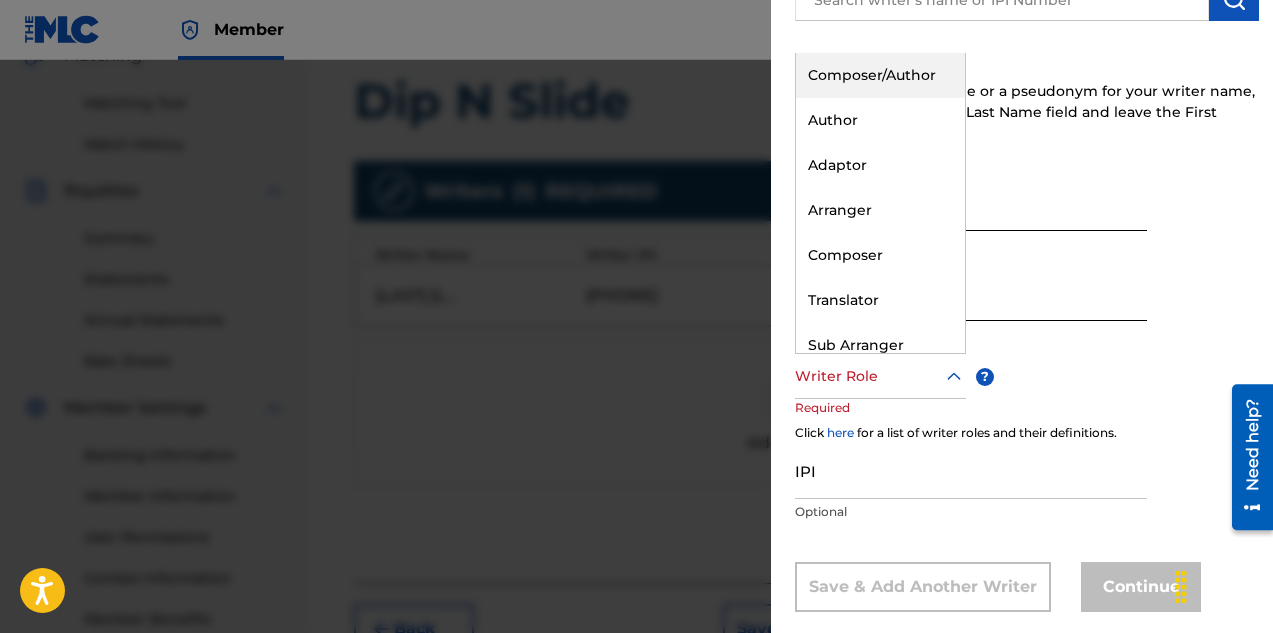 click on "Composer/Author" at bounding box center (880, 75) 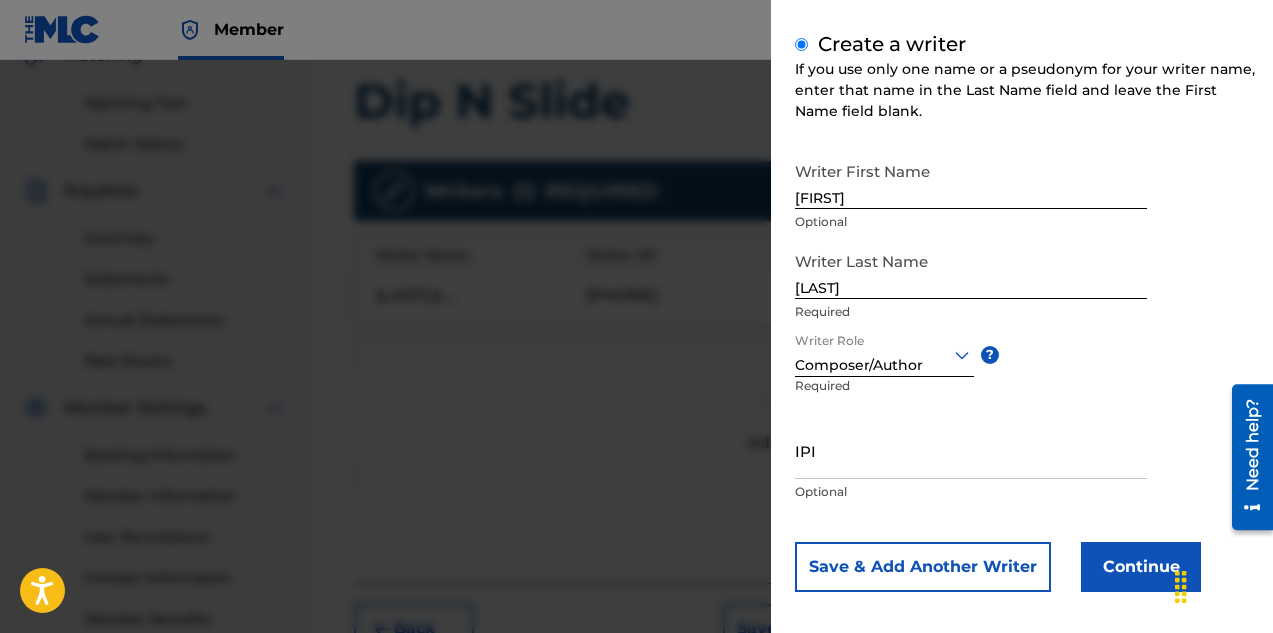 scroll, scrollTop: 235, scrollLeft: 0, axis: vertical 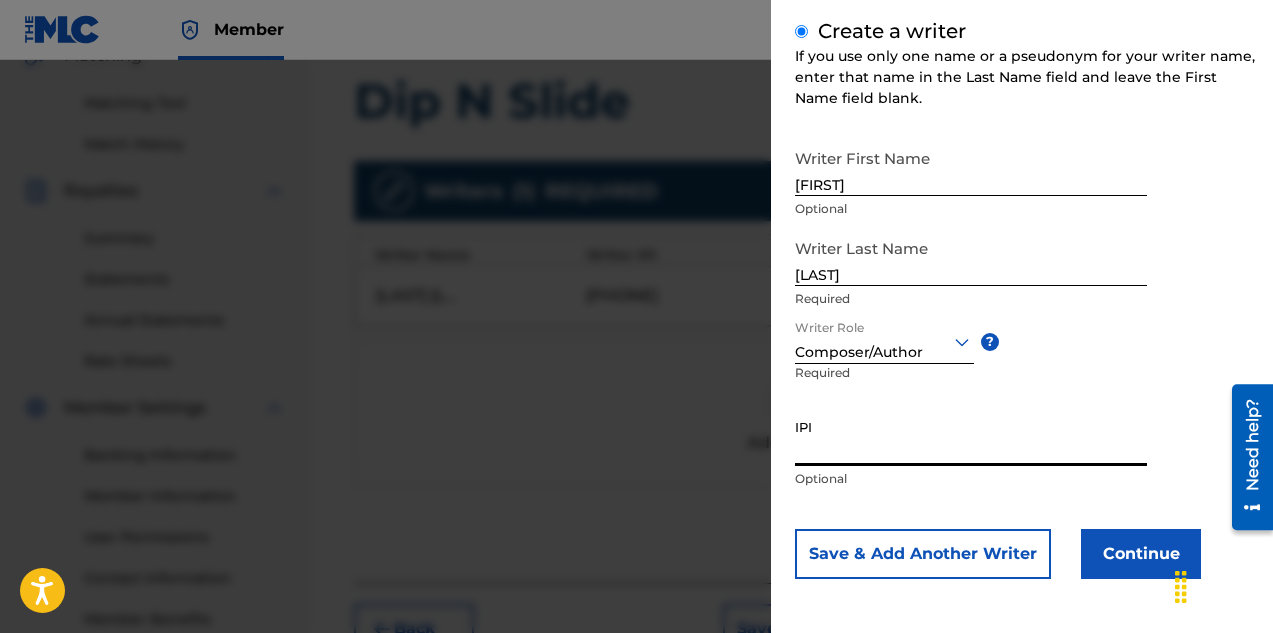 click on "IPI" at bounding box center (971, 437) 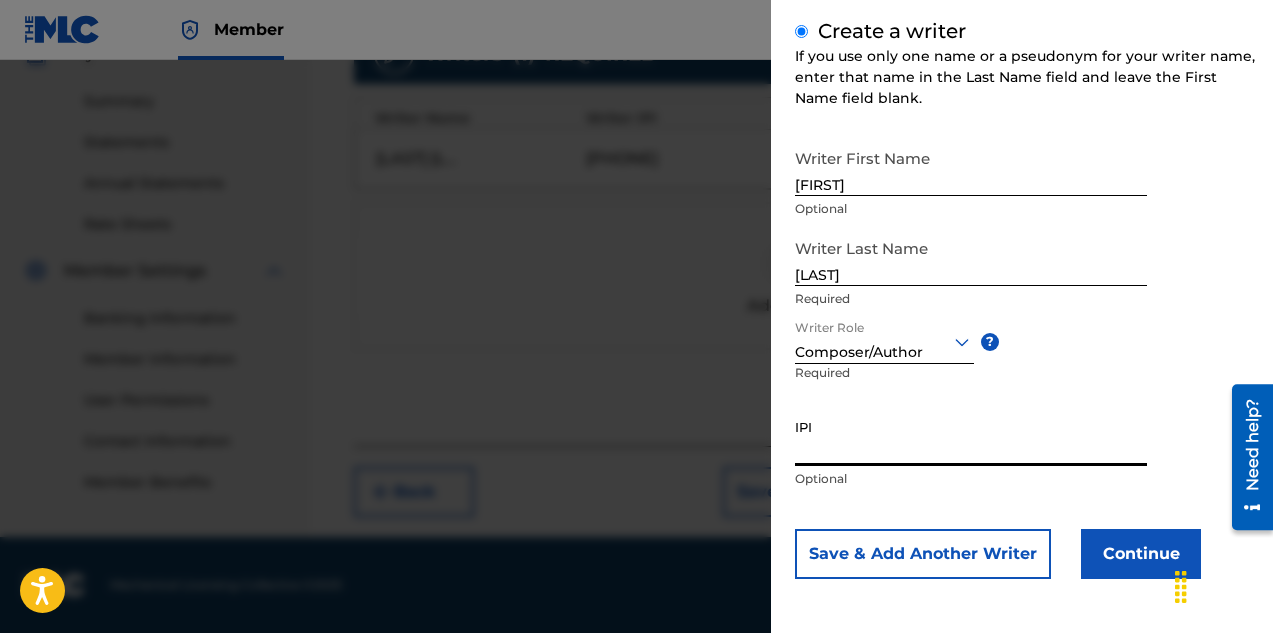 scroll, scrollTop: 527, scrollLeft: 0, axis: vertical 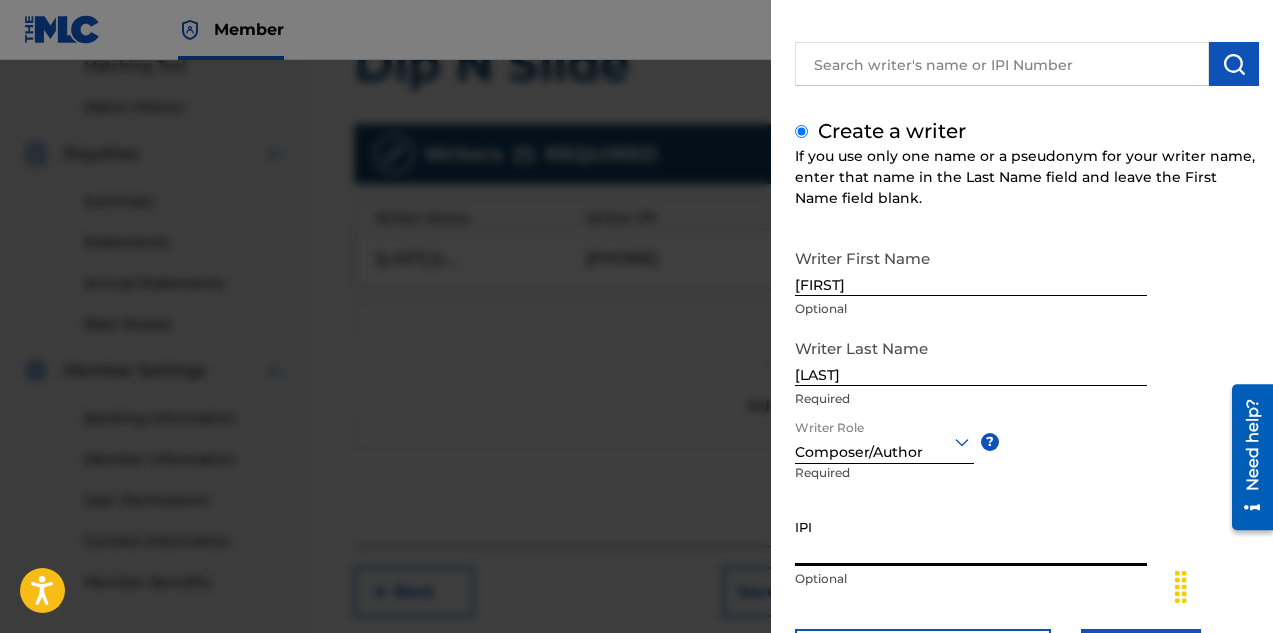 click on "Writer Role Composer/Author ? Required" at bounding box center [900, 464] 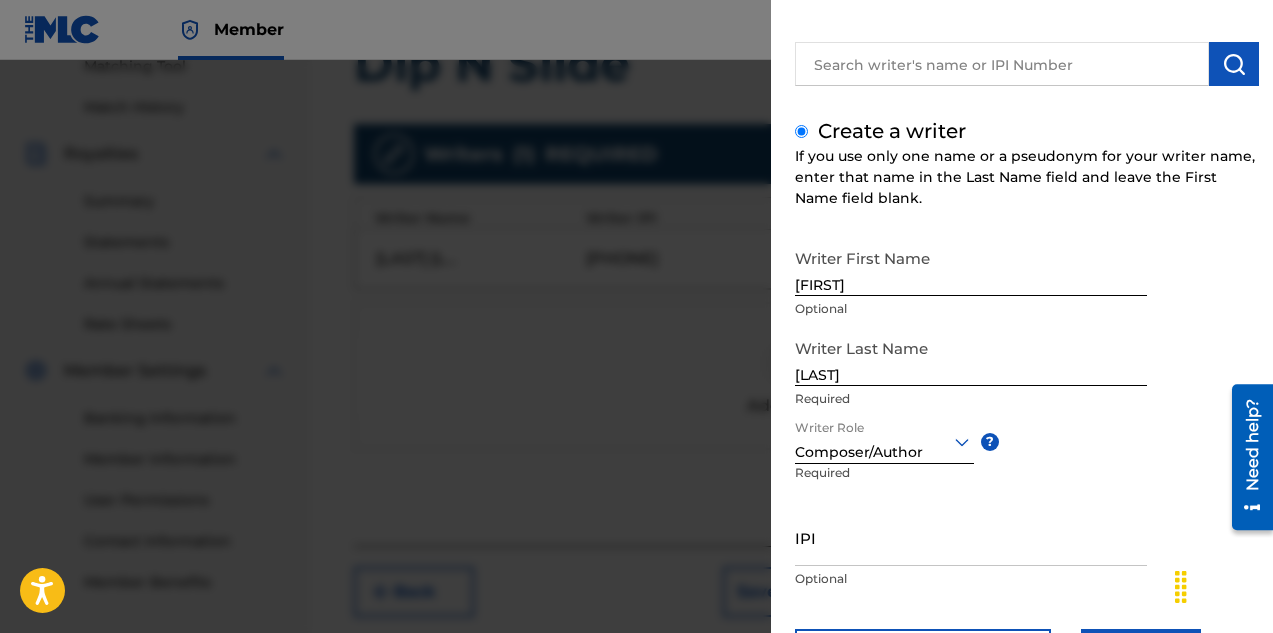 click on "IPI" at bounding box center (971, 537) 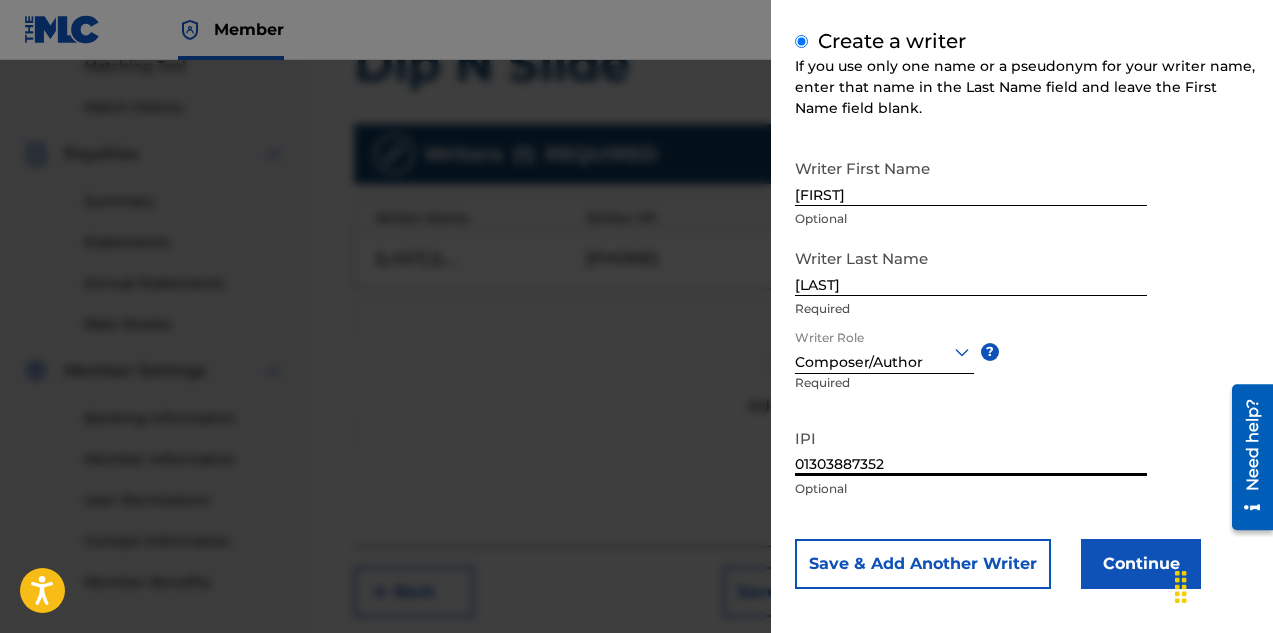 scroll, scrollTop: 235, scrollLeft: 0, axis: vertical 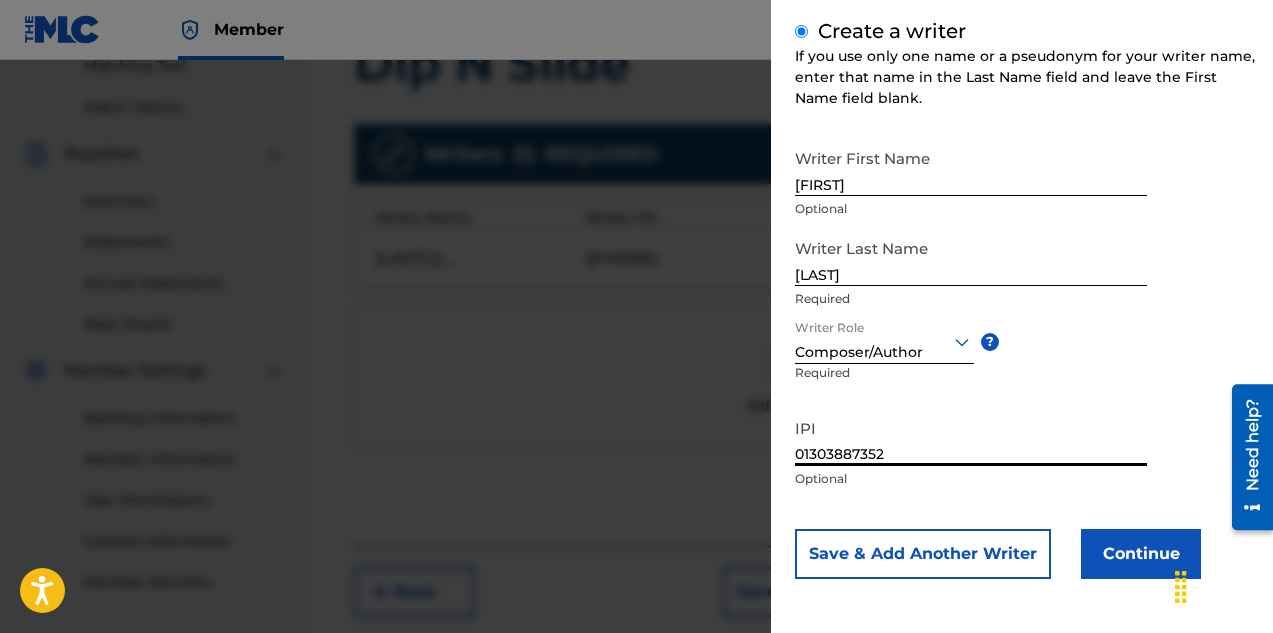 type on "01303887352" 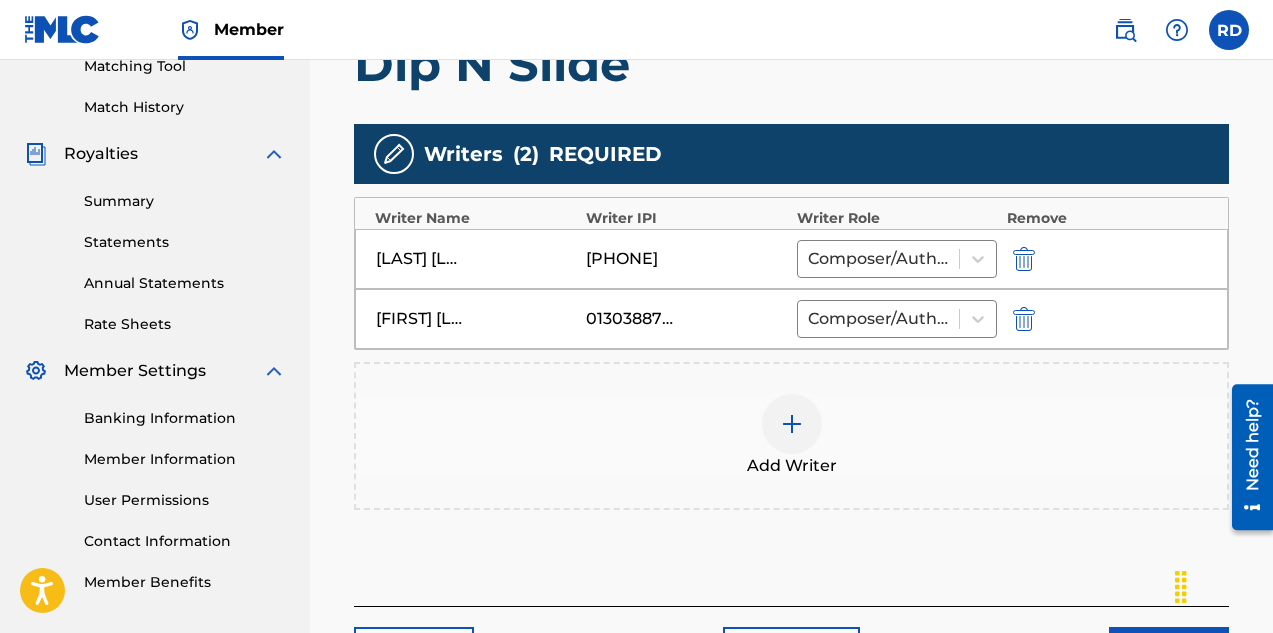 scroll, scrollTop: 627, scrollLeft: 0, axis: vertical 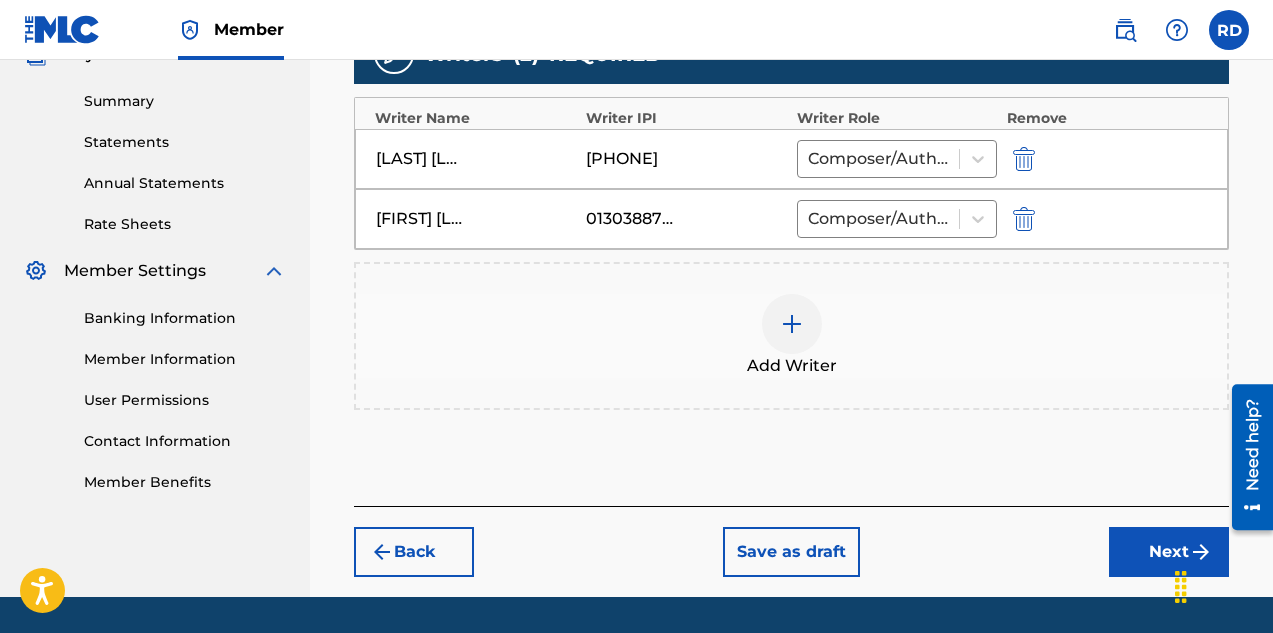 click on "Back Save as draft Next" at bounding box center [791, 541] 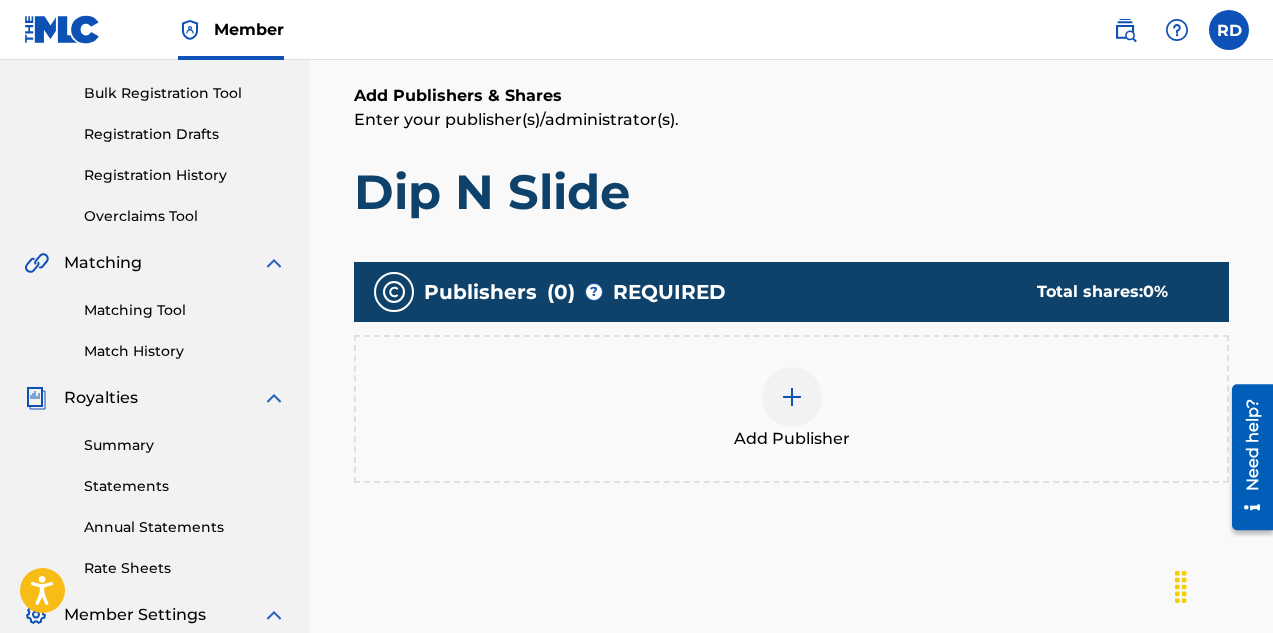 scroll, scrollTop: 290, scrollLeft: 0, axis: vertical 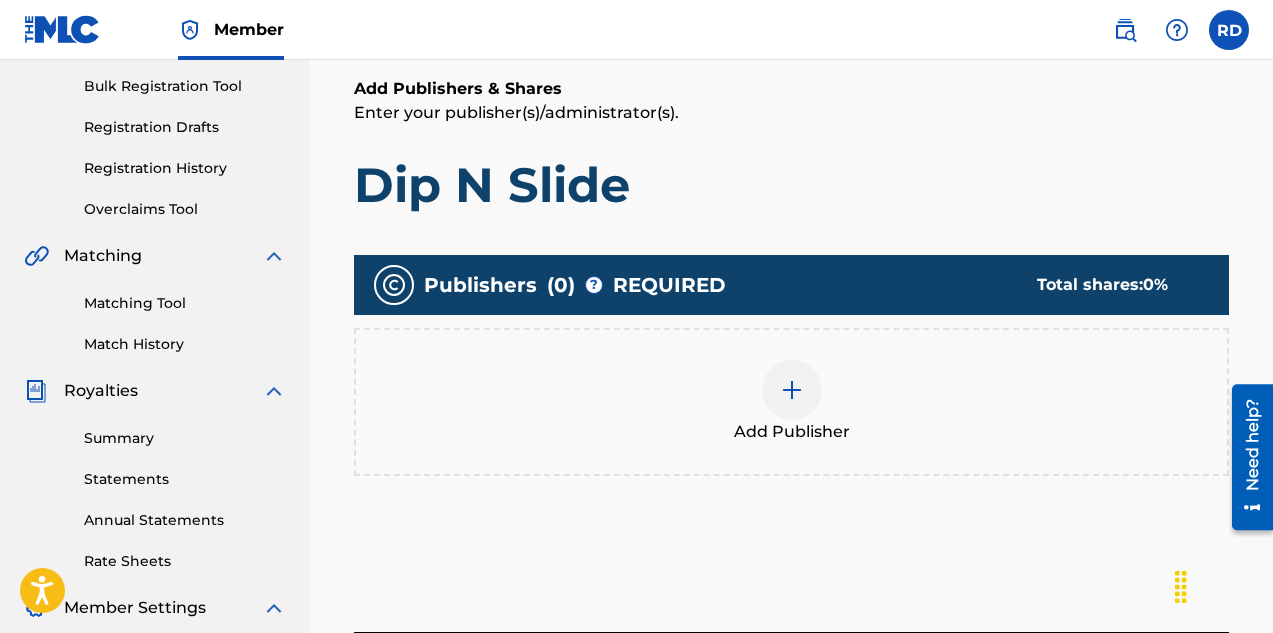 click at bounding box center [792, 390] 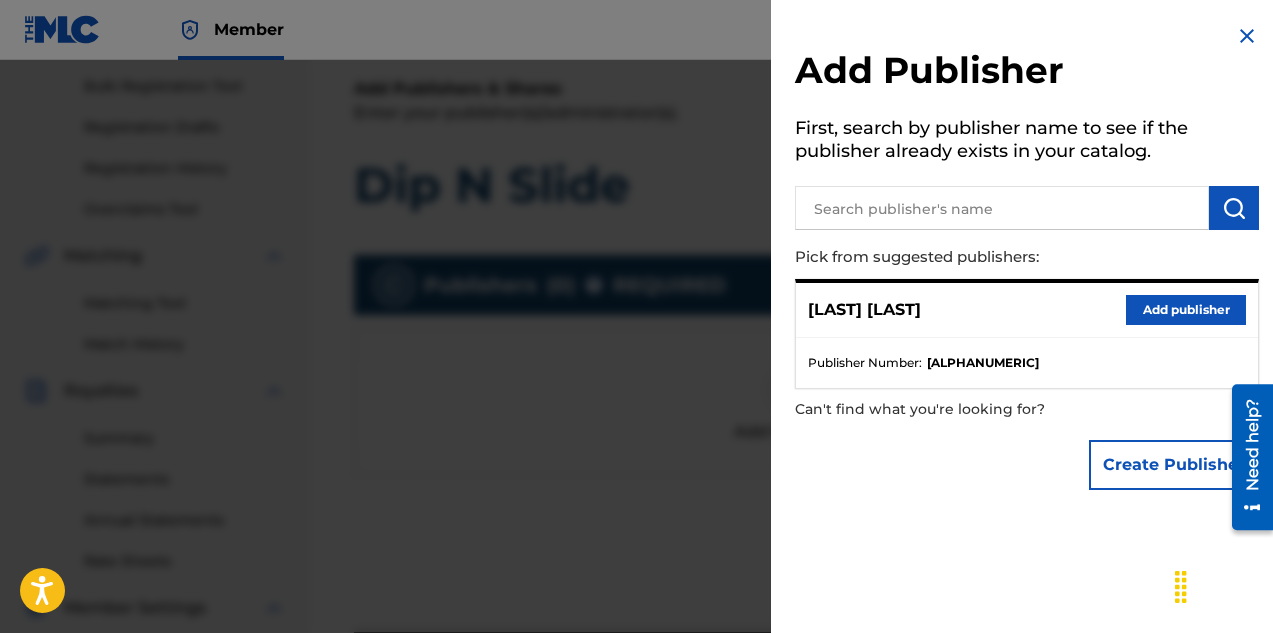 click on "Add publisher" at bounding box center (1186, 310) 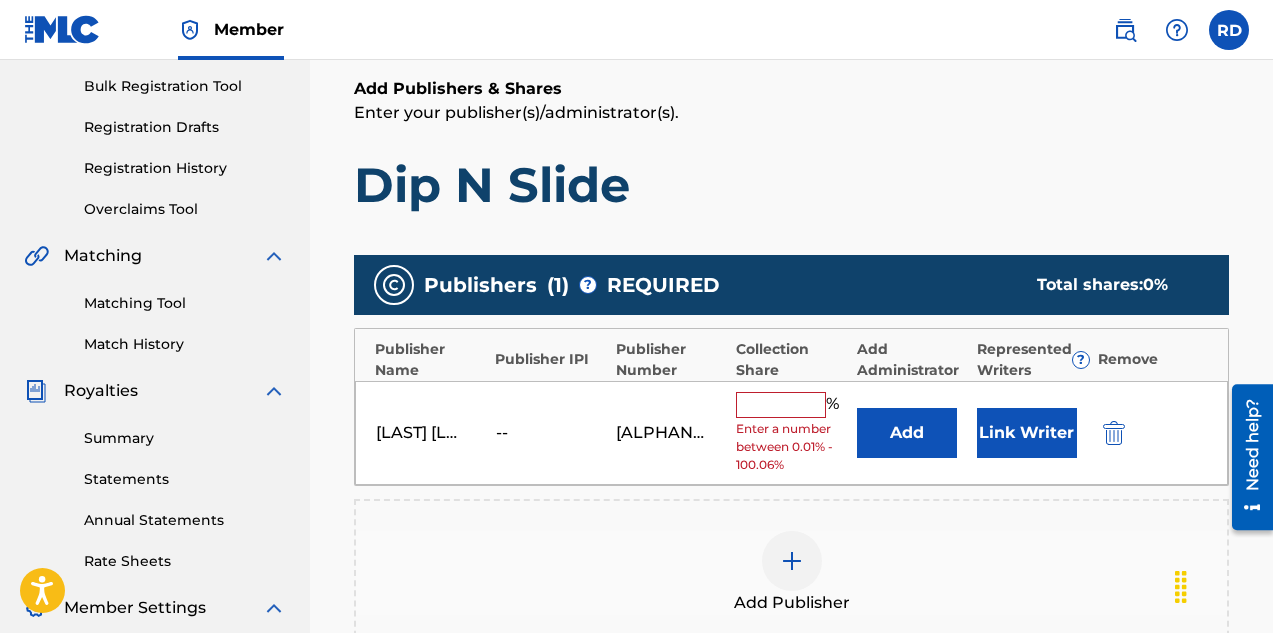 click at bounding box center (781, 405) 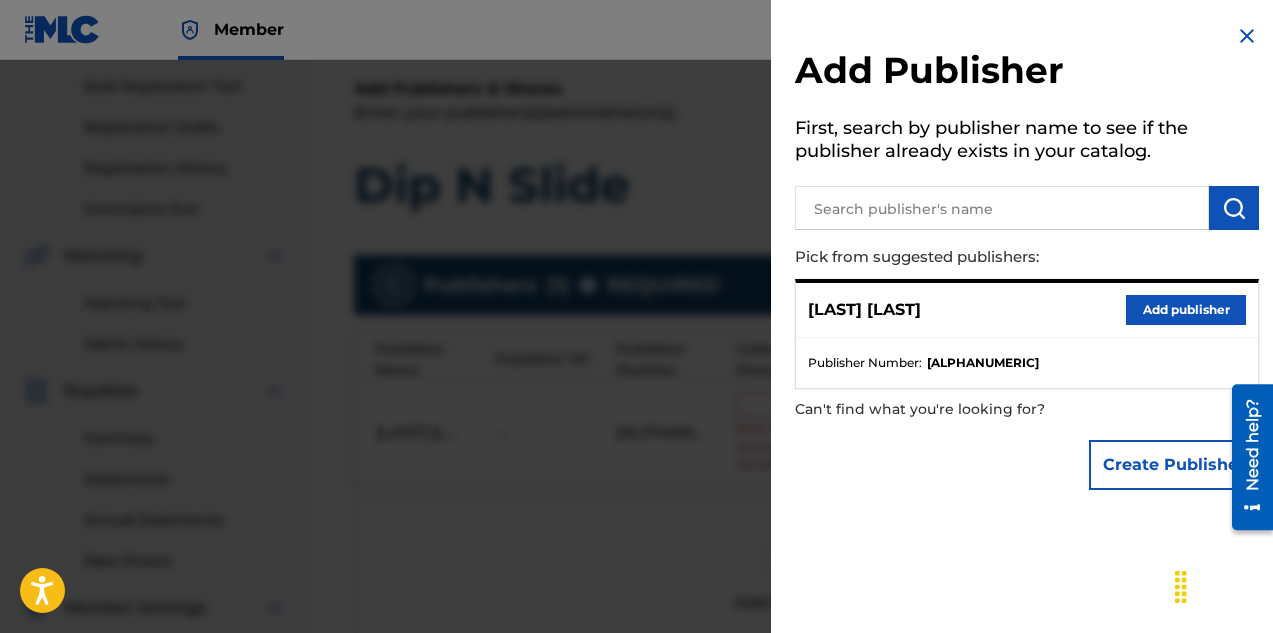 click at bounding box center [636, 376] 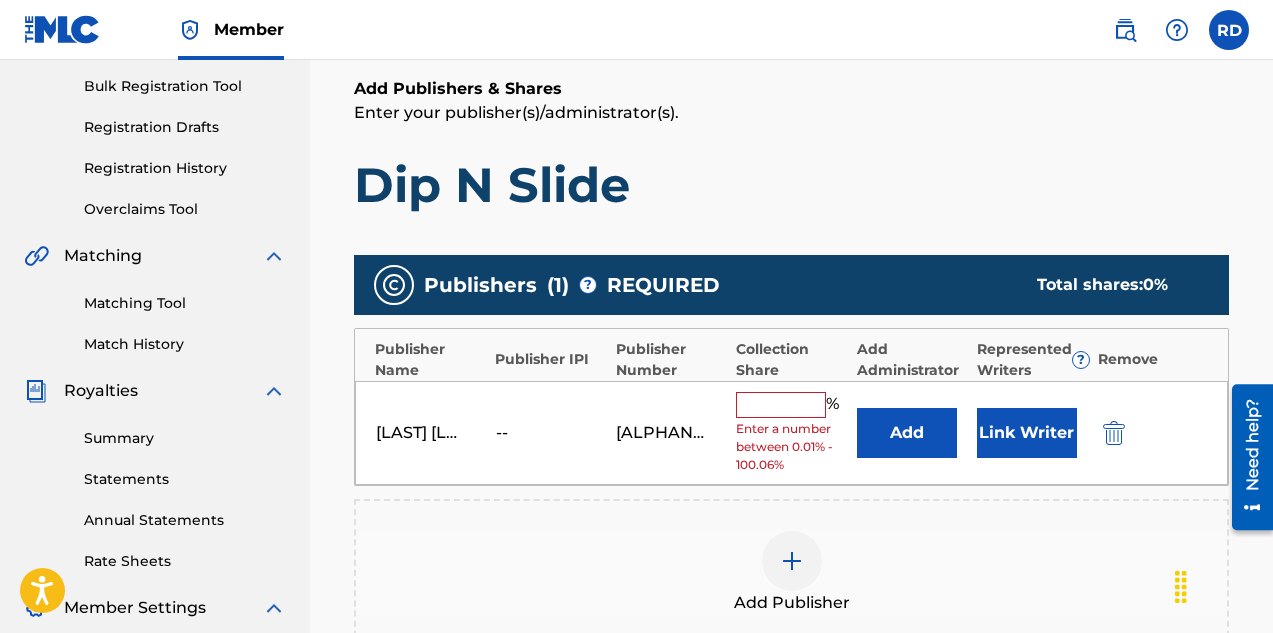 click at bounding box center [781, 405] 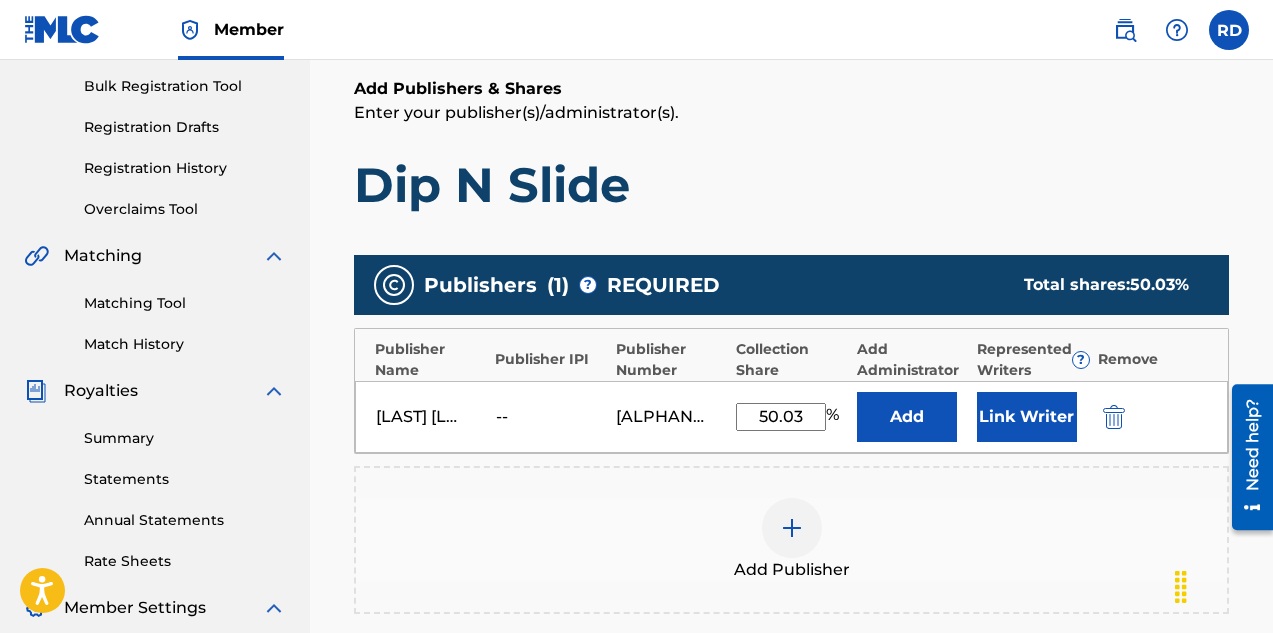 type on "50.03" 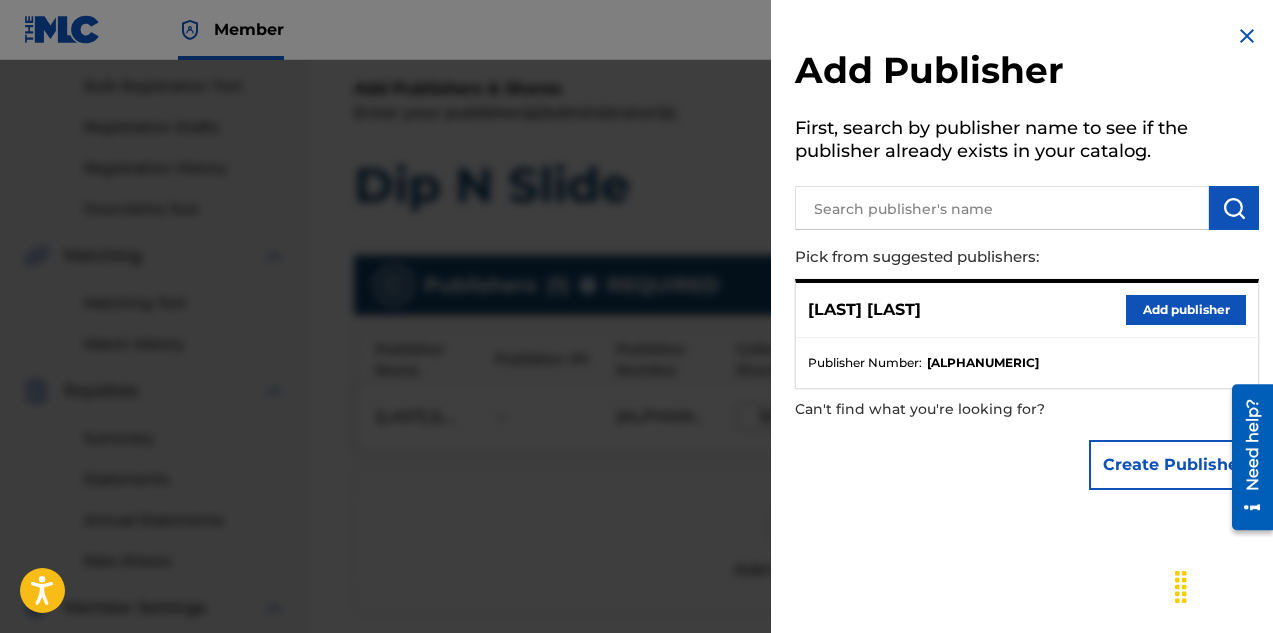 click at bounding box center [1002, 208] 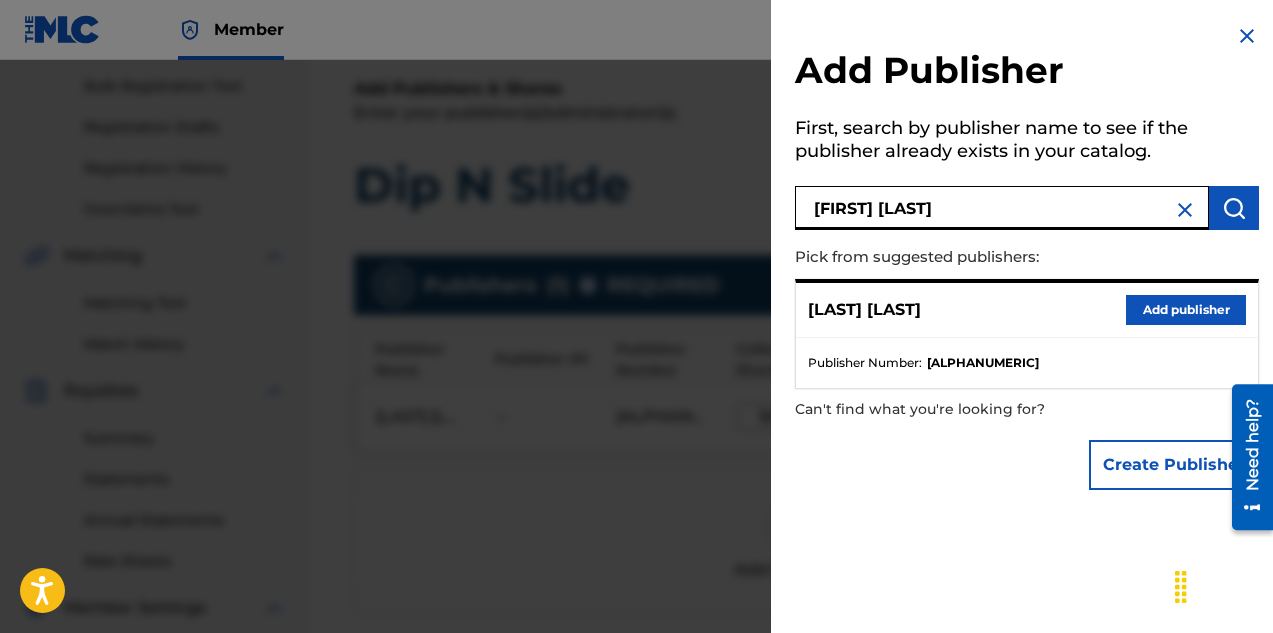 type on "[FIRST] [LAST]" 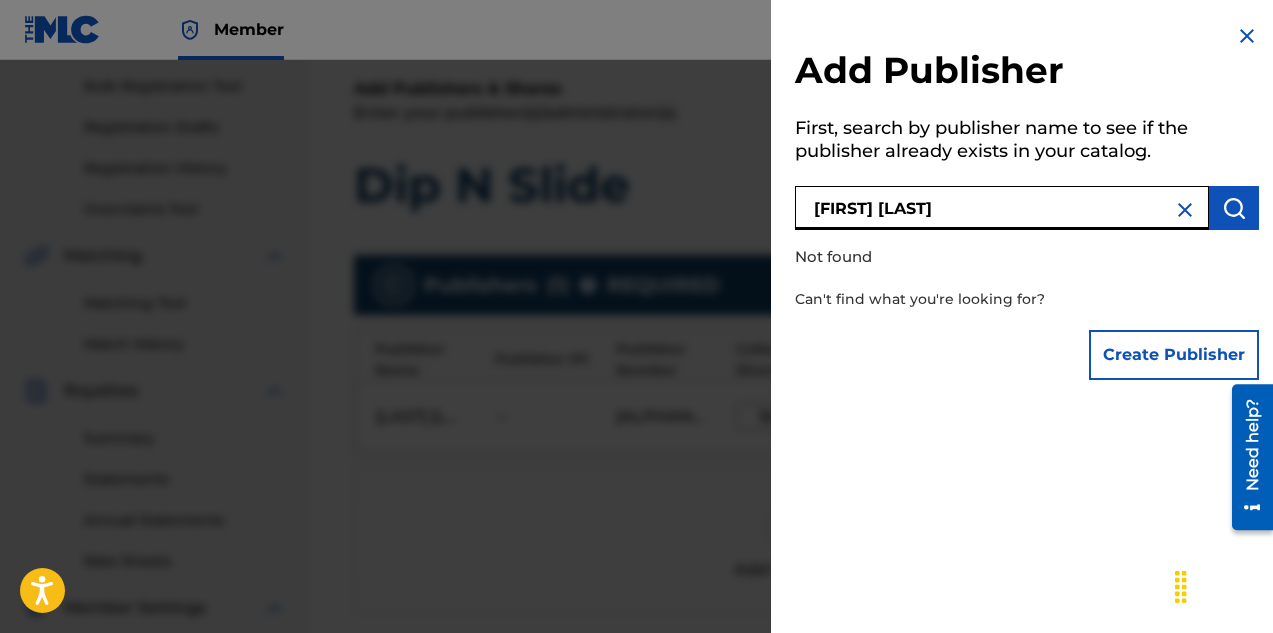 click on "Create Publisher" at bounding box center (1174, 355) 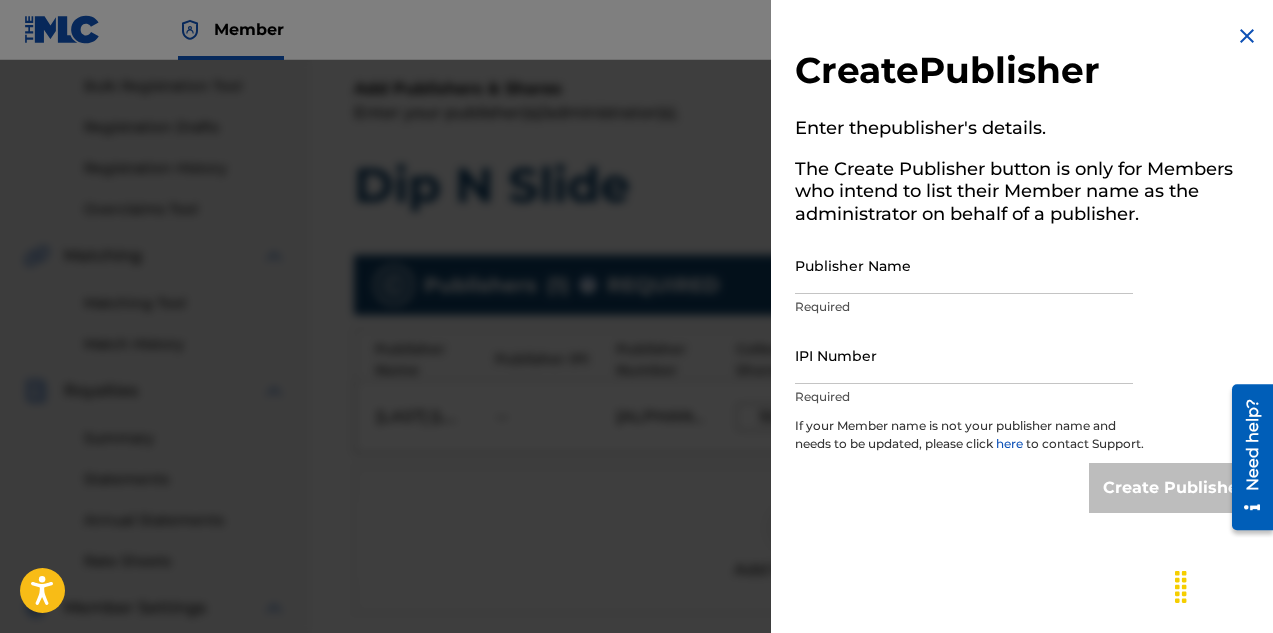 click on "Publisher Name" at bounding box center [964, 265] 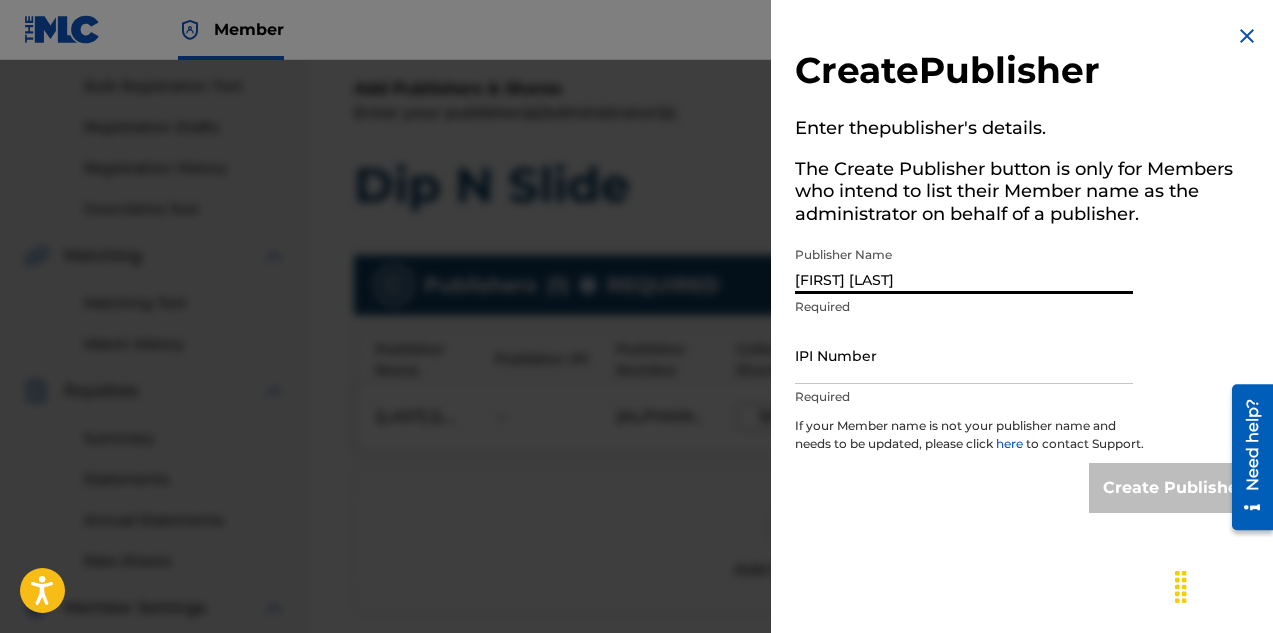 type on "[FIRST] [LAST]" 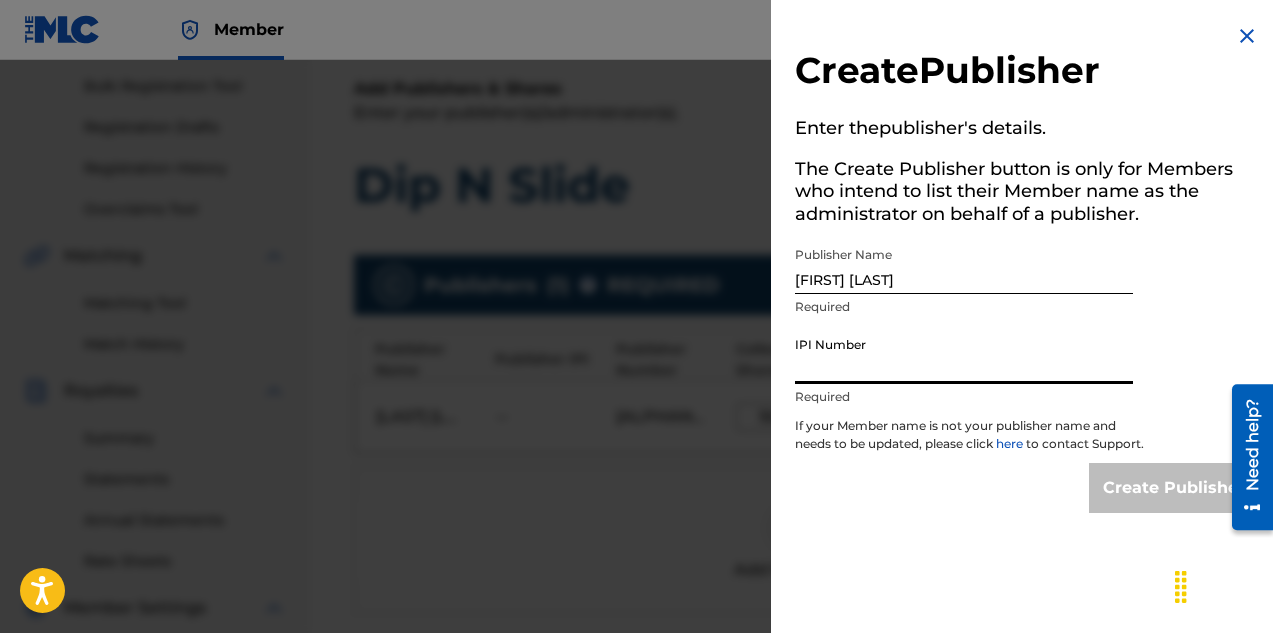 click on "IPI Number" at bounding box center [964, 355] 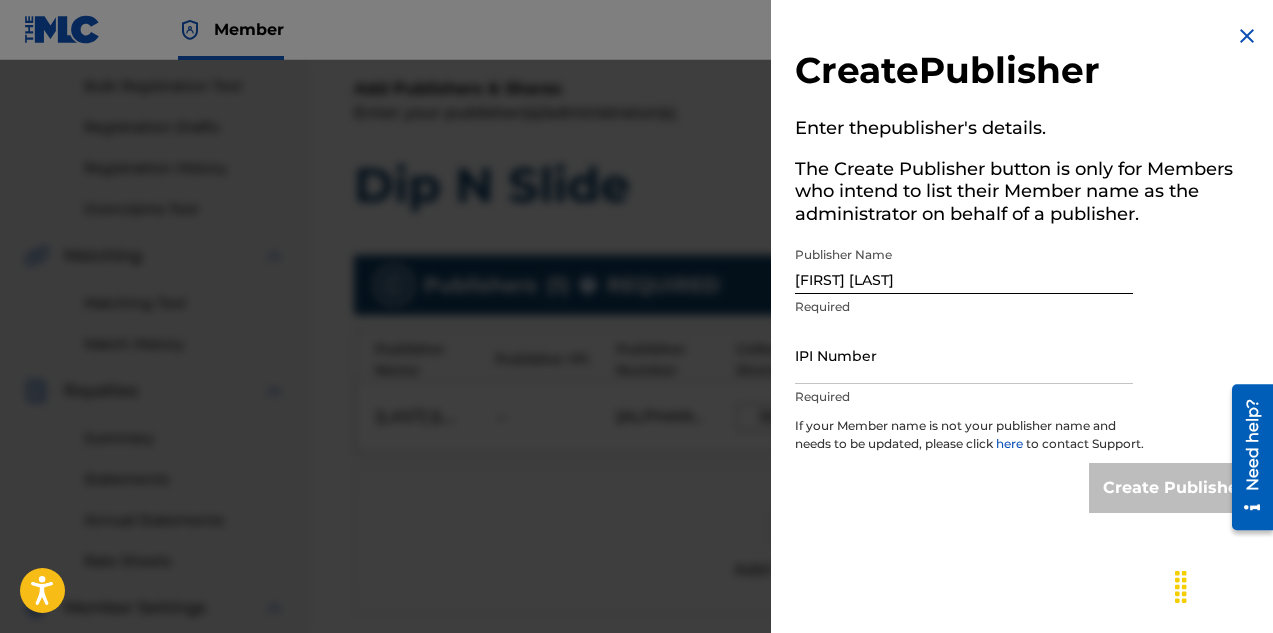 click on "IPI Number" at bounding box center (964, 355) 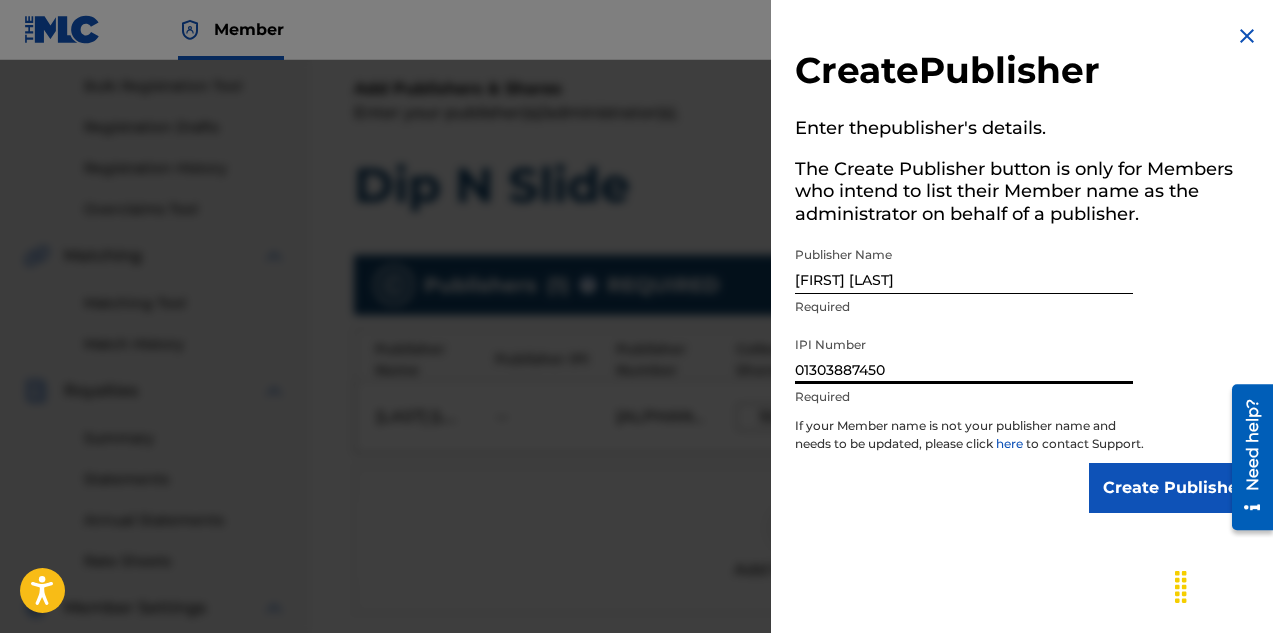 type on "01303887450" 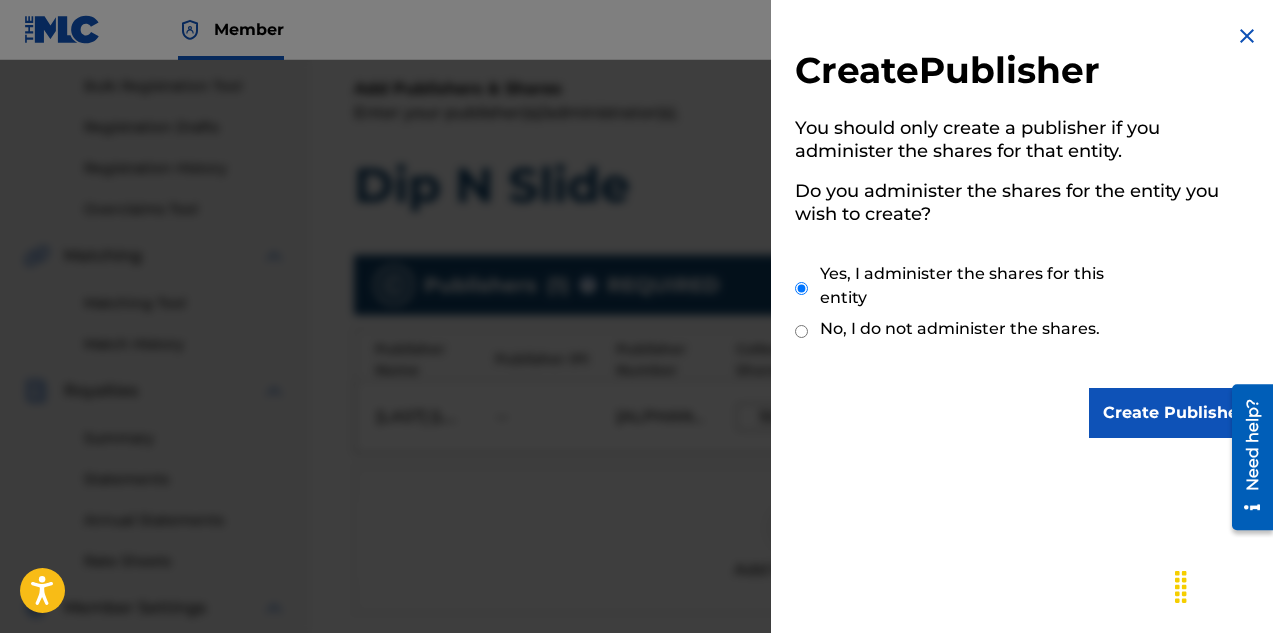 click on "No, I do not administer the shares." at bounding box center (960, 329) 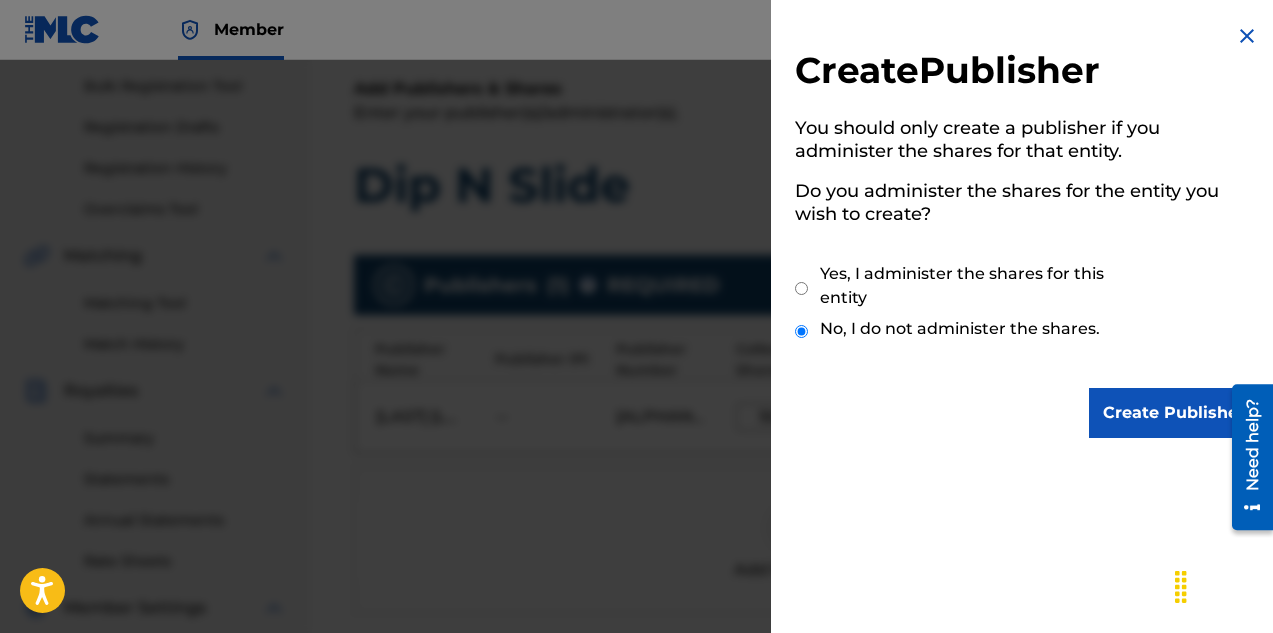 click on "Create Publisher" at bounding box center [1174, 413] 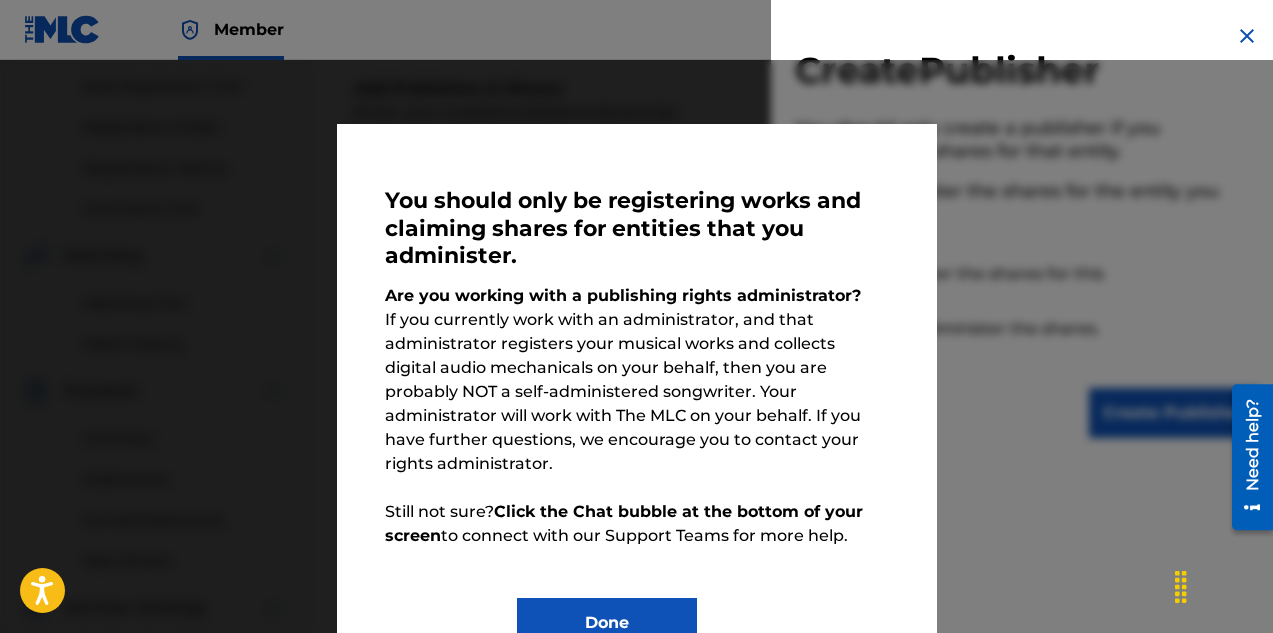 scroll, scrollTop: 38, scrollLeft: 0, axis: vertical 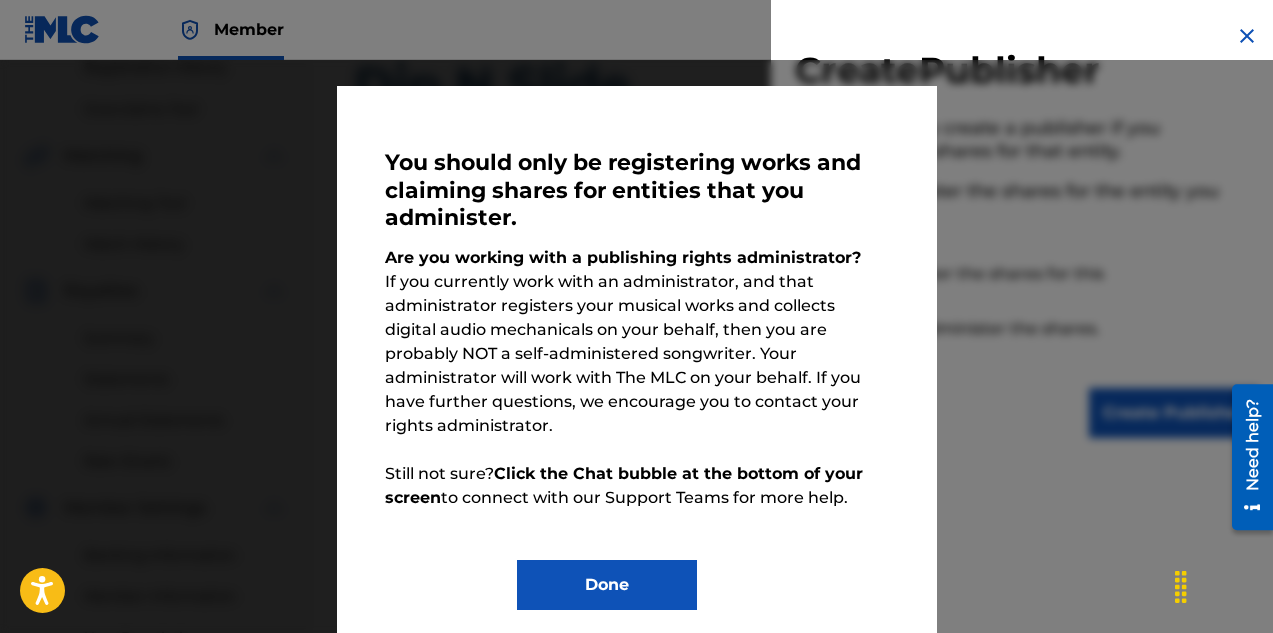 click on "You should only be registering works and claiming shares for entities that you administer. Are you working with a publishing rights administrator?   If you currently work with an administrator, and that administrator registers your musical works and collects digital audio mechanicals on your behalf, then you are probably NOT a self-administered songwriter. Your administrator will work with The MLC on your behalf. If you have further questions, we encourage you to contact your rights administrator.  Still not sure?  Click the Chat bubble at the bottom of your screen  to connect with our Support Teams for more help. Done" at bounding box center [637, 372] 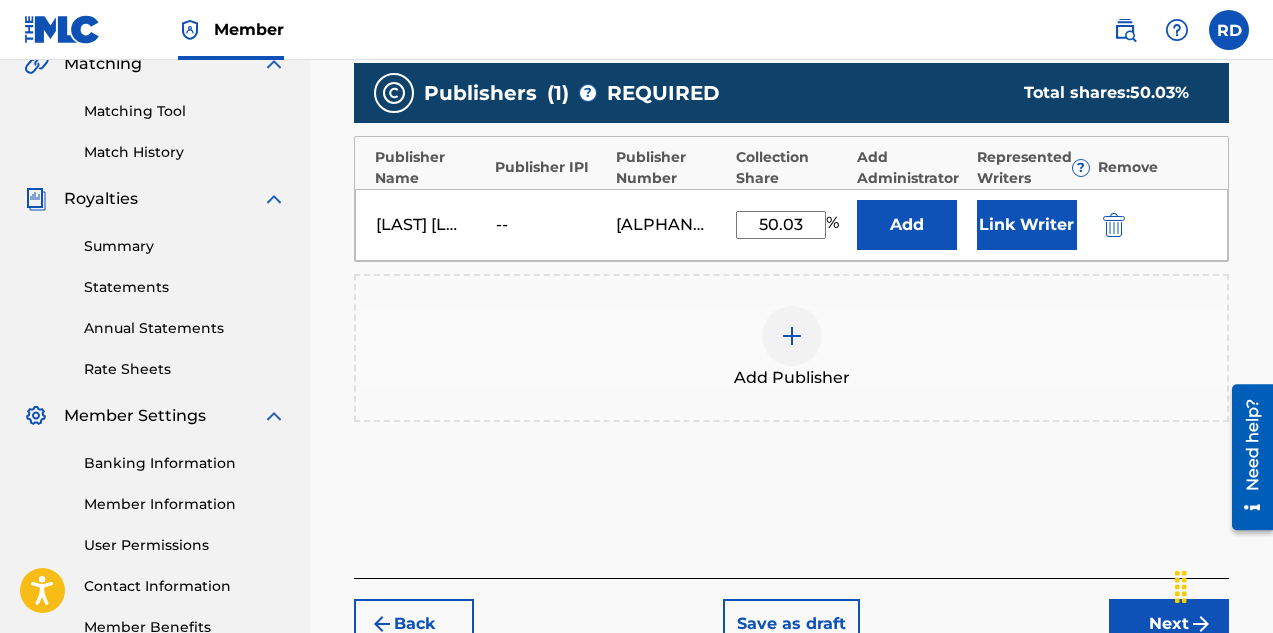 scroll, scrollTop: 490, scrollLeft: 0, axis: vertical 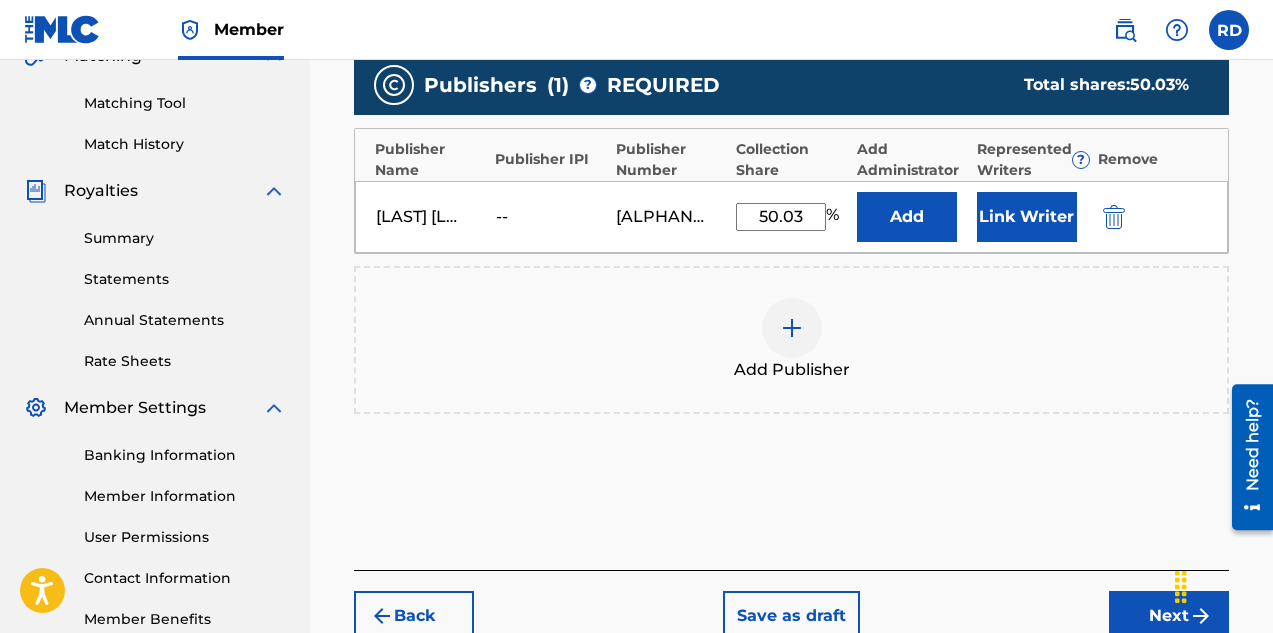 click at bounding box center (792, 328) 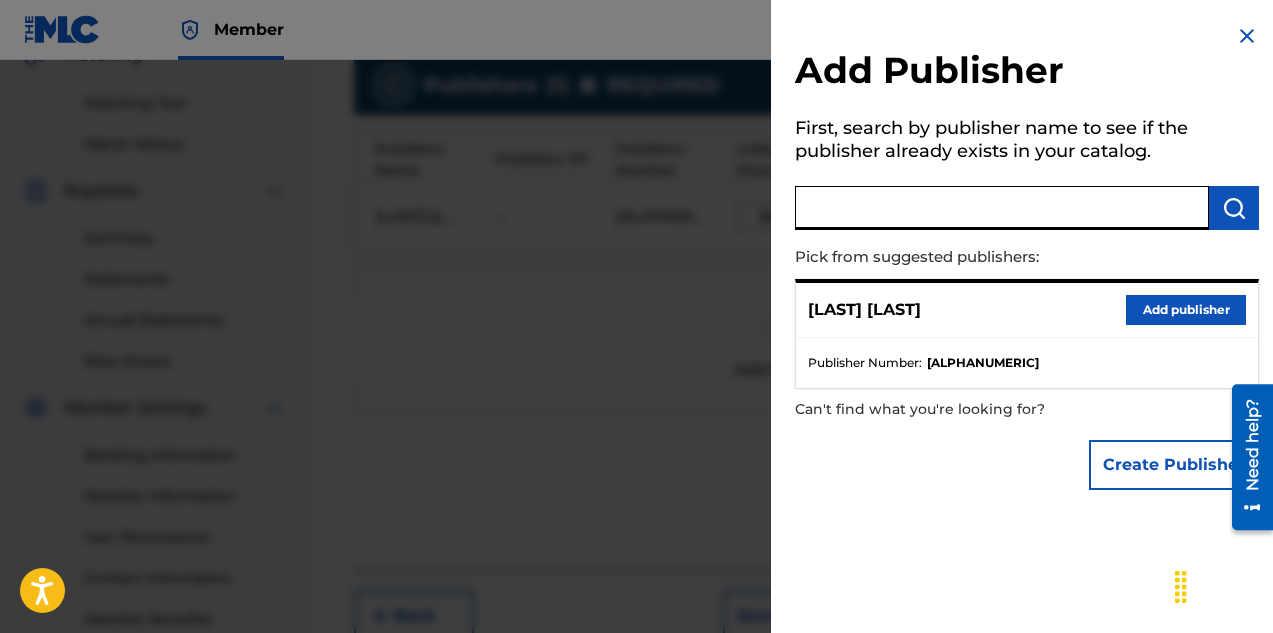click at bounding box center [1002, 208] 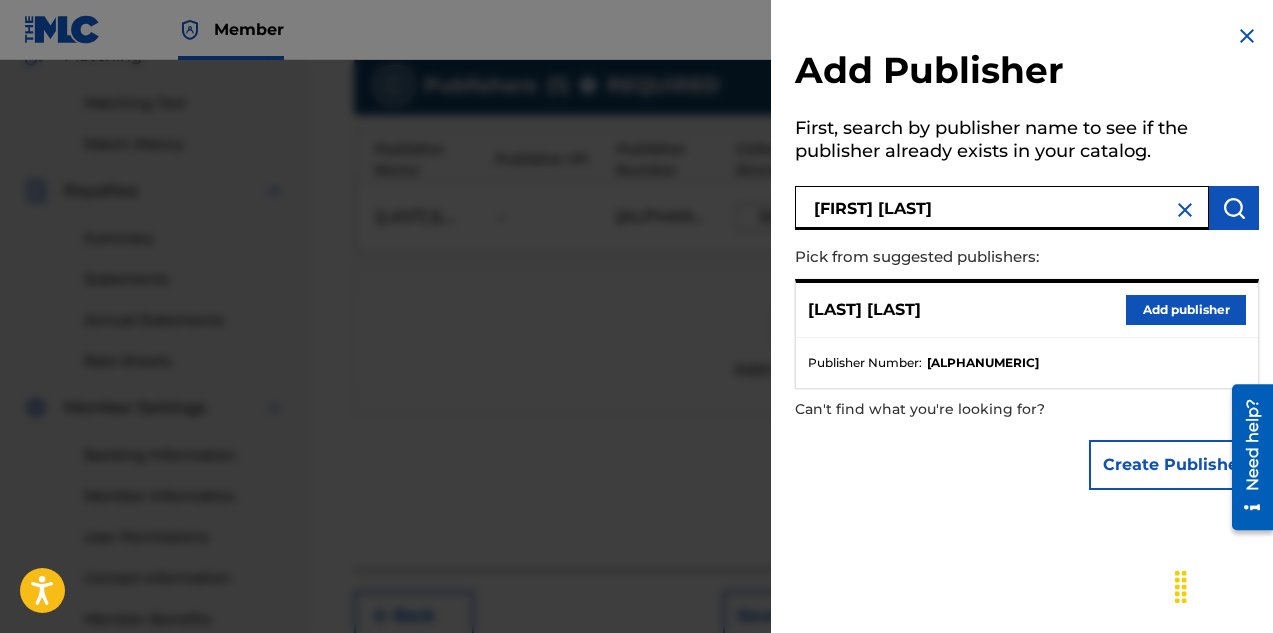 type on "[FIRST] [LAST]" 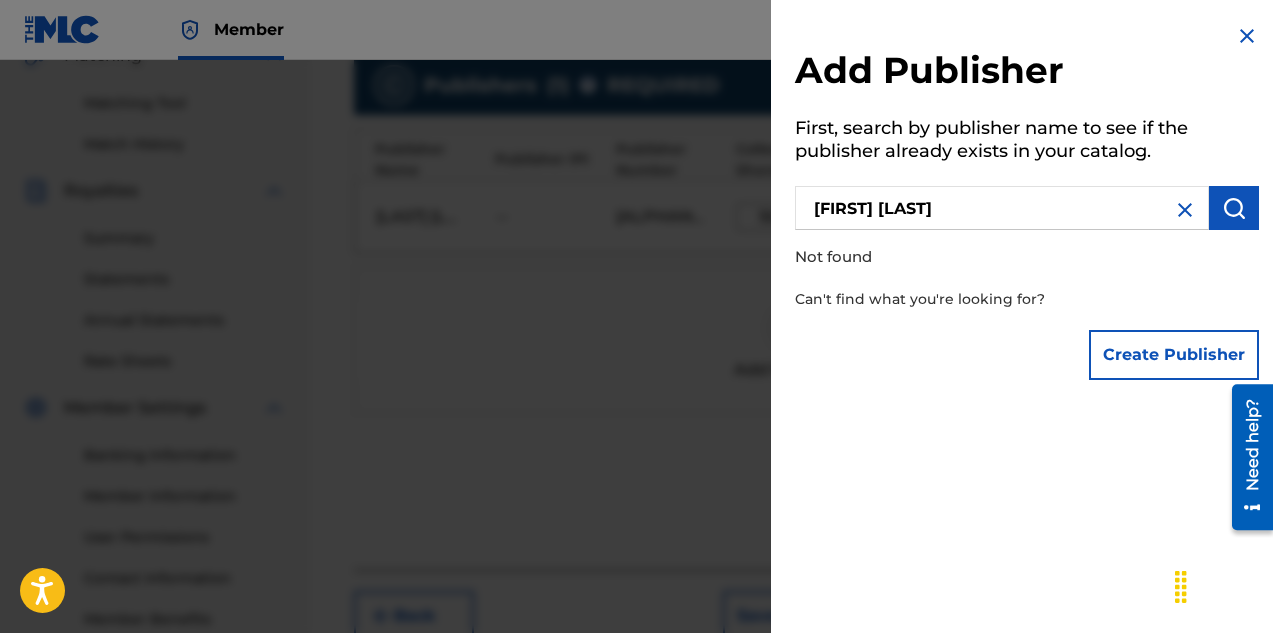 click on "Create Publisher" at bounding box center [1174, 355] 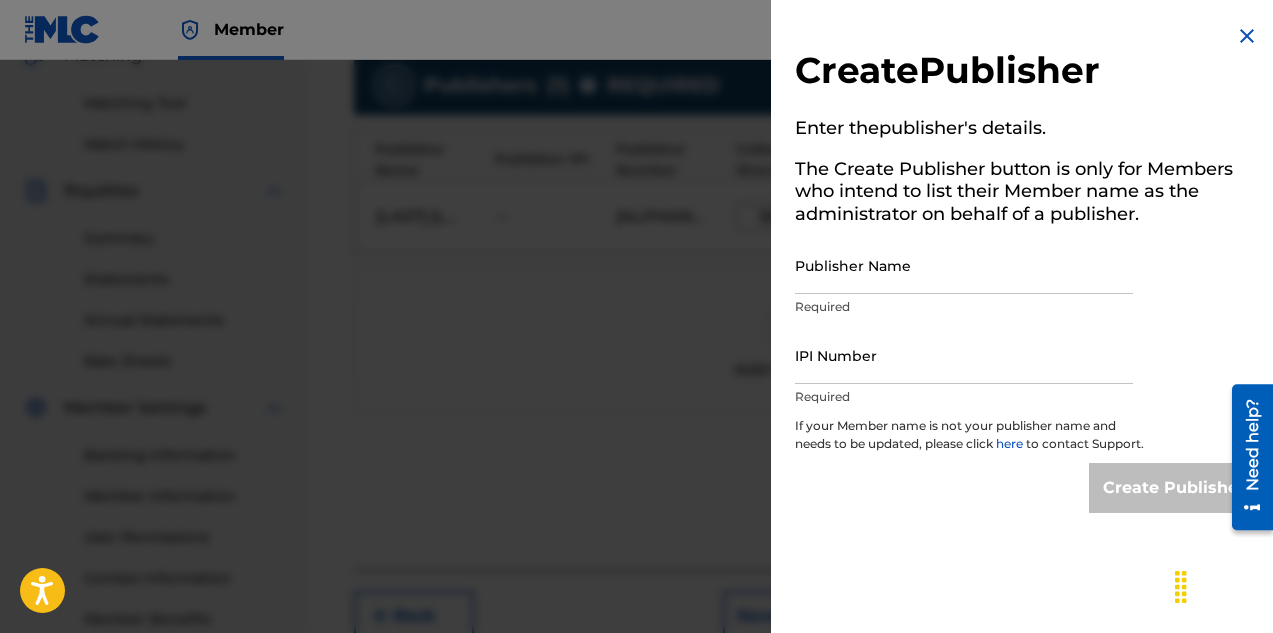 click on "Publisher Name" at bounding box center [964, 265] 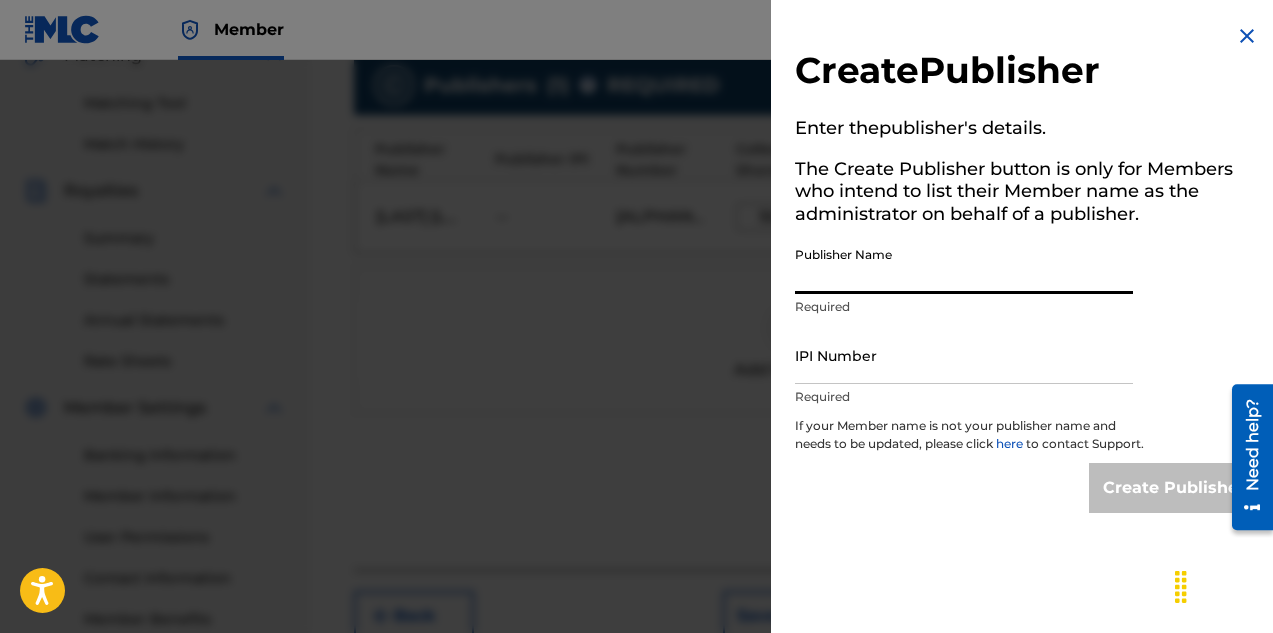 type on "[FIRST] [LAST]" 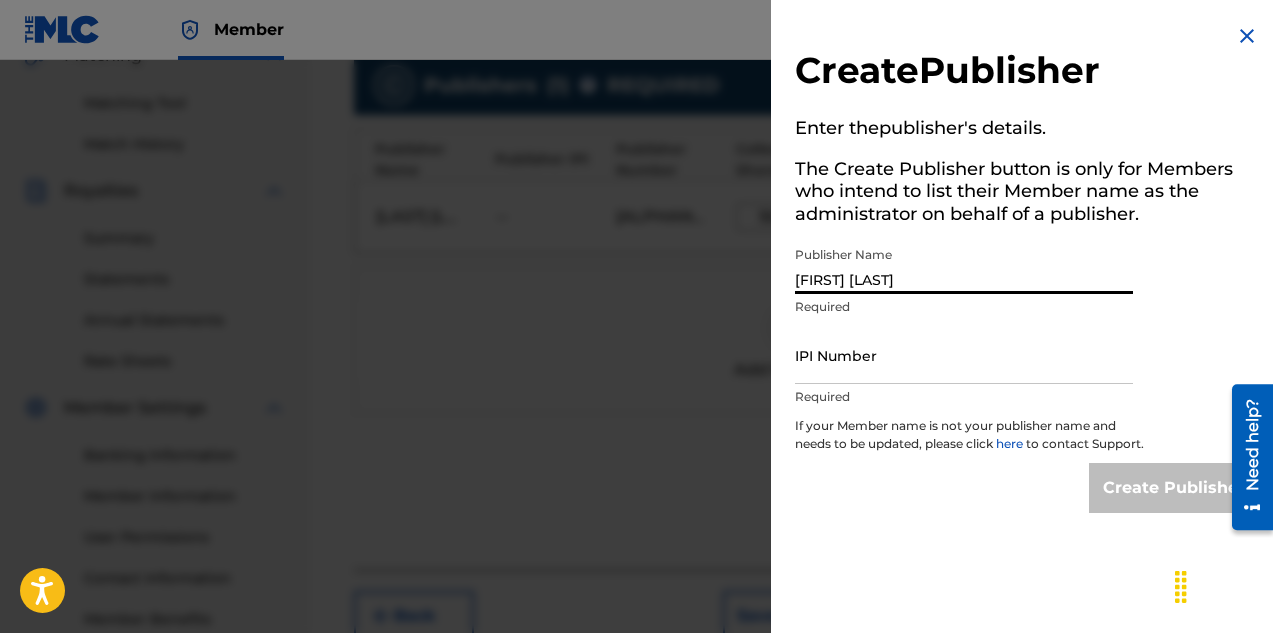 click on "IPI Number" at bounding box center (964, 355) 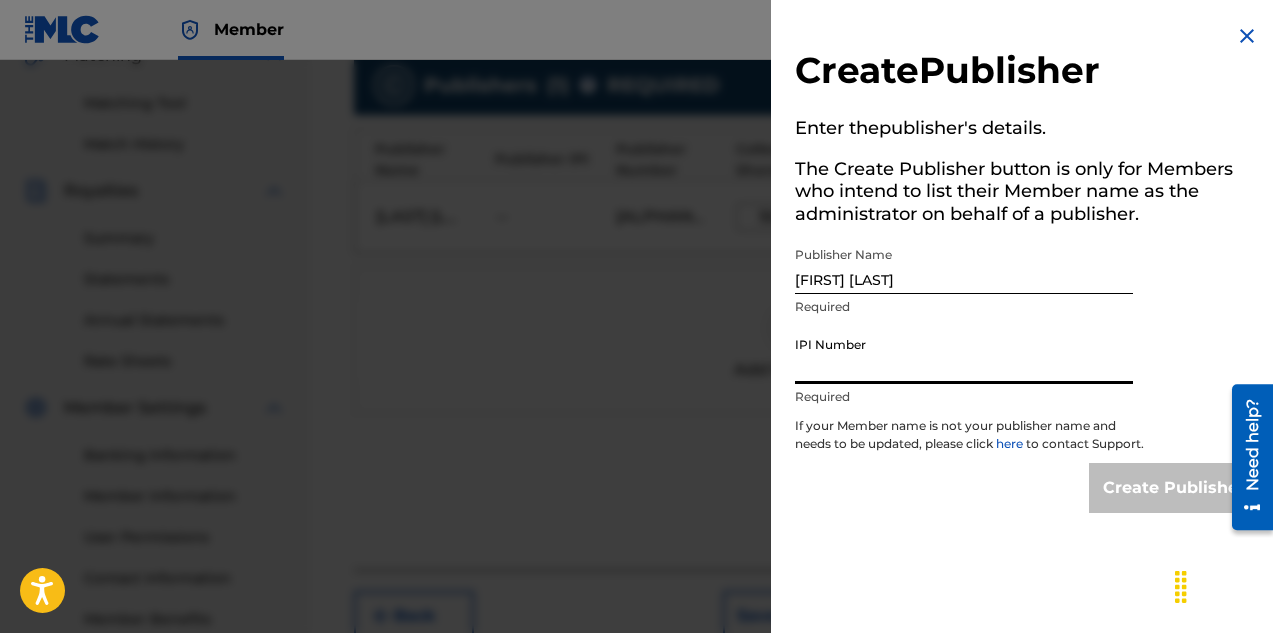 type on "01303887450" 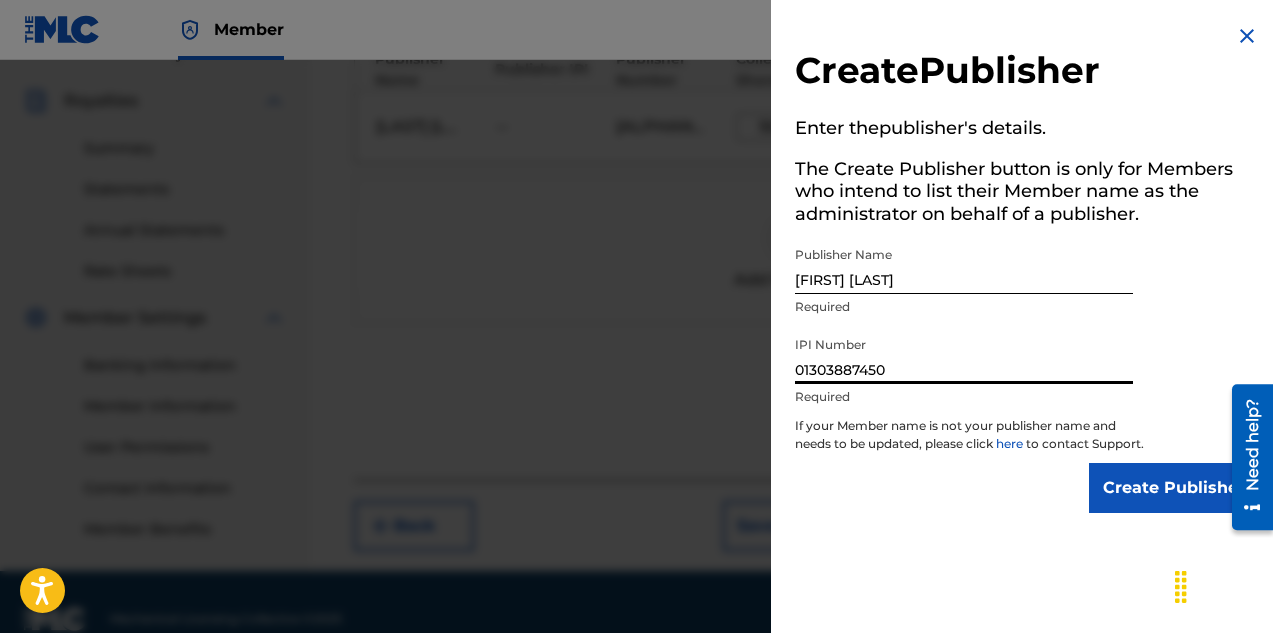 scroll, scrollTop: 614, scrollLeft: 0, axis: vertical 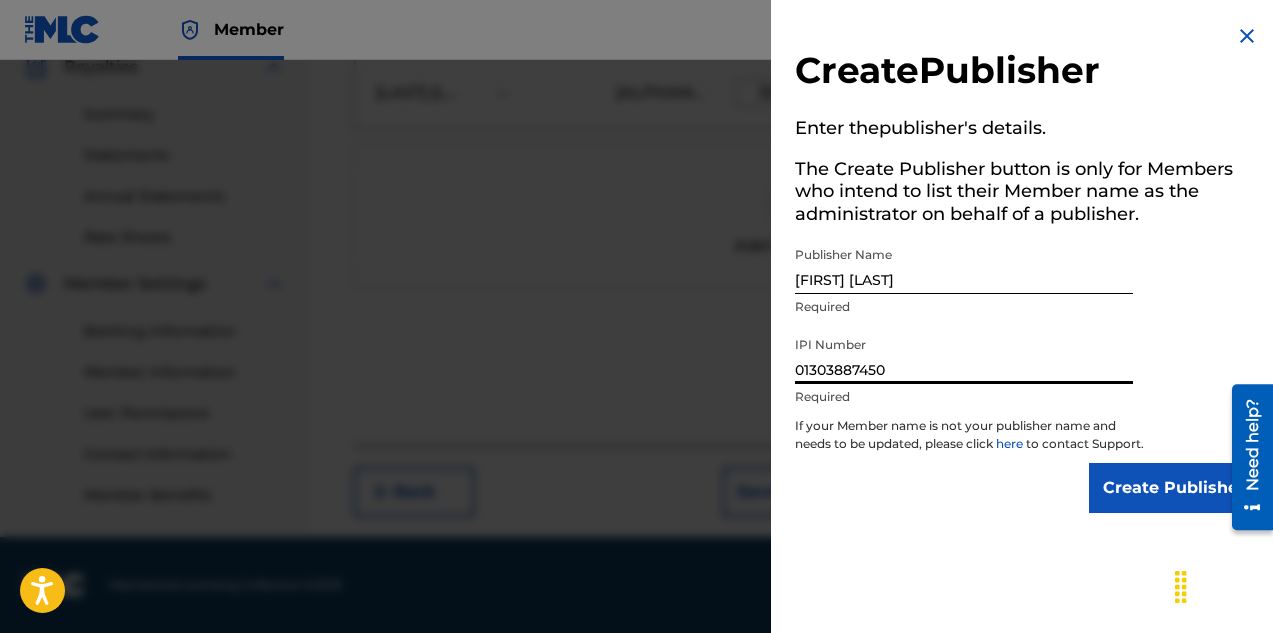 click on "Create Publisher" at bounding box center (1174, 488) 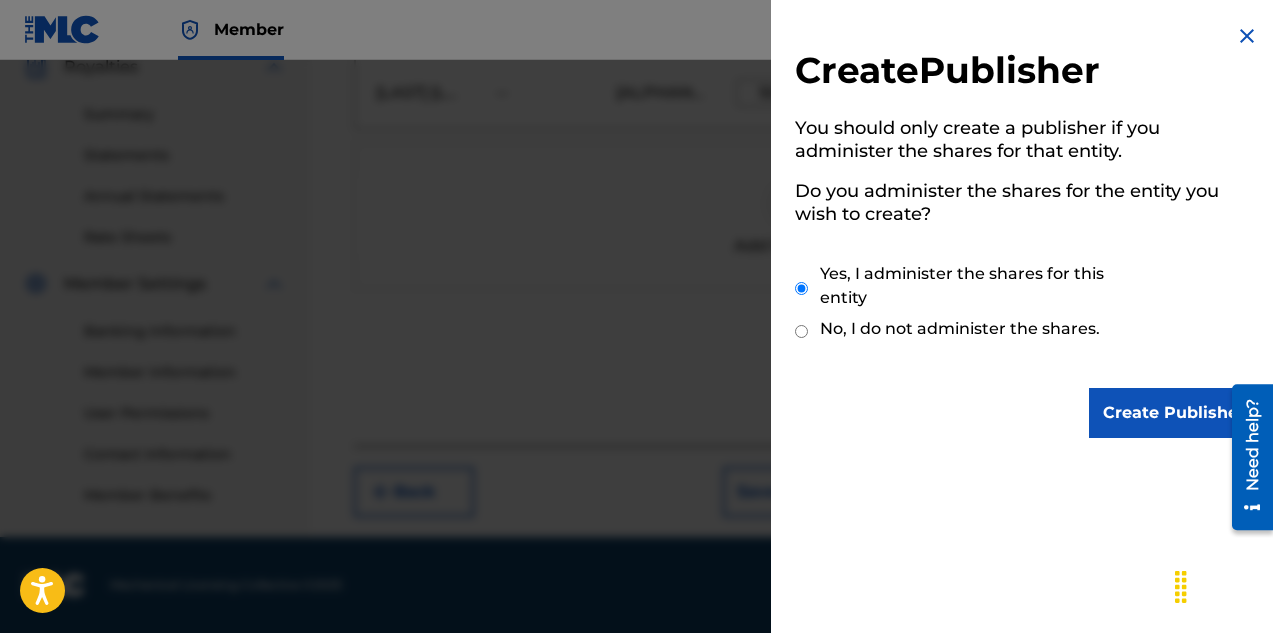 click on "No, I do not administer the shares." at bounding box center [801, 331] 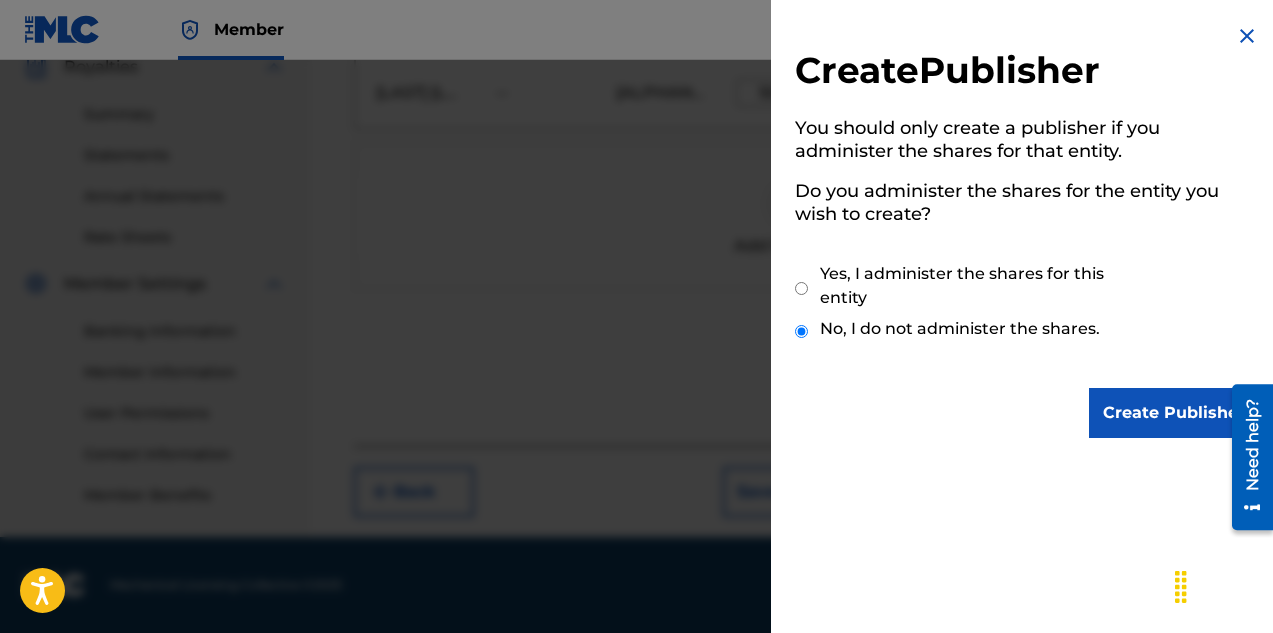 click on "Create Publisher" at bounding box center (1174, 413) 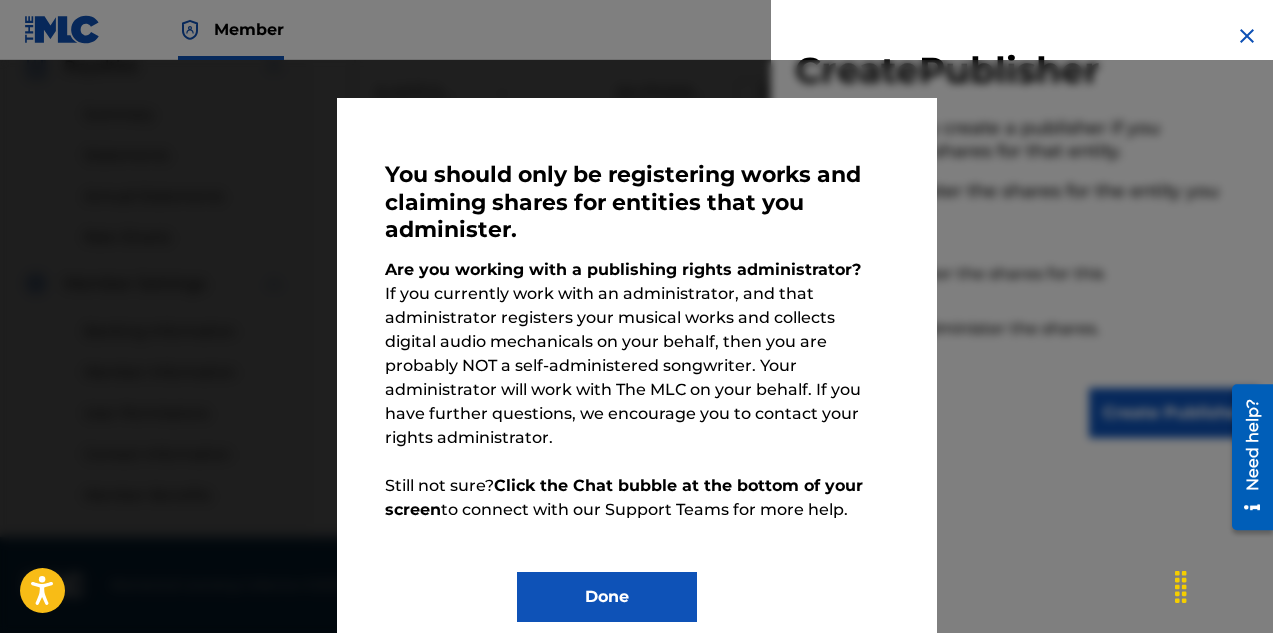 scroll, scrollTop: 38, scrollLeft: 0, axis: vertical 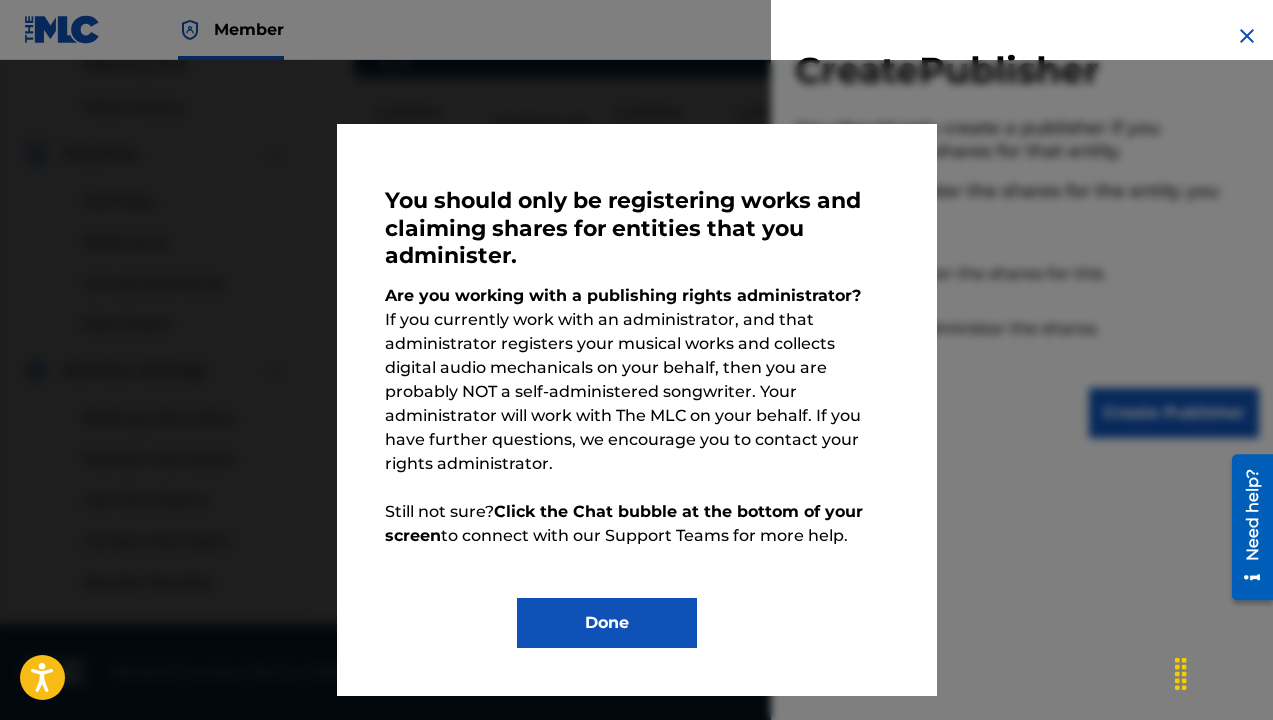 click on "You should only be registering works and claiming shares for entities that you administer. Are you working with a publishing rights administrator?   If you currently work with an administrator, and that administrator registers your musical works and collects digital audio mechanicals on your behalf, then you are probably NOT a self-administered songwriter. Your administrator will work with The MLC on your behalf. If you have further questions, we encourage you to contact your rights administrator.  Still not sure?  Click the Chat bubble at the bottom of your screen  to connect with our Support Teams for more help. Done" at bounding box center (636, 346) 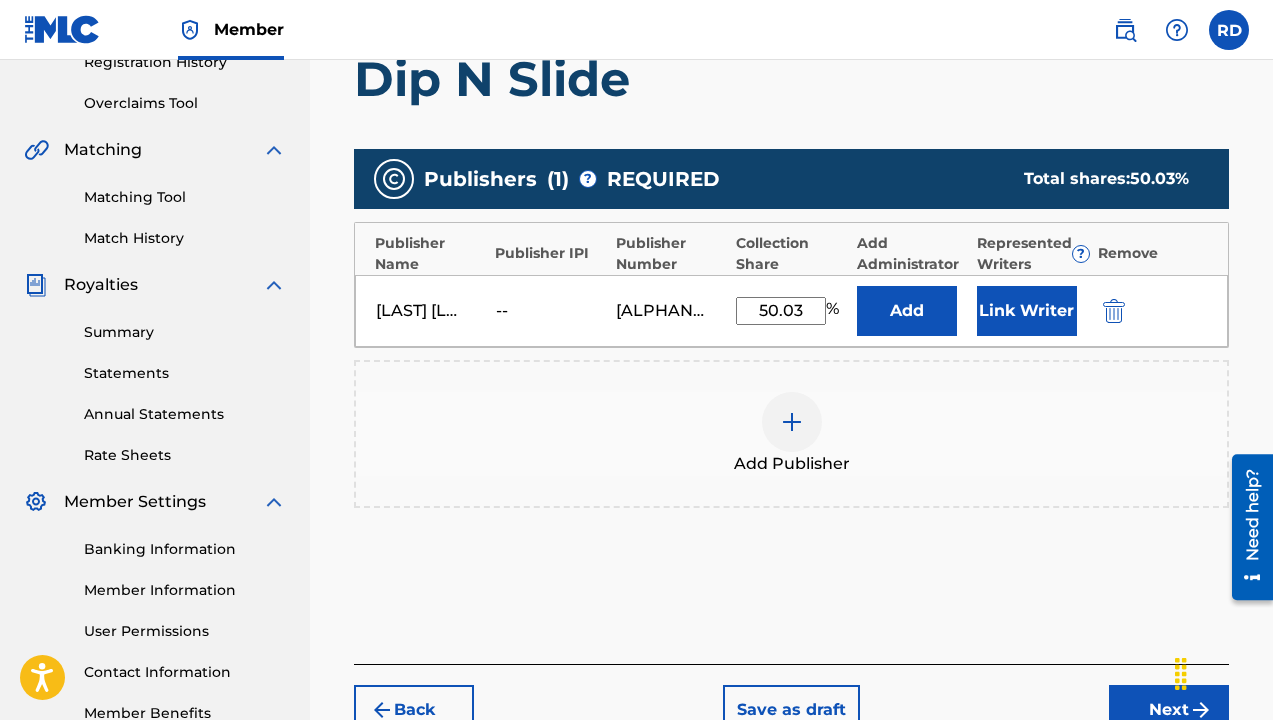 scroll, scrollTop: 427, scrollLeft: 0, axis: vertical 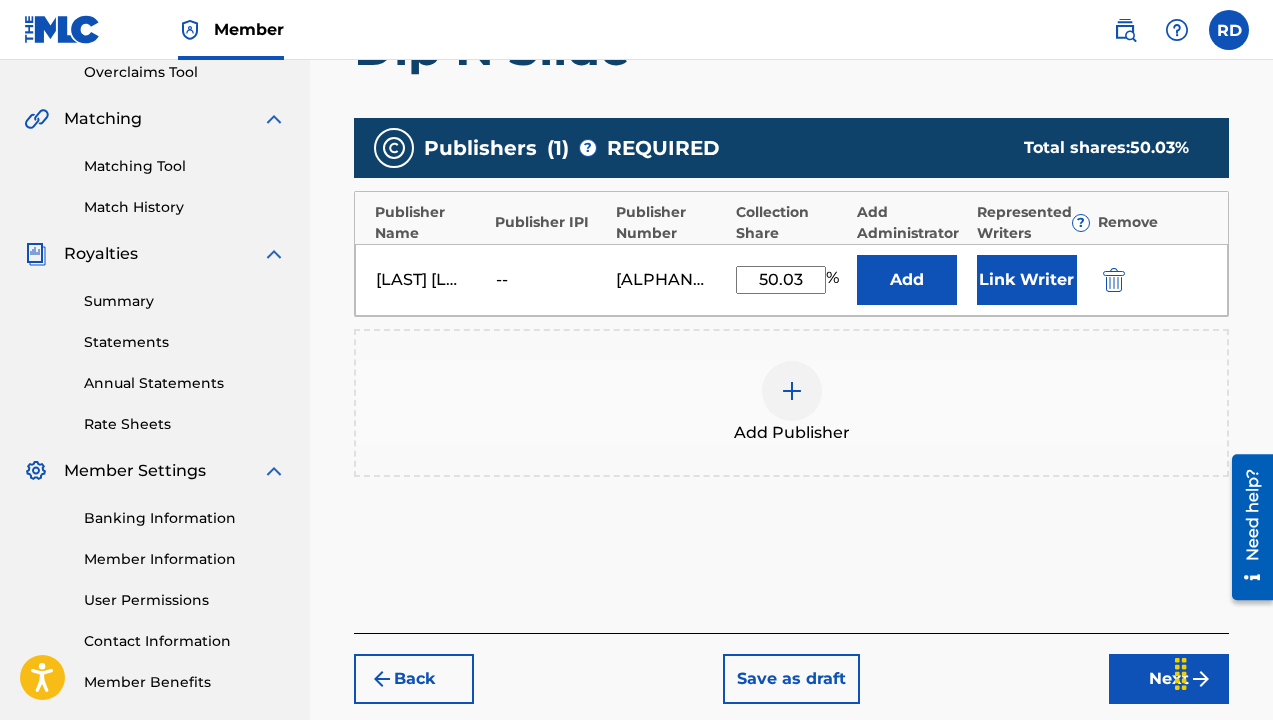 click on "Next" at bounding box center [1169, 679] 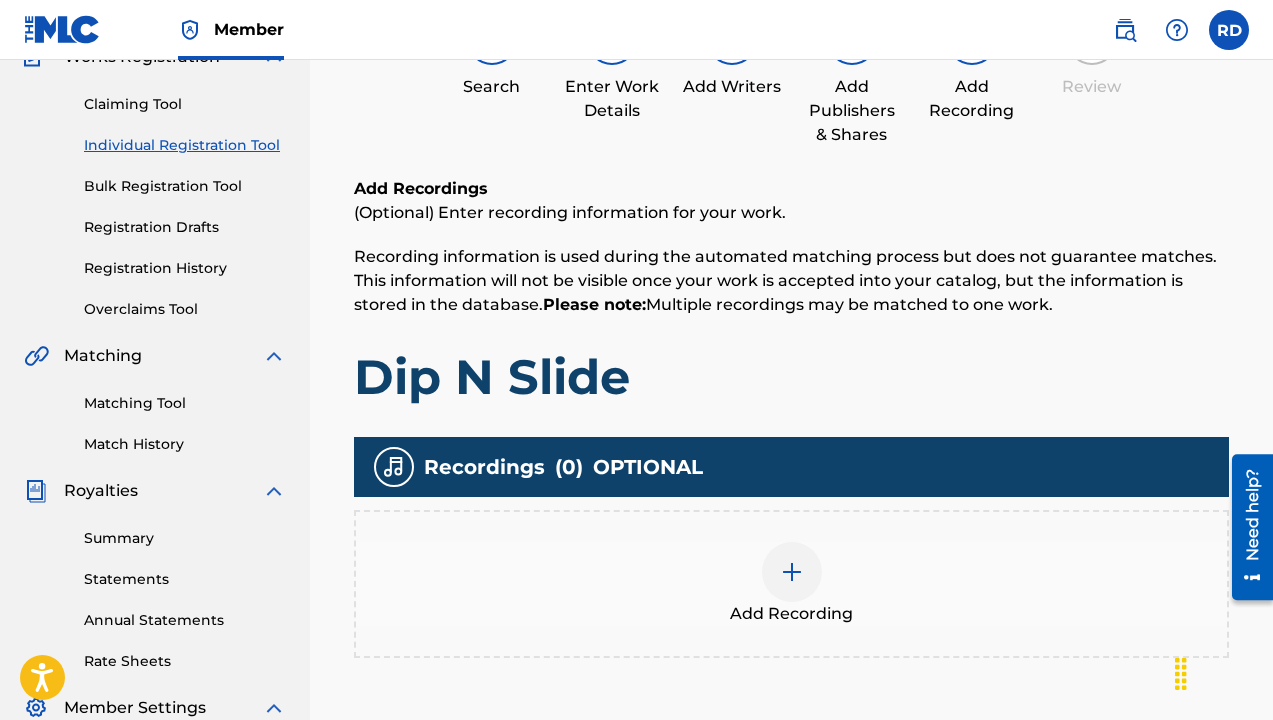 scroll, scrollTop: 390, scrollLeft: 0, axis: vertical 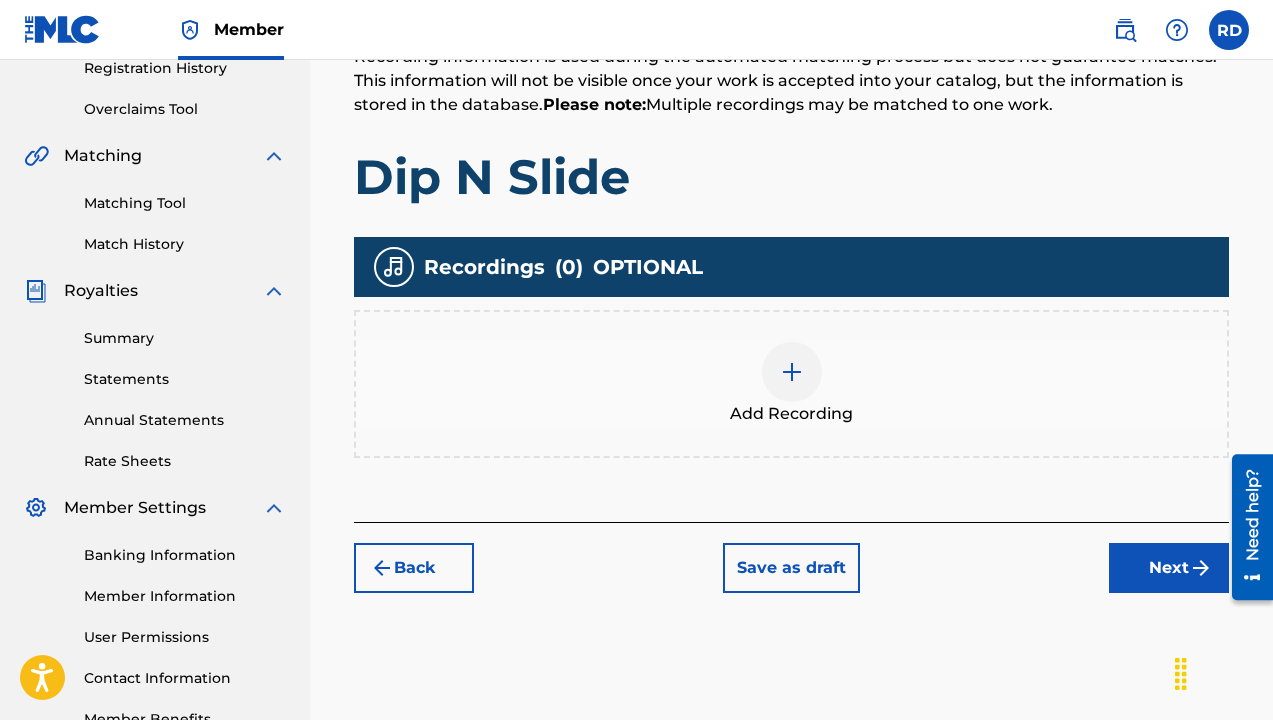 click at bounding box center [792, 372] 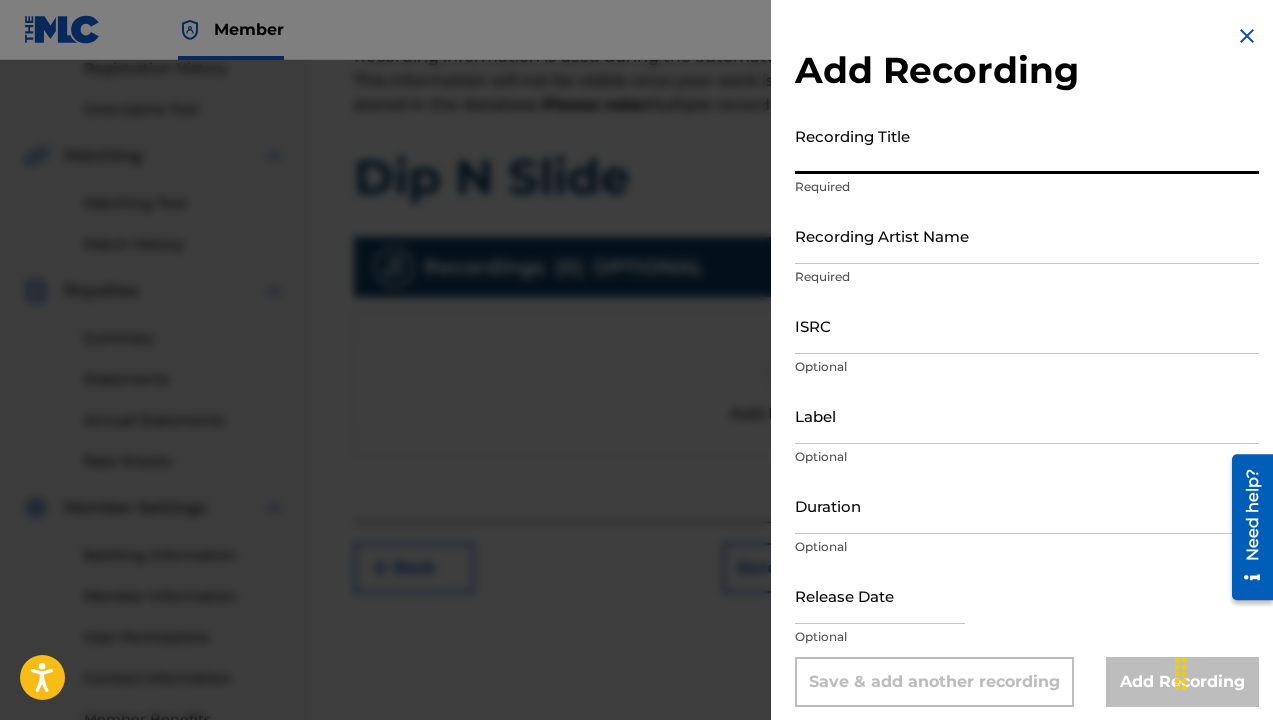 click on "Recording Title" at bounding box center [1027, 145] 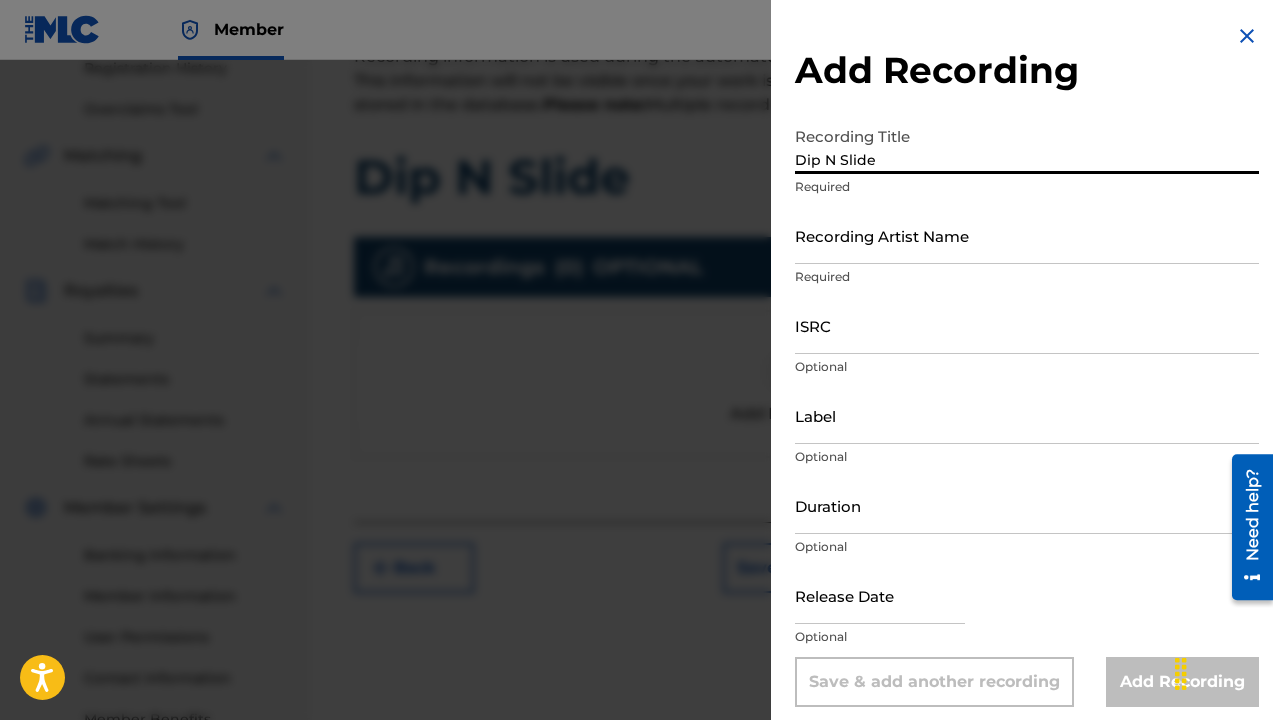 type on "Dip N Slide" 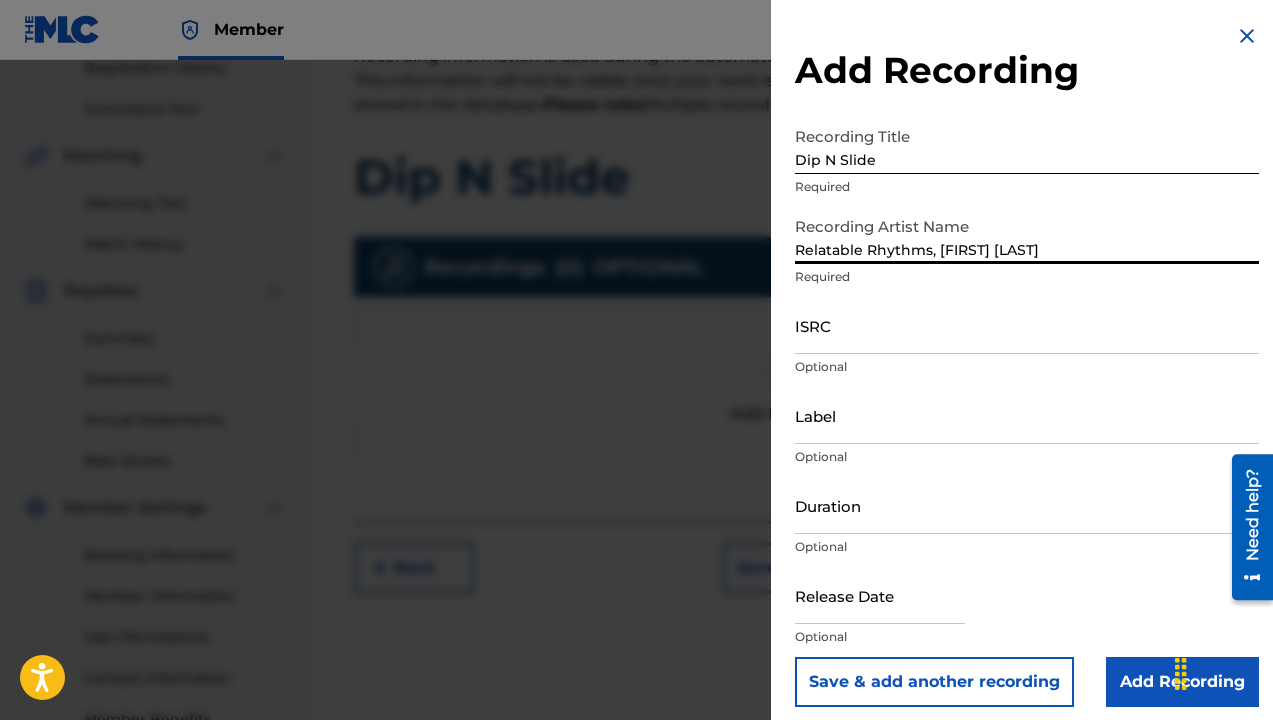 click on "Relatable Rhythms, [FIRST] [LAST]" at bounding box center [1027, 235] 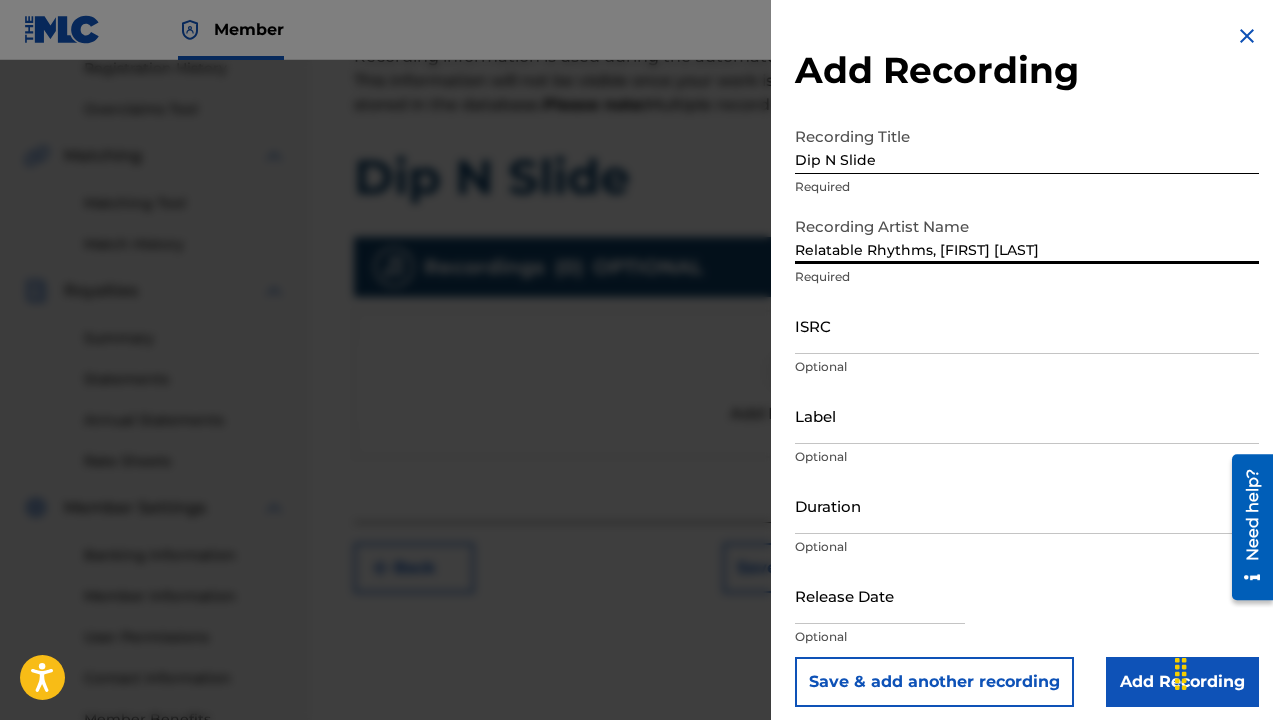 type on "Relatable Rhythms, [FIRST] [LAST]" 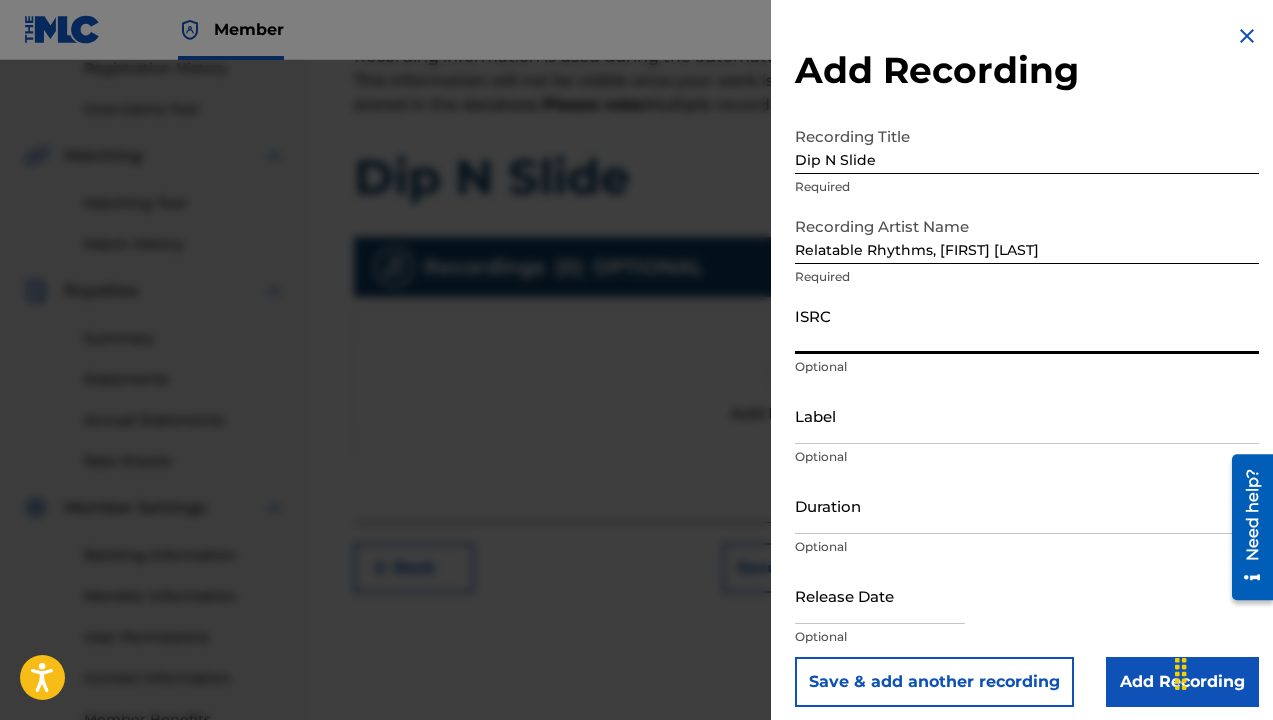 click on "ISRC" at bounding box center [1027, 325] 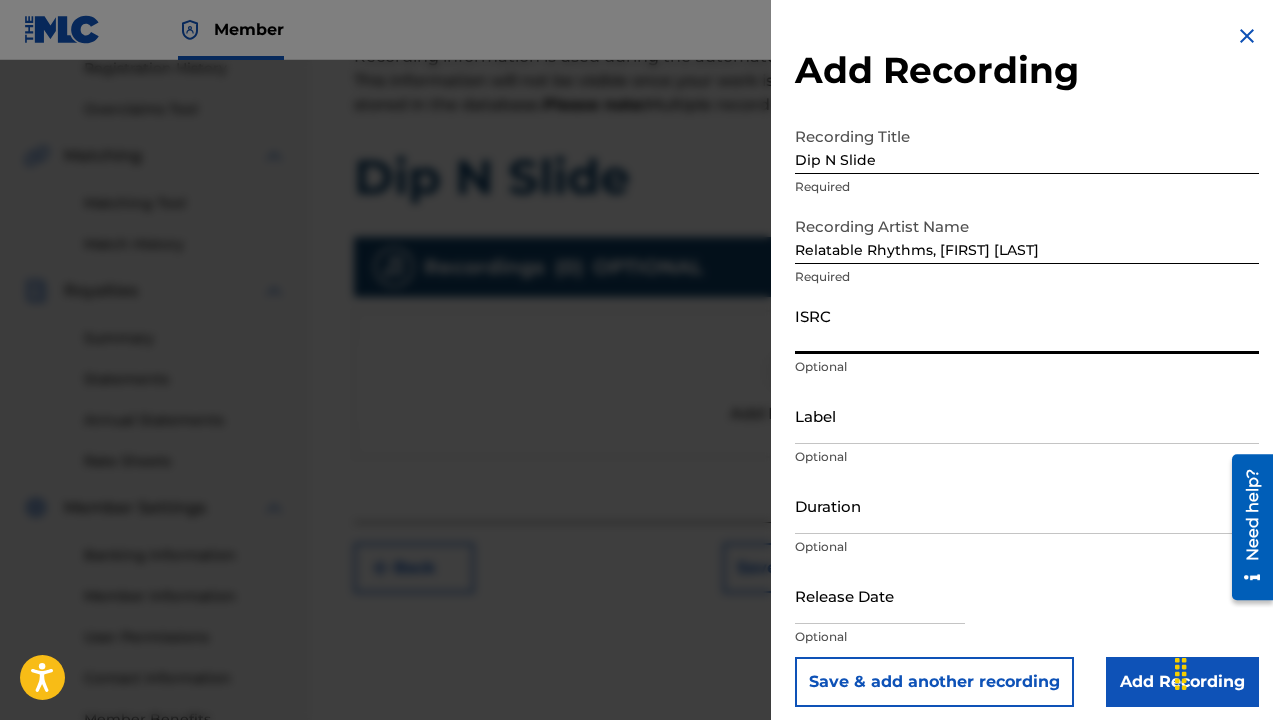click on "ISRC" at bounding box center [1027, 325] 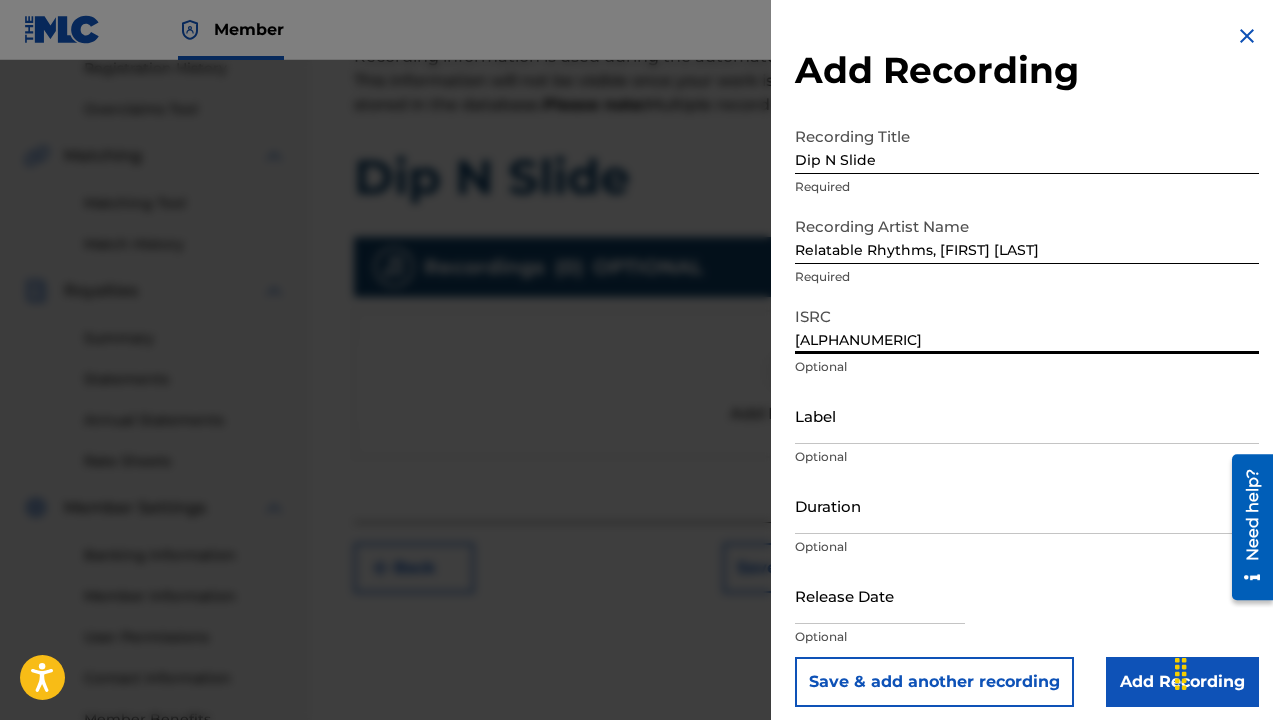 type on "[ALPHANUMERIC]" 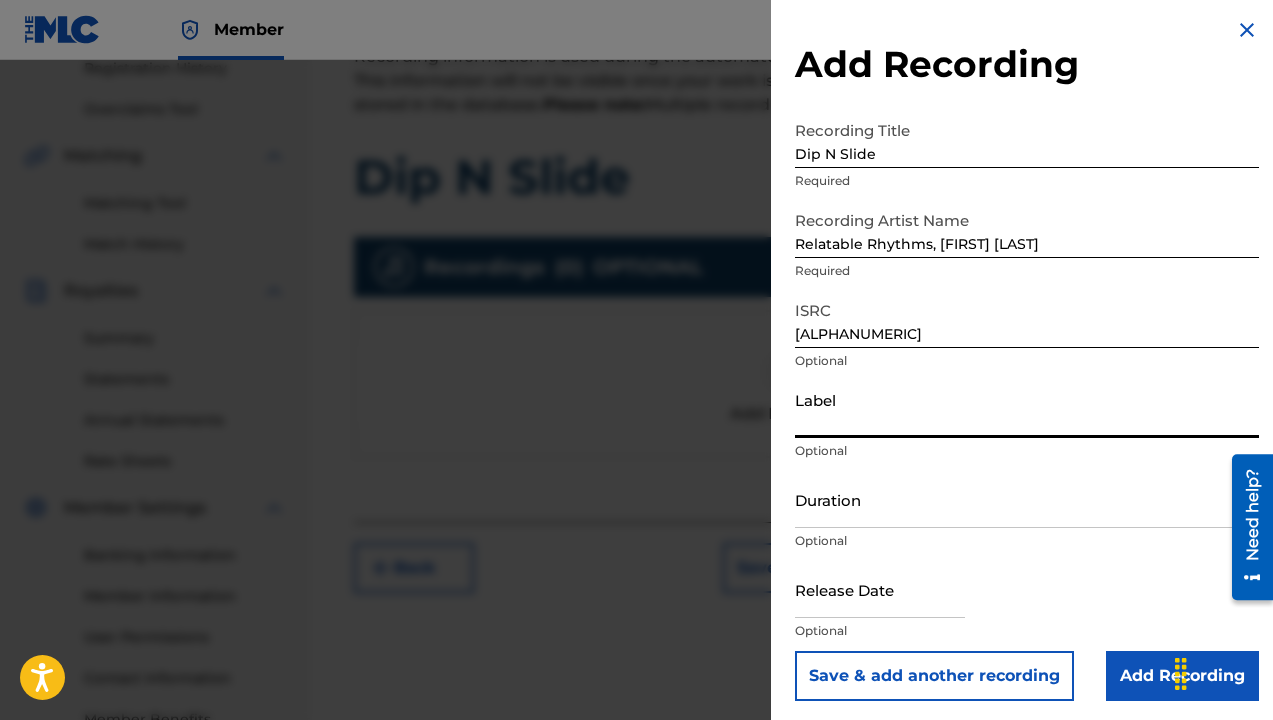 scroll, scrollTop: 11, scrollLeft: 0, axis: vertical 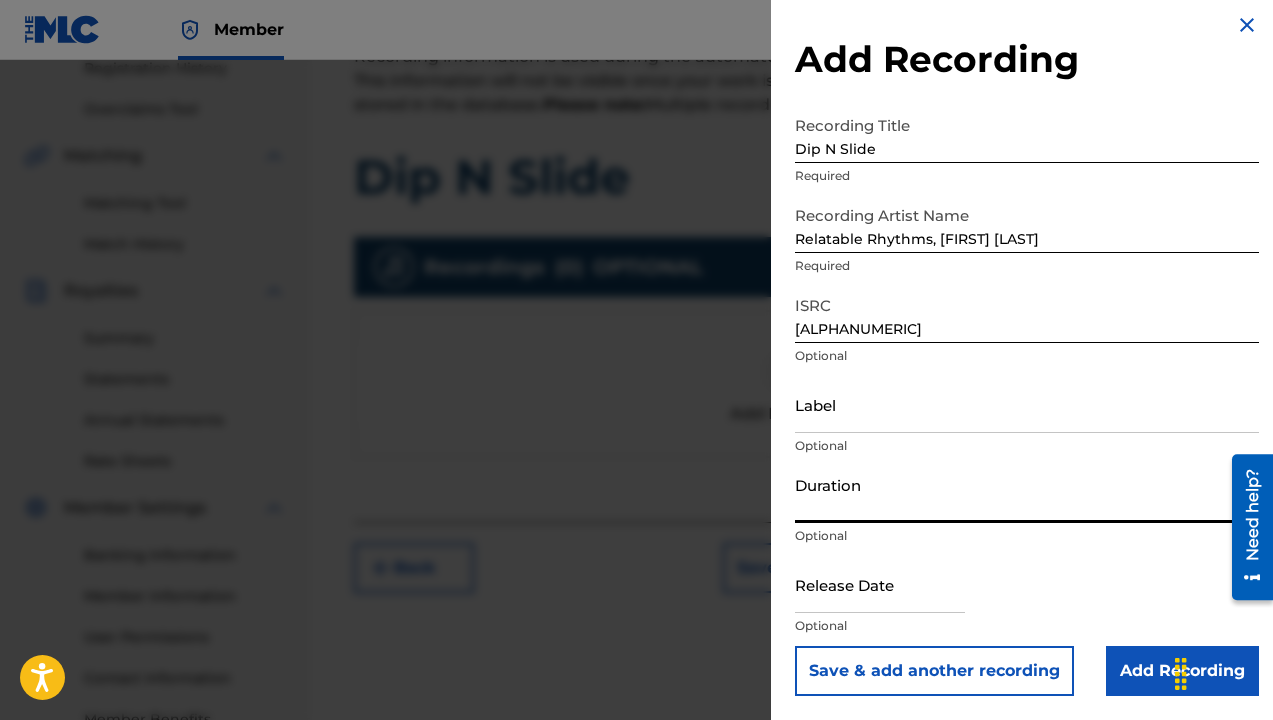 click on "Duration" at bounding box center (1027, 494) 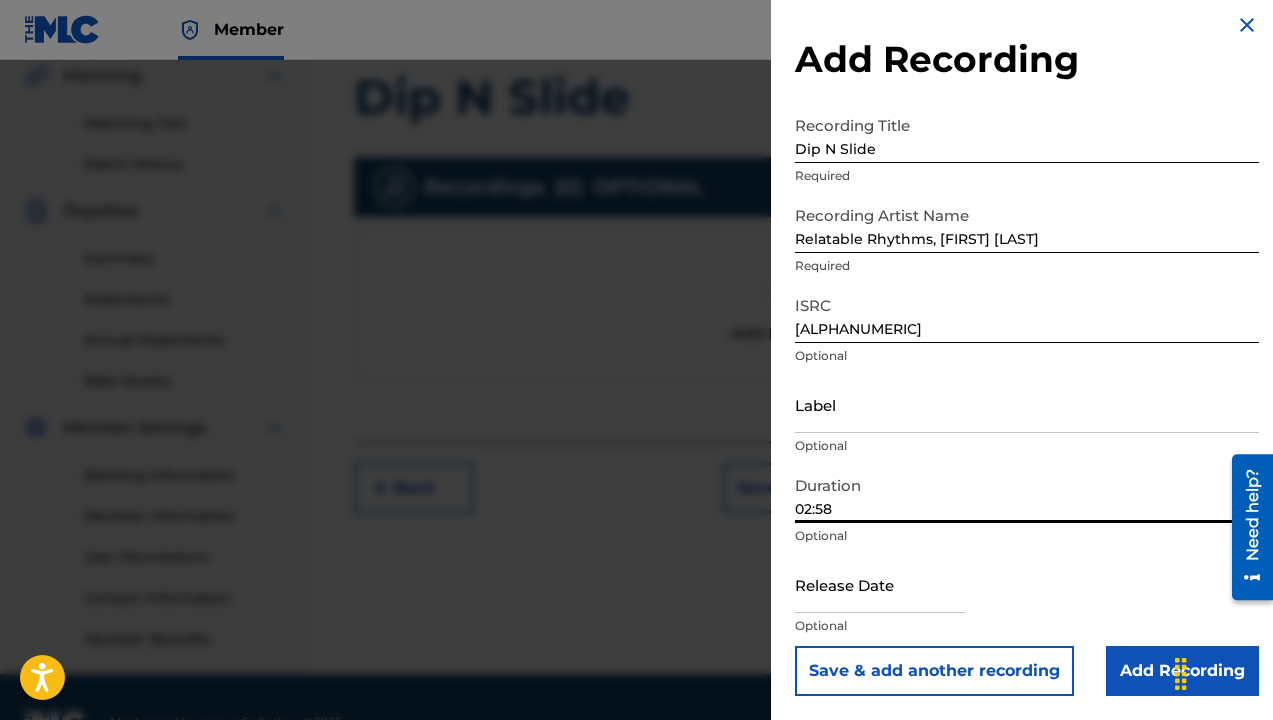 scroll, scrollTop: 490, scrollLeft: 0, axis: vertical 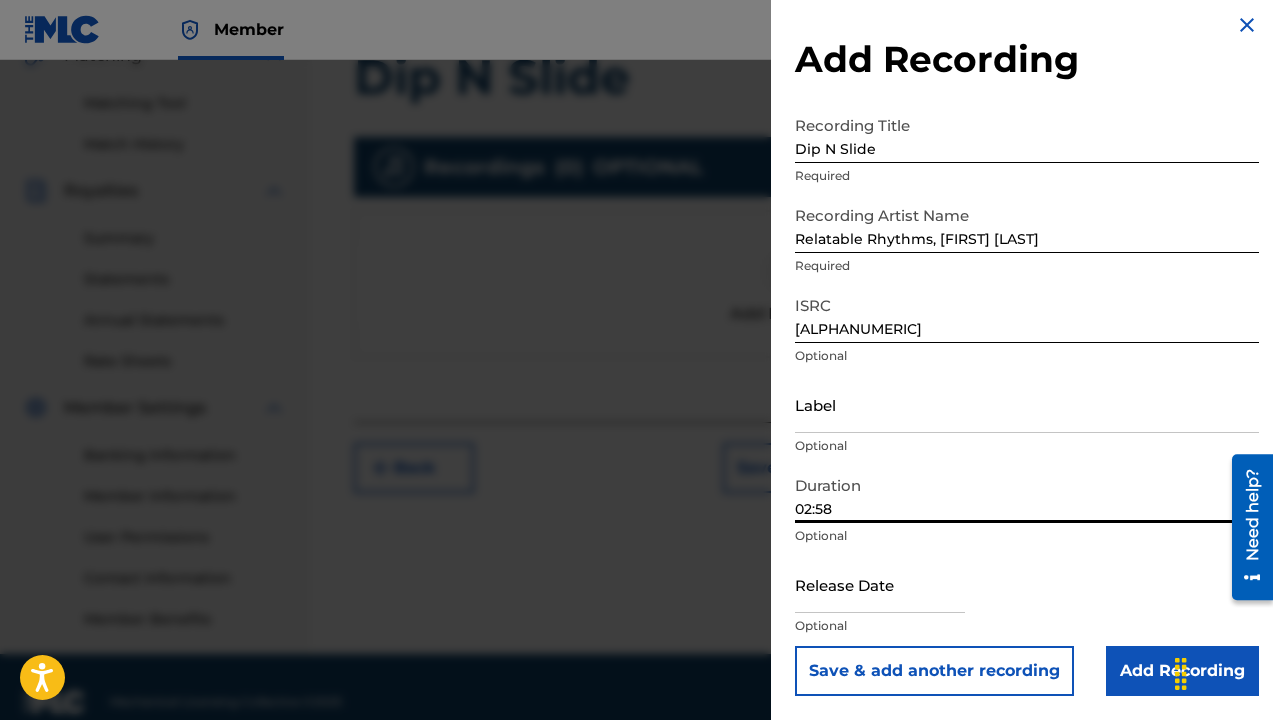 type on "02:58" 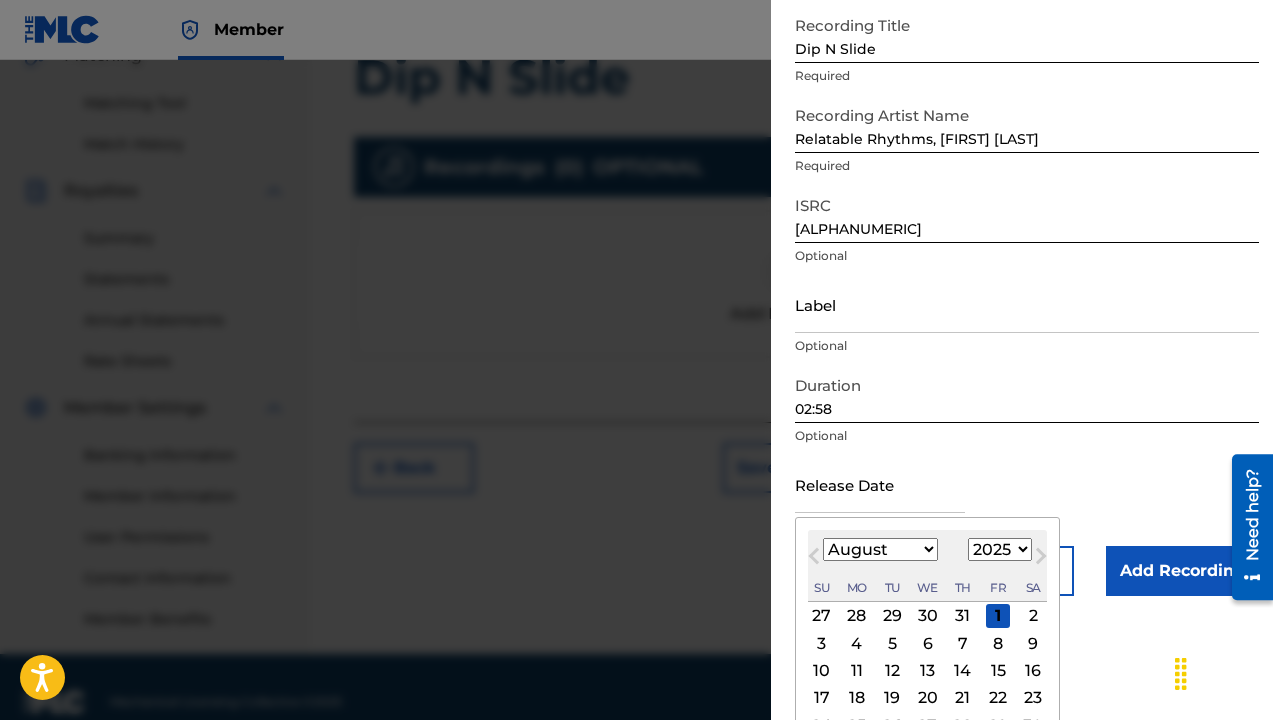 scroll, scrollTop: 11, scrollLeft: 0, axis: vertical 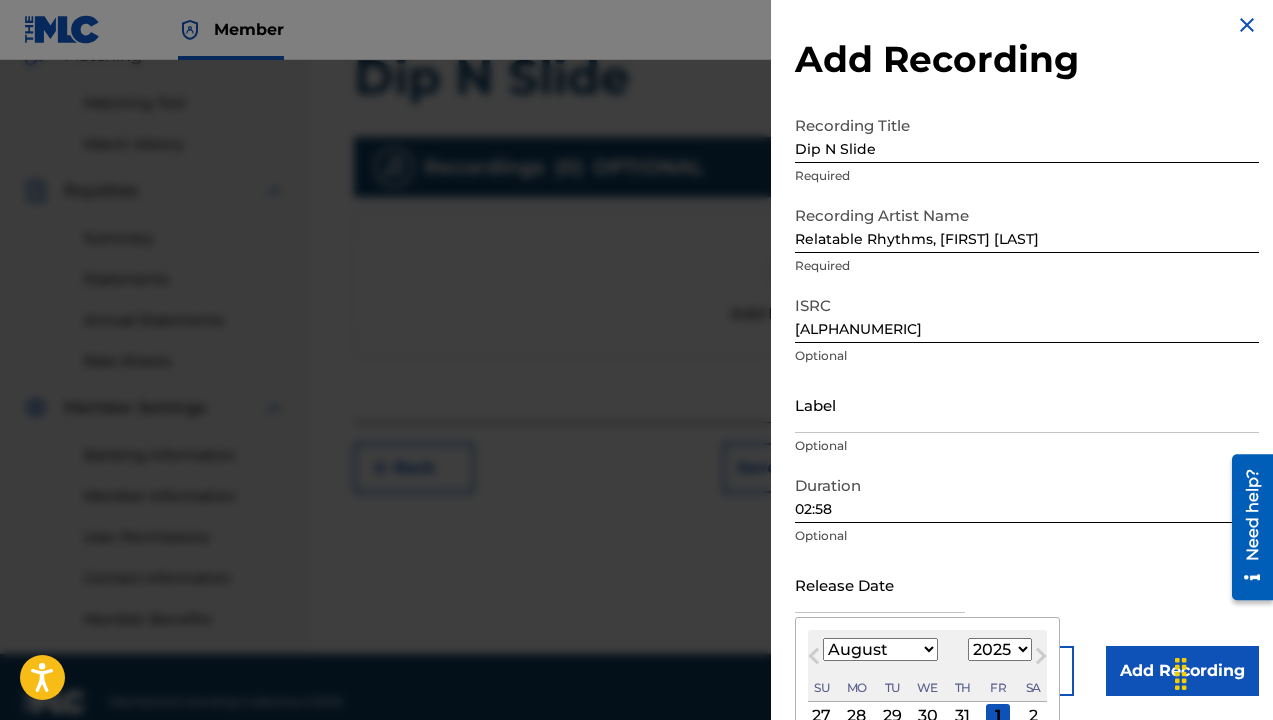 click at bounding box center (880, 584) 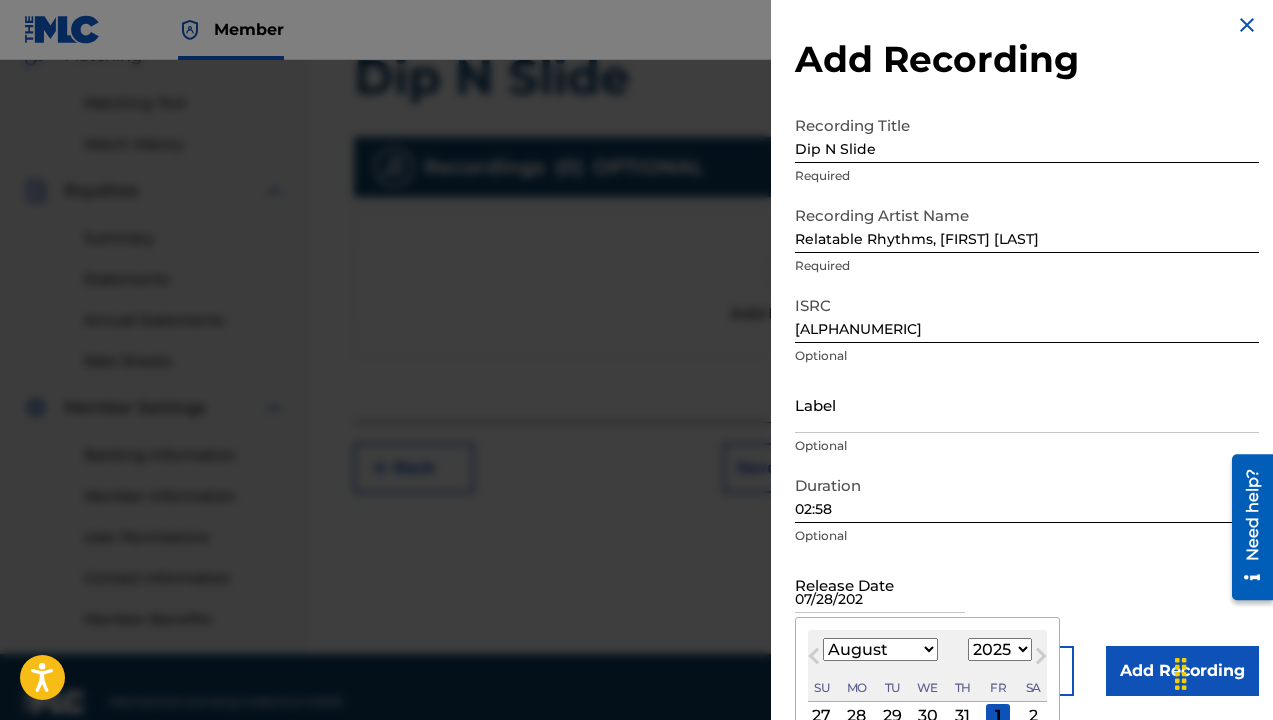 type on "[DATE]" 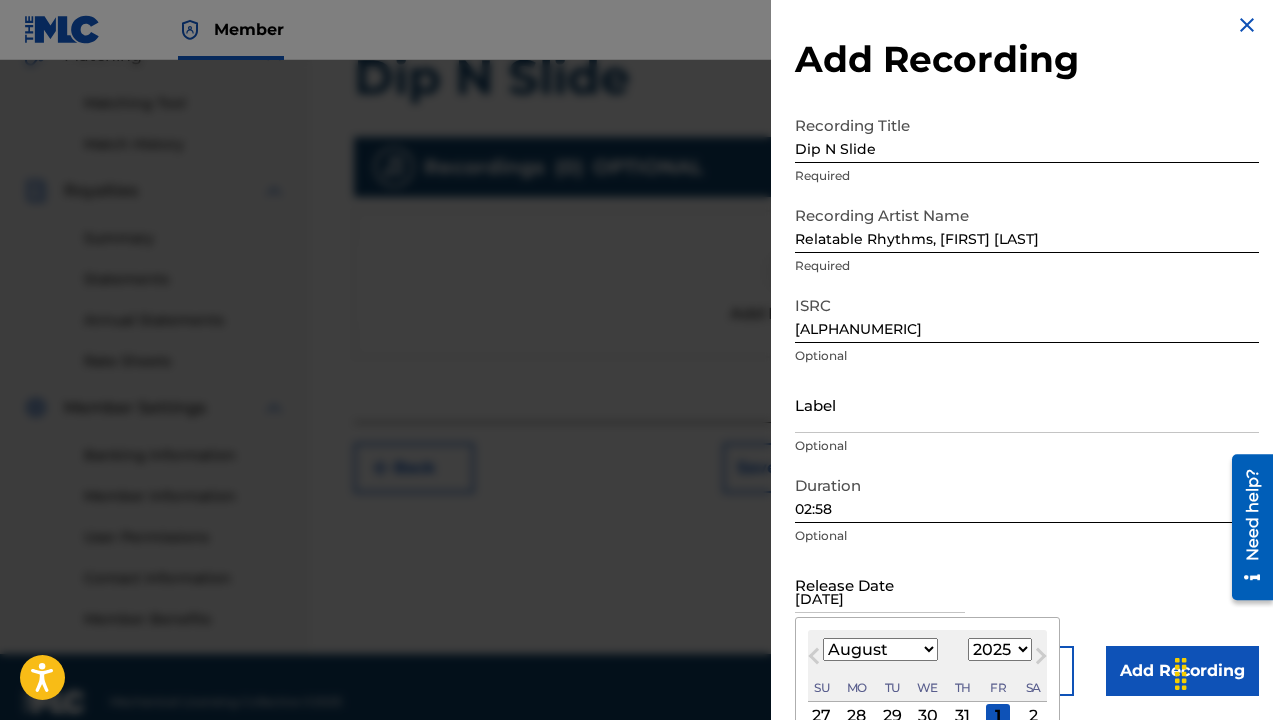 type 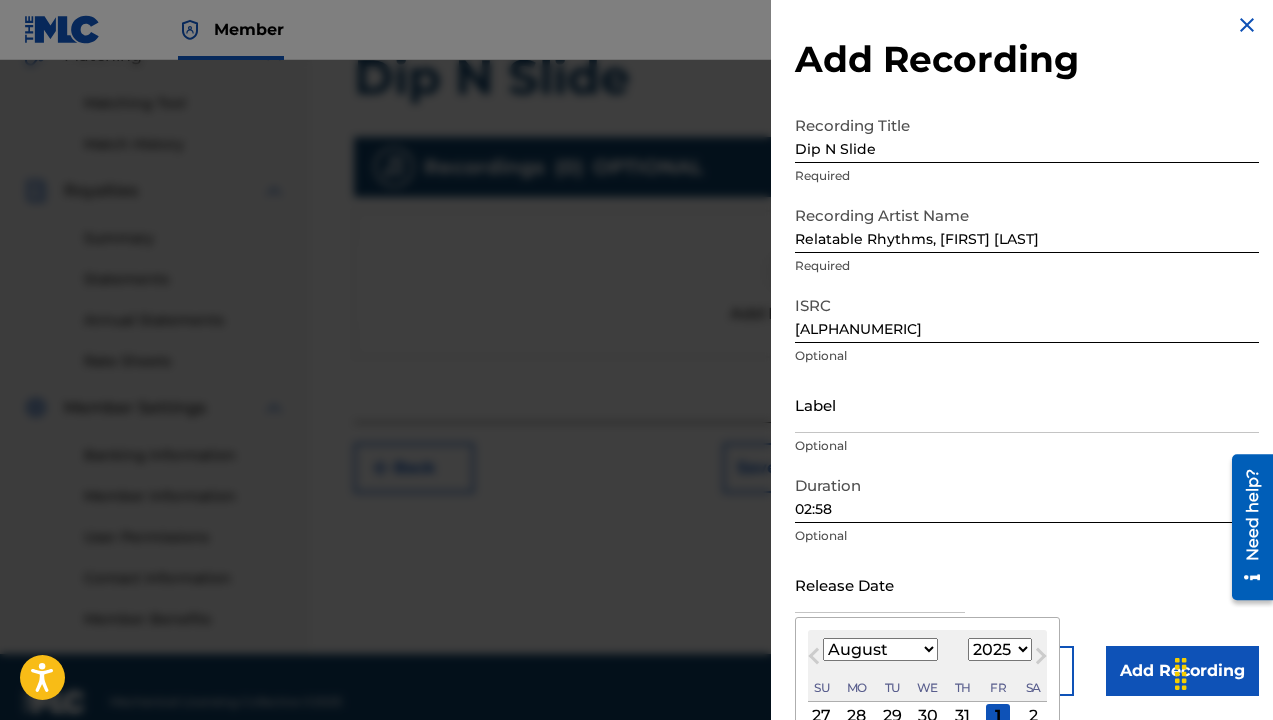 click on "Release Date Previous Month Next Month August 2025 January February March April May June July August September October November December 1899 1900 1901 1902 1903 1904 1905 1906 1907 1908 1909 1910 1911 1912 1913 1914 1915 1916 1917 1918 1919 1920 1921 1922 1923 1924 1925 1926 1927 1928 1929 1930 1931 1932 1933 1934 1935 1936 1937 1938 1939 1940 1941 1942 1943 1944 1945 1946 1947 1948 1949 1950 1951 1952 1953 1954 1955 1956 1957 1958 1959 1960 1961 1962 1963 1964 1965 1966 1967 1968 1969 1970 1971 1972 1973 1974 1975 1976 1977 1978 1979 1980 1981 1982 1983 1984 1985 1986 1987 1988 1989 1990 1991 1992 1993 1994 1995 1996 1997 1998 1999 2000 2001 2002 2003 2004 2005 2006 2007 2008 2009 2010 2011 2012 2013 2014 2015 2016 2017 2018 2019 2020 2021 2022 2023 2024 2025 2026 2027 2028 2029 2030 2031 2032 2033 2034 2035 2036 2037 2038 2039 2040 2041 2042 2043 2044 2045 2046 2047 2048 2049 2050 2051 2052 2053 2054 2055 2056 2057 2058 2059 2060 2061 2062 2063 2064 2065 2066 2067 2068 2069 2070 2071 2072 2073 2074 2075 Su" at bounding box center [1027, 601] 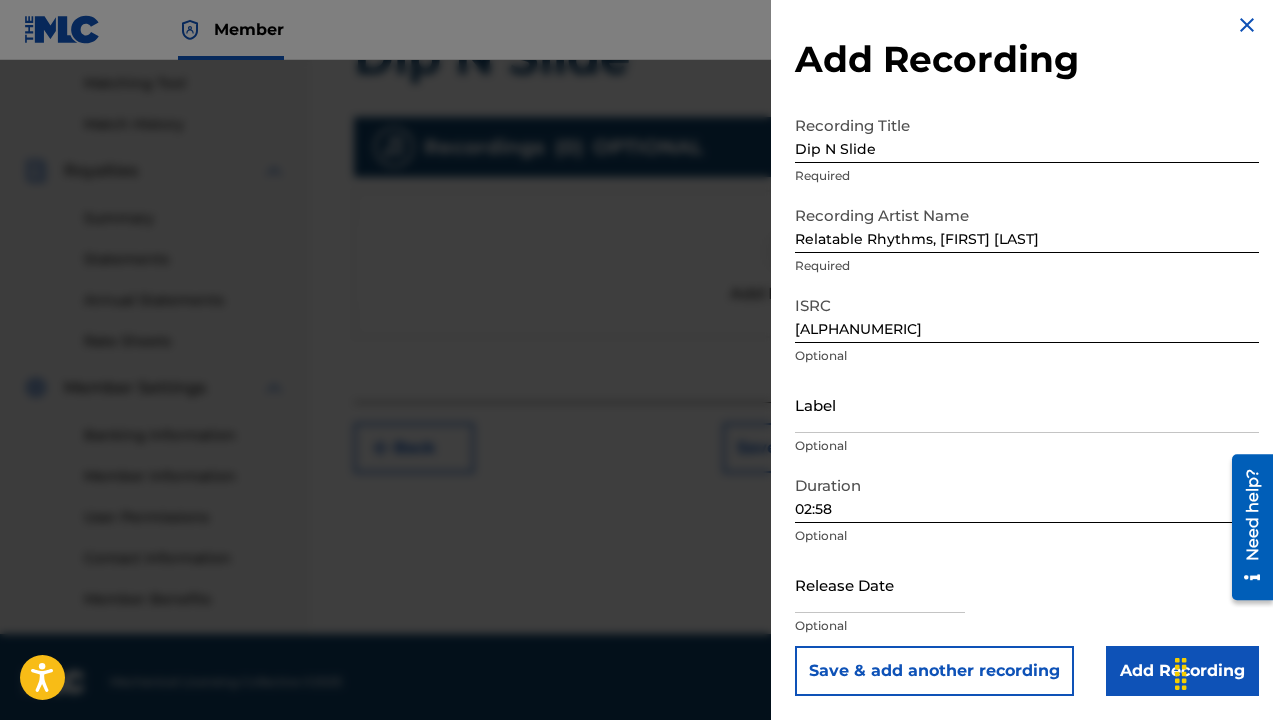 scroll, scrollTop: 520, scrollLeft: 0, axis: vertical 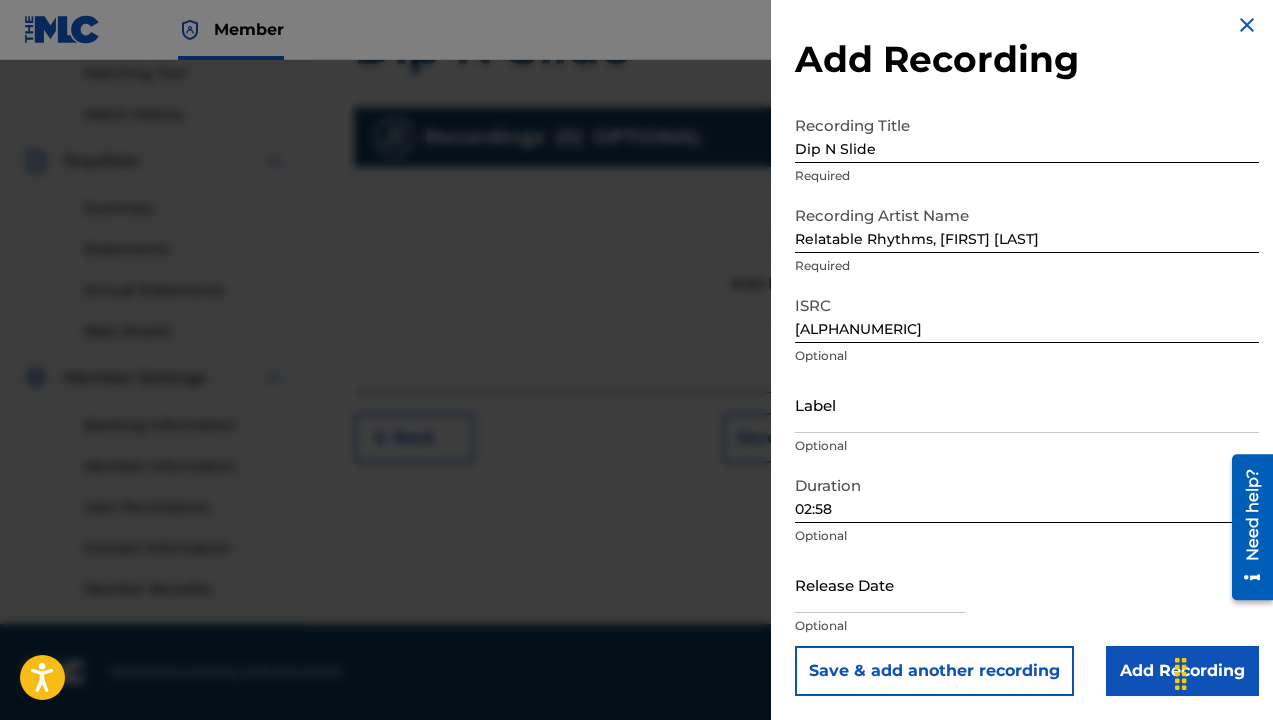 select on "7" 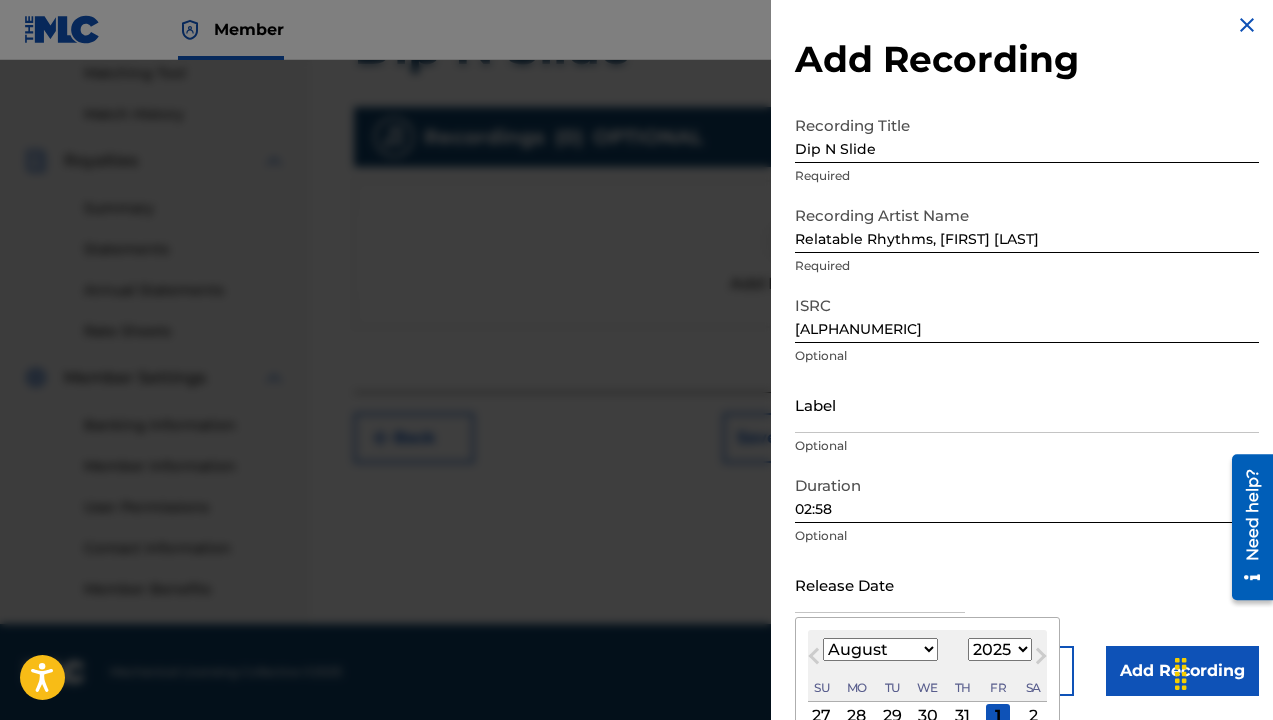 click at bounding box center (880, 584) 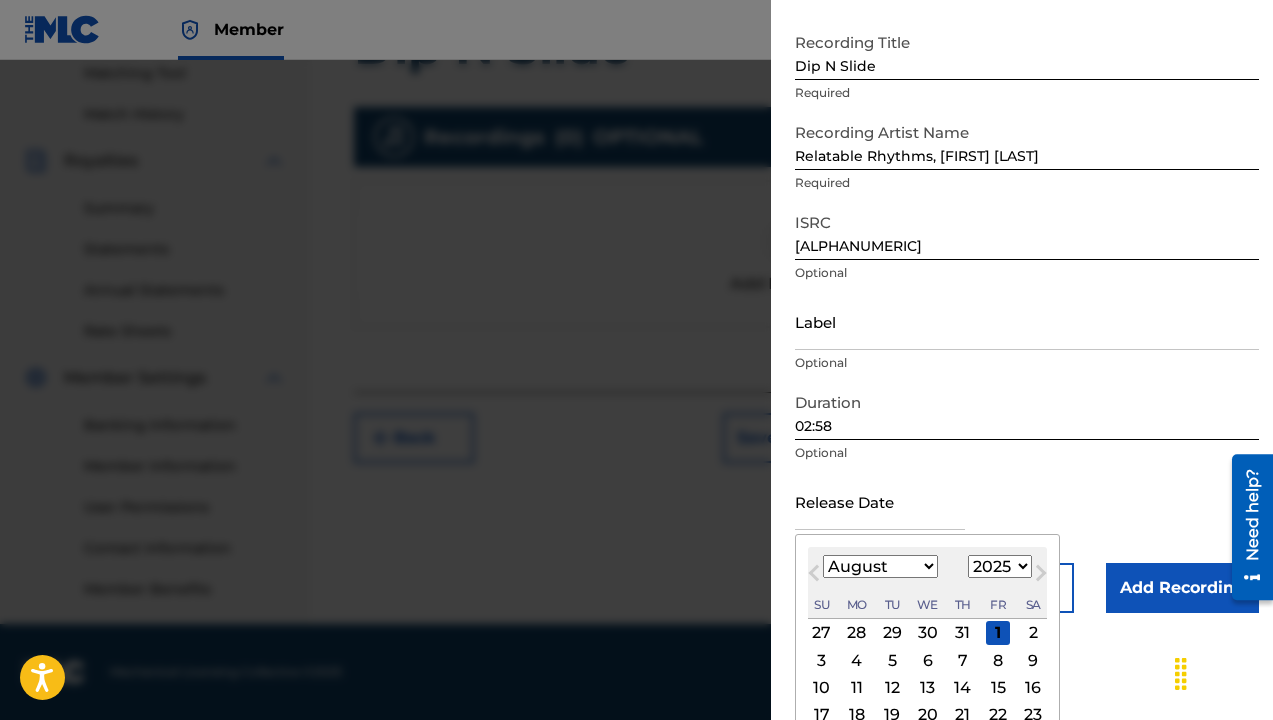 scroll, scrollTop: 111, scrollLeft: 0, axis: vertical 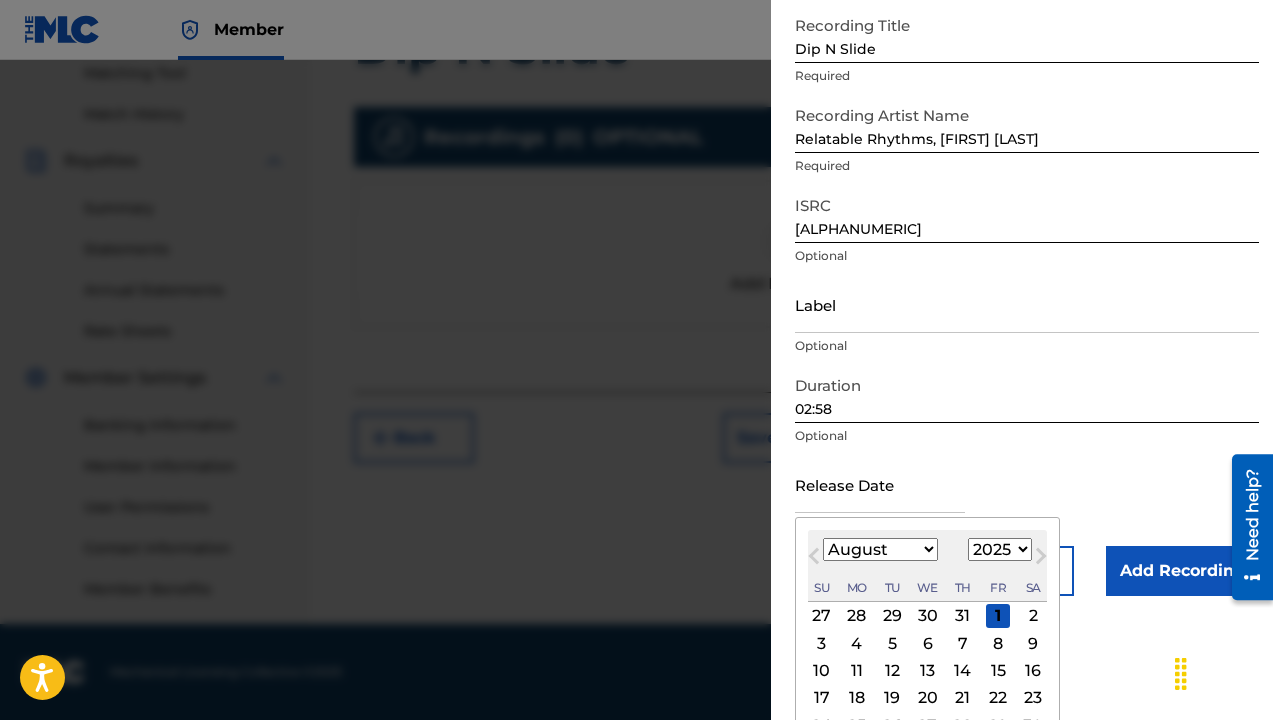 click on "28" at bounding box center [857, 616] 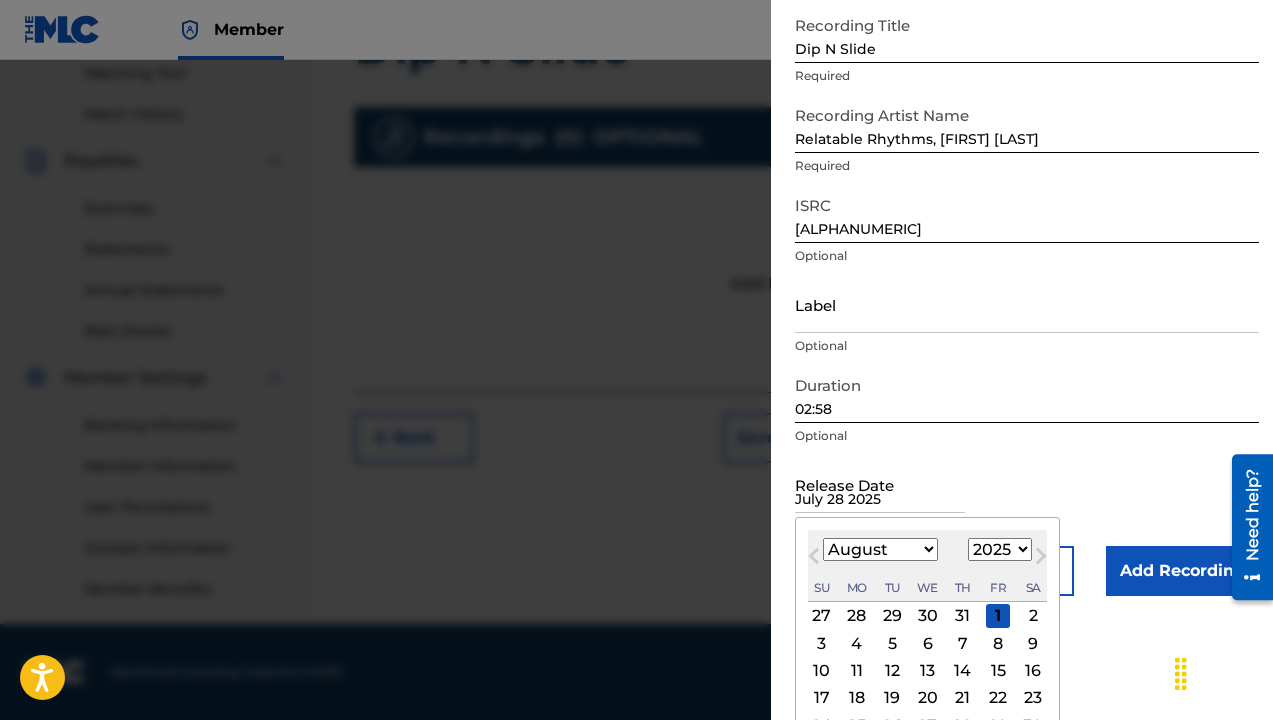 scroll, scrollTop: 11, scrollLeft: 0, axis: vertical 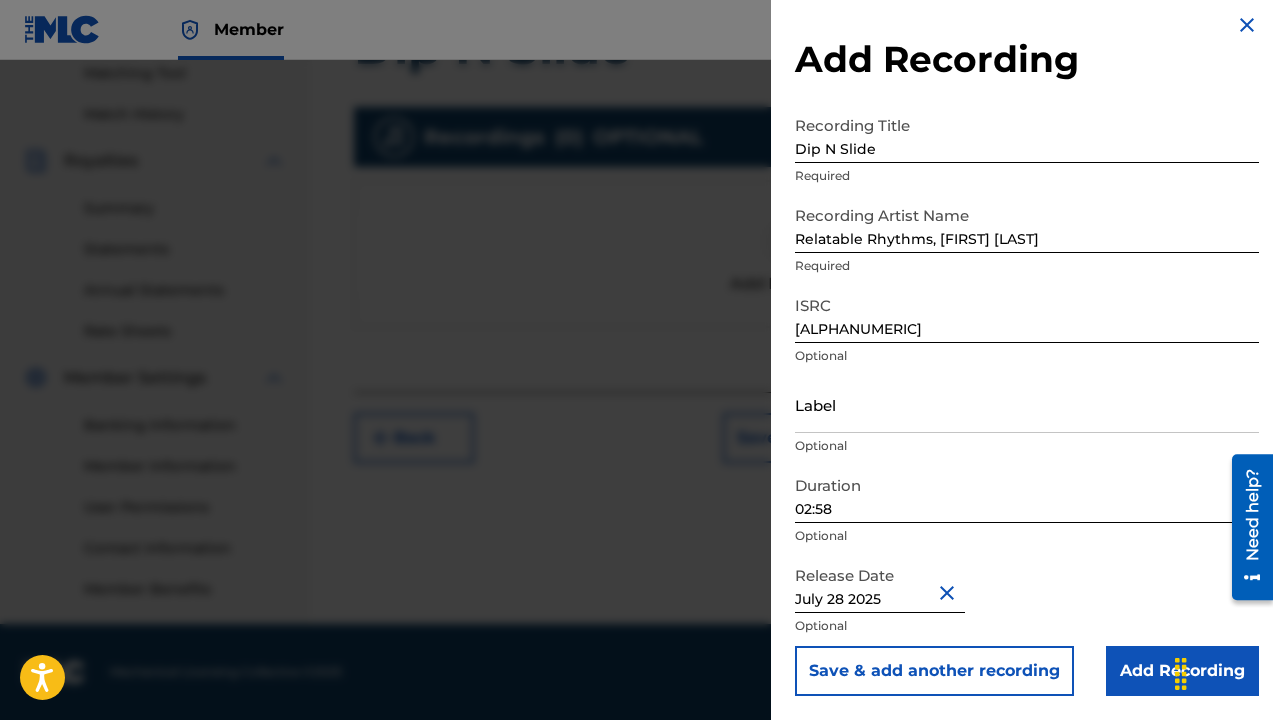 click on "Add Recording" at bounding box center (1182, 671) 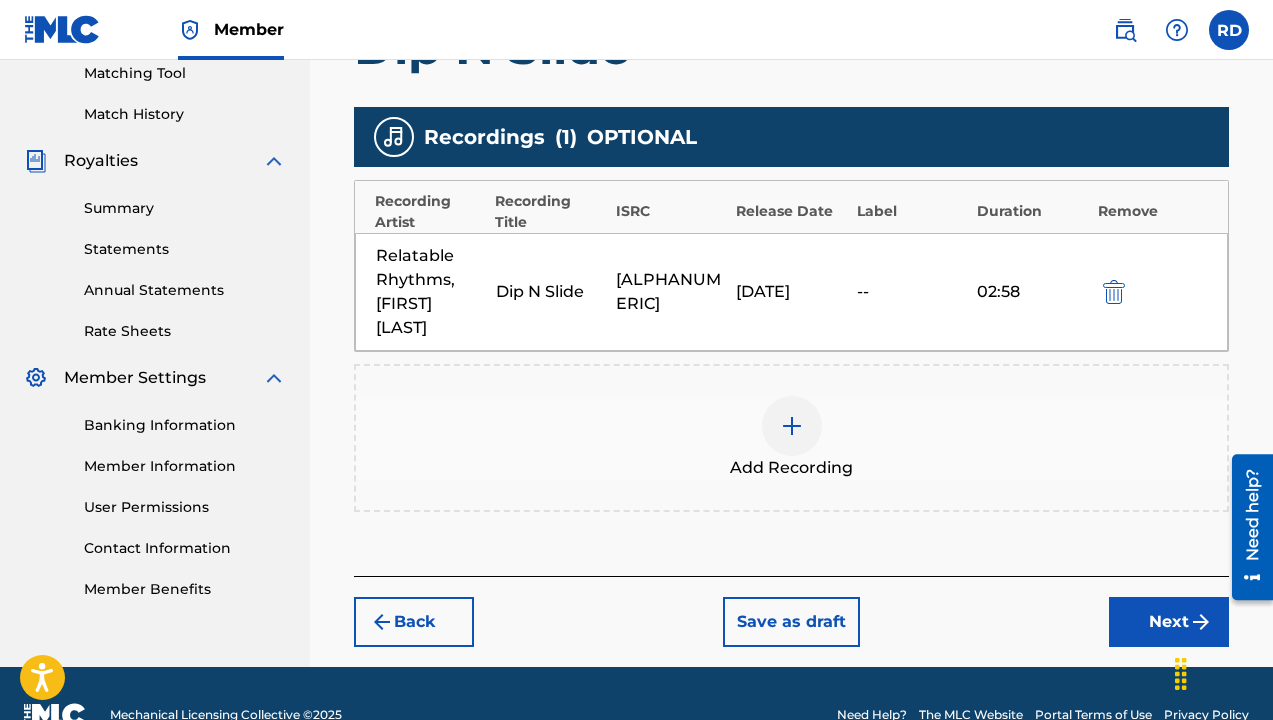 click on "Next" at bounding box center (1169, 622) 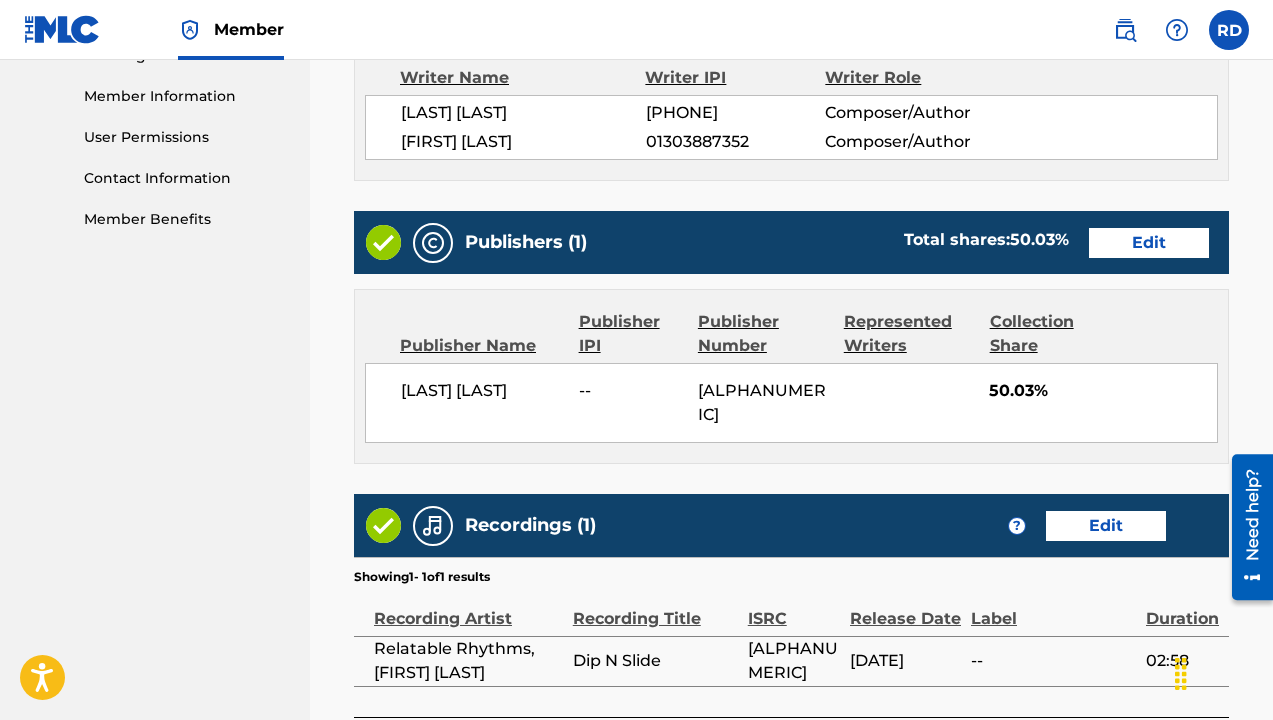 scroll, scrollTop: 1047, scrollLeft: 0, axis: vertical 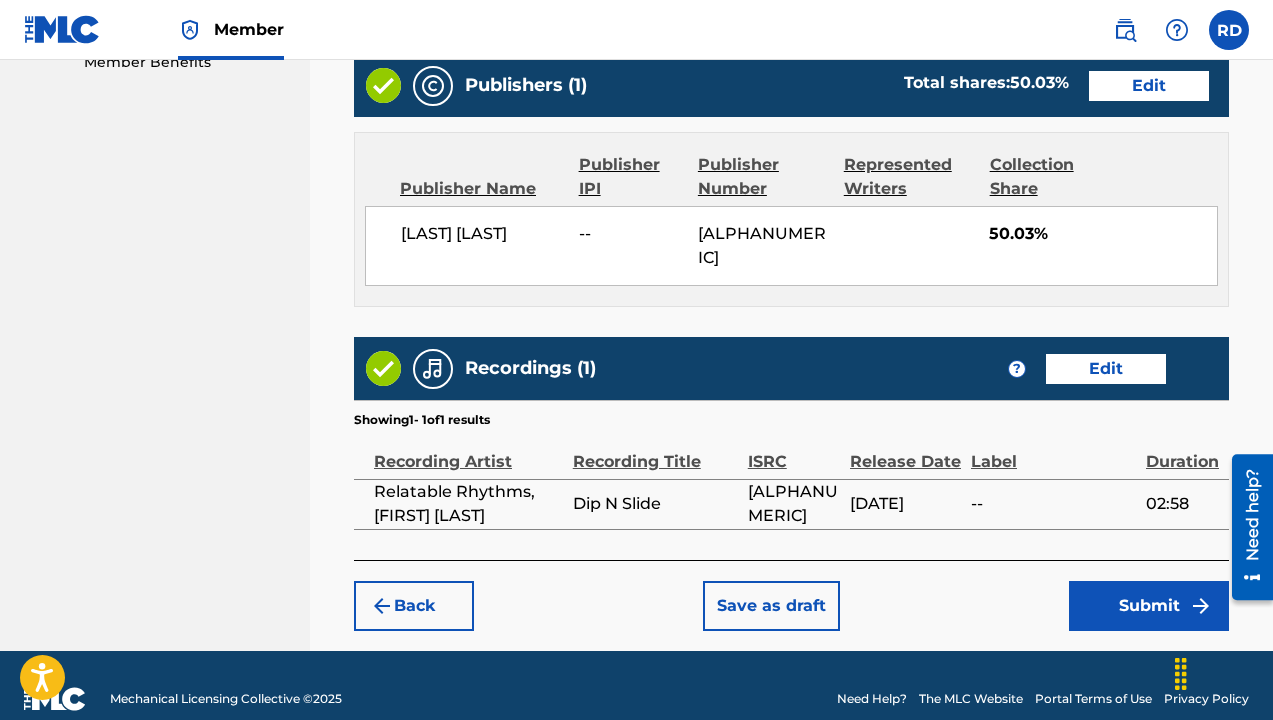 click on "Submit" at bounding box center [1149, 606] 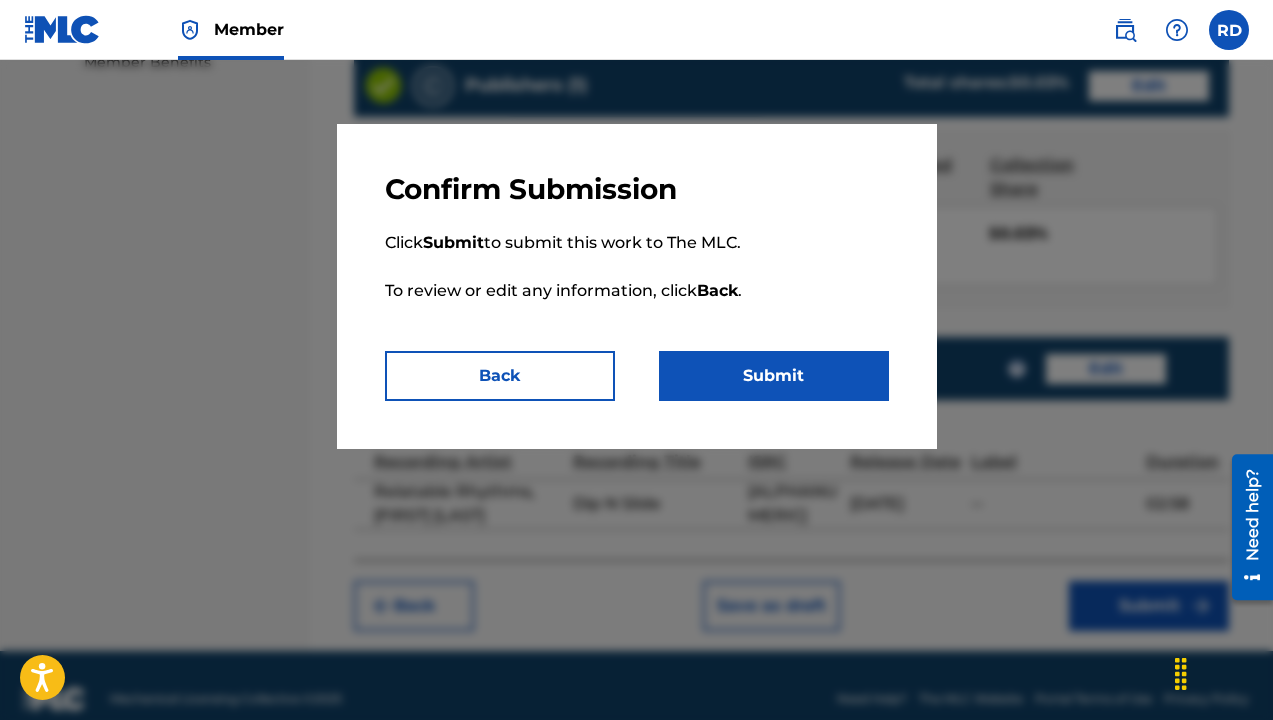 click on "Submit" at bounding box center (774, 376) 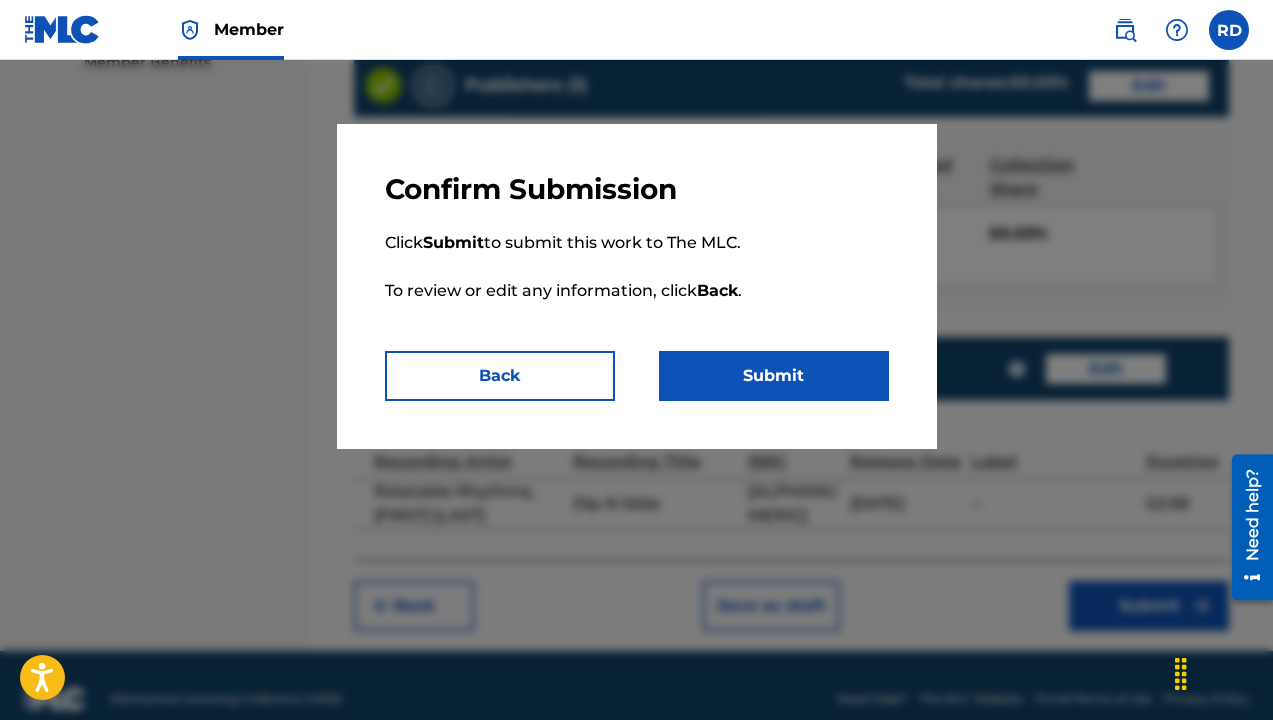 click on "Submit" at bounding box center [774, 376] 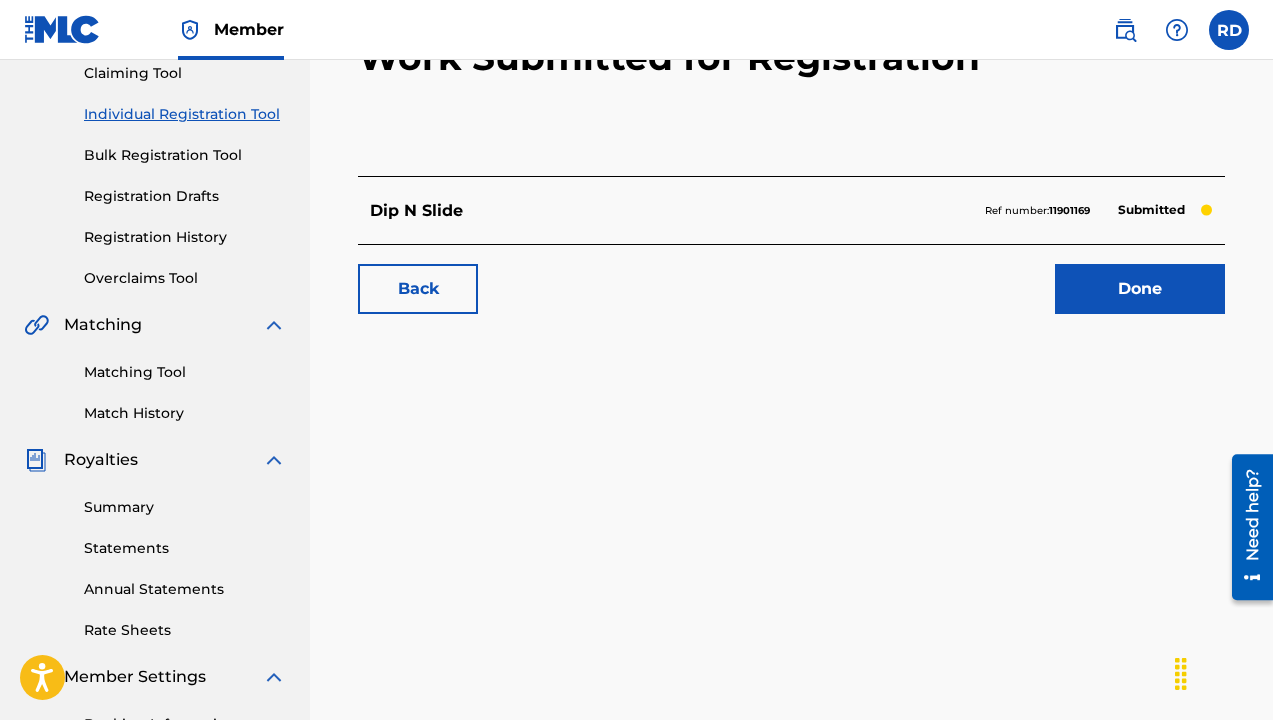 scroll, scrollTop: 0, scrollLeft: 0, axis: both 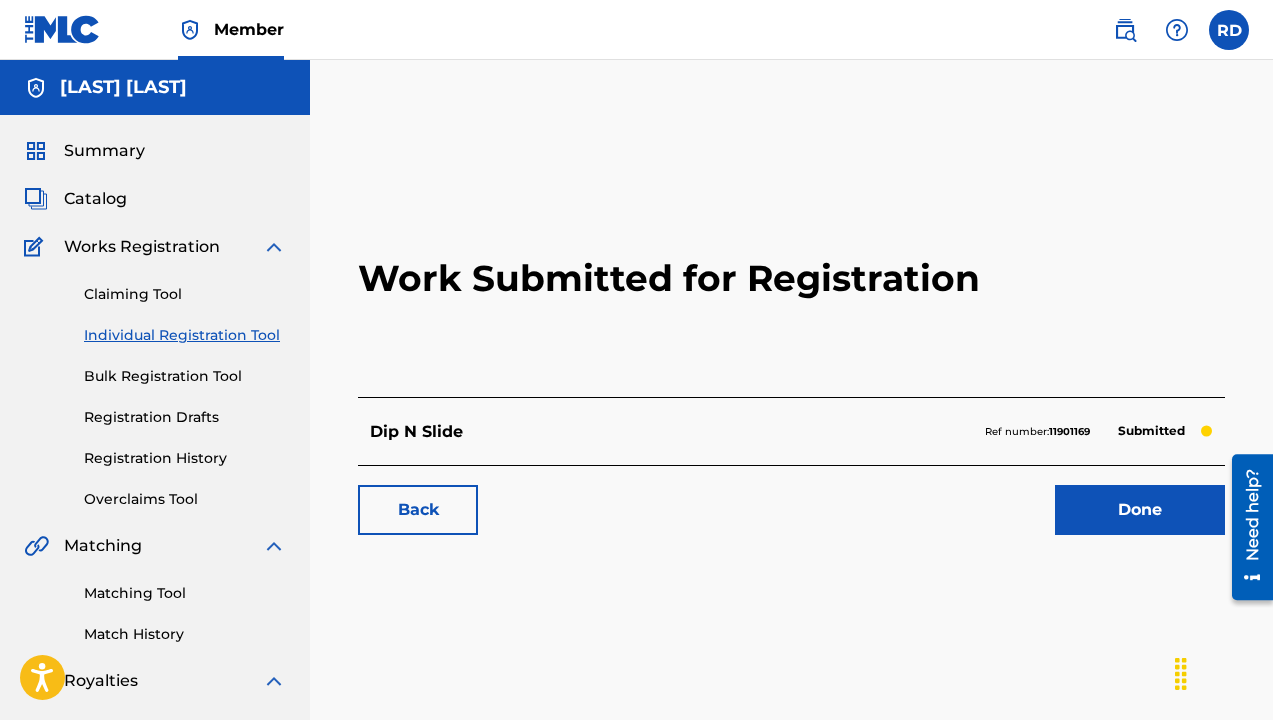 click on "Done" at bounding box center (1140, 510) 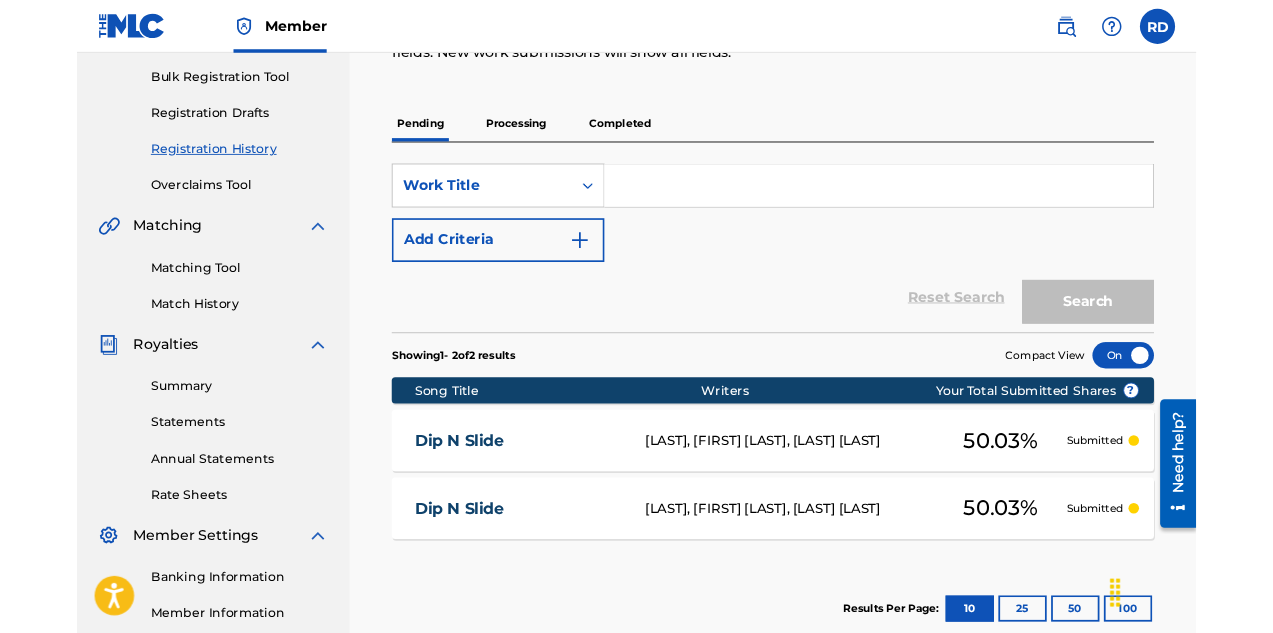scroll, scrollTop: 0, scrollLeft: 0, axis: both 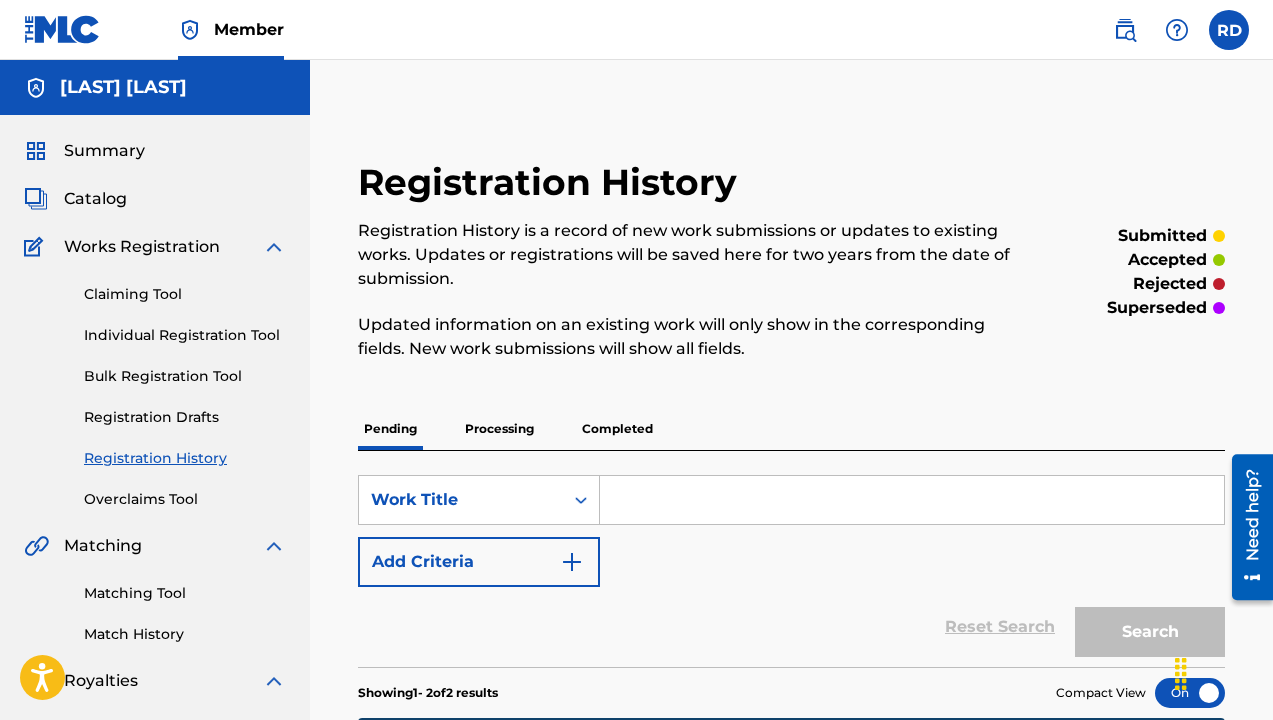 click on "Dip N Slide [FIRST] [LAST], [LAST] [LAST] 50.03 % Submitted Dip N Slide [FIRST] [LAST], [LAST] [LAST] 50.03 % Submitted Results Per Page: 10 25 50 100" at bounding box center (791, 602) 